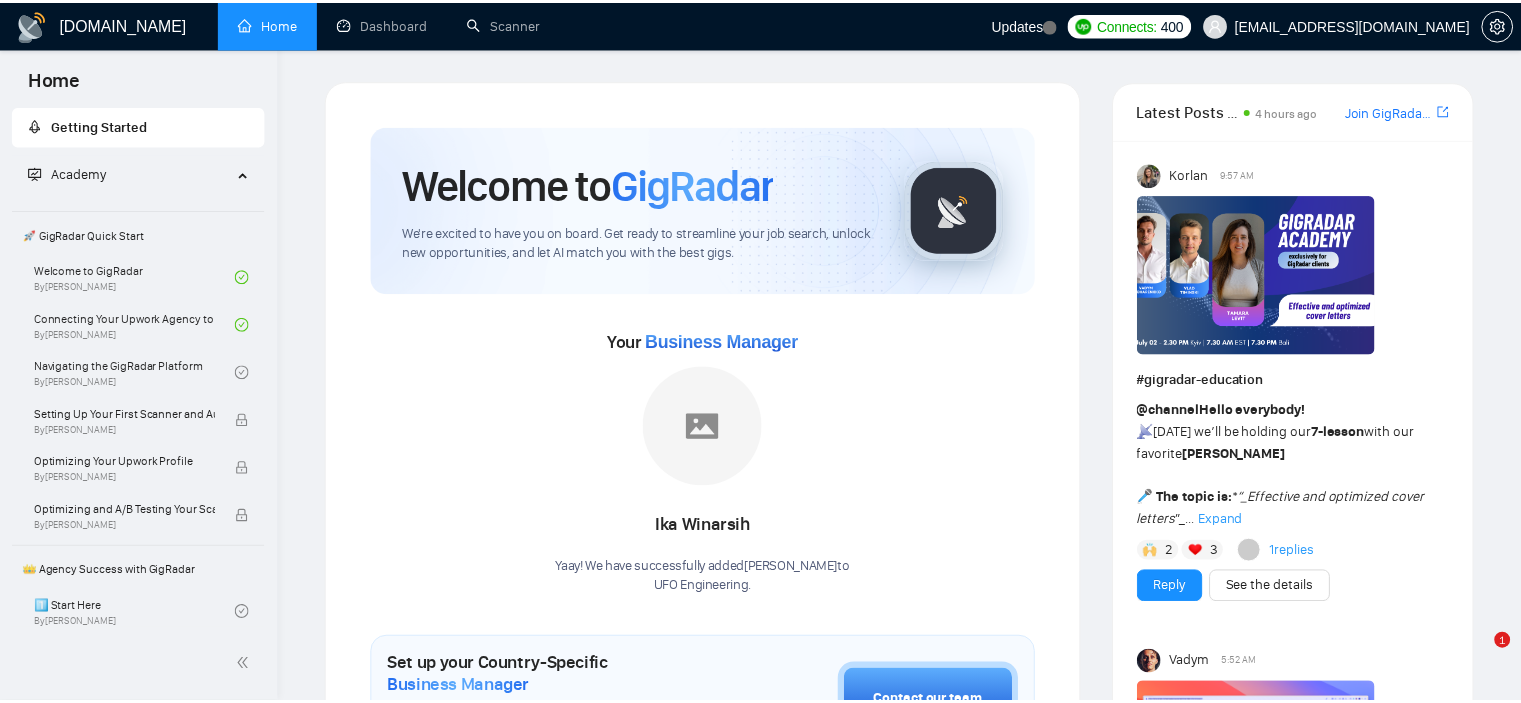 scroll, scrollTop: 0, scrollLeft: 0, axis: both 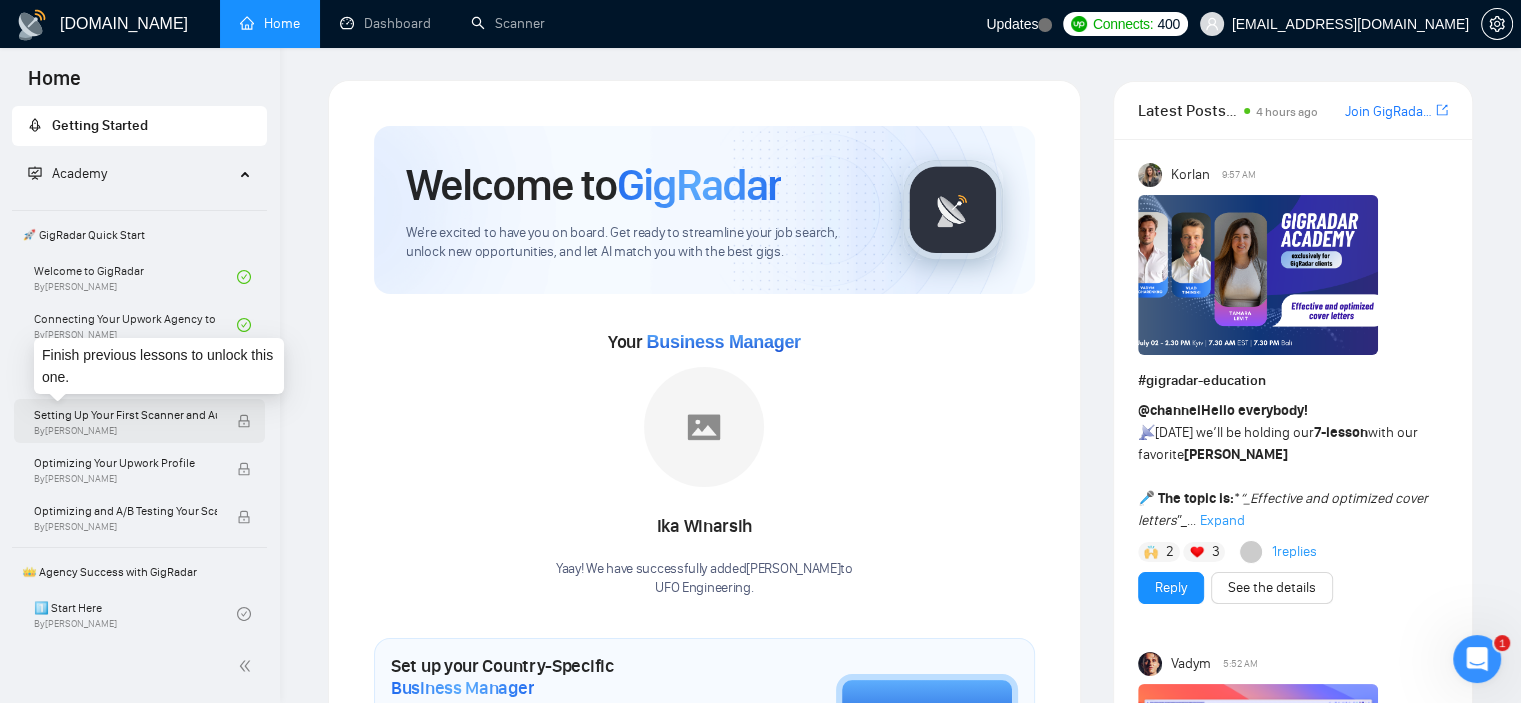click on "Setting Up Your First Scanner and Auto-Bidder" at bounding box center [125, 415] 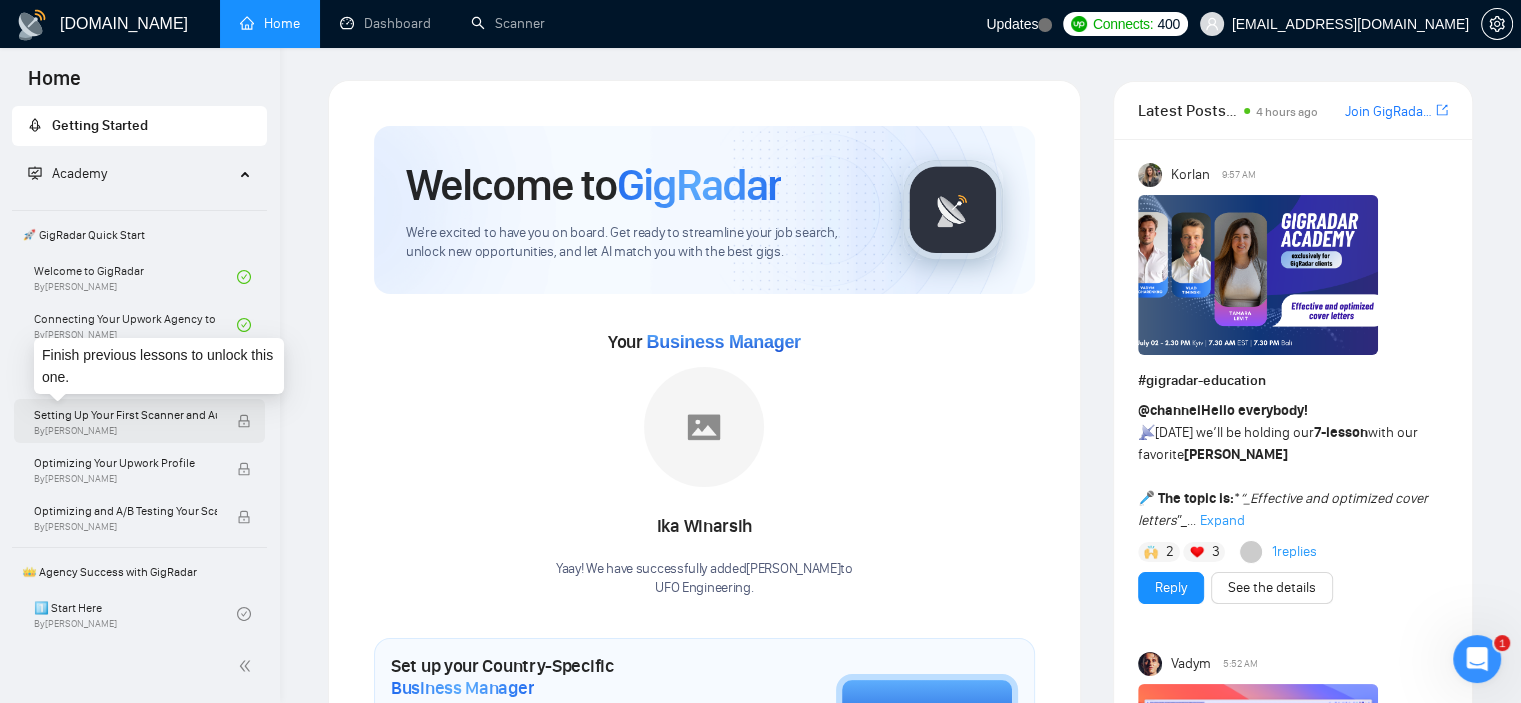 click on "Setting Up Your First Scanner and Auto-Bidder" at bounding box center [125, 415] 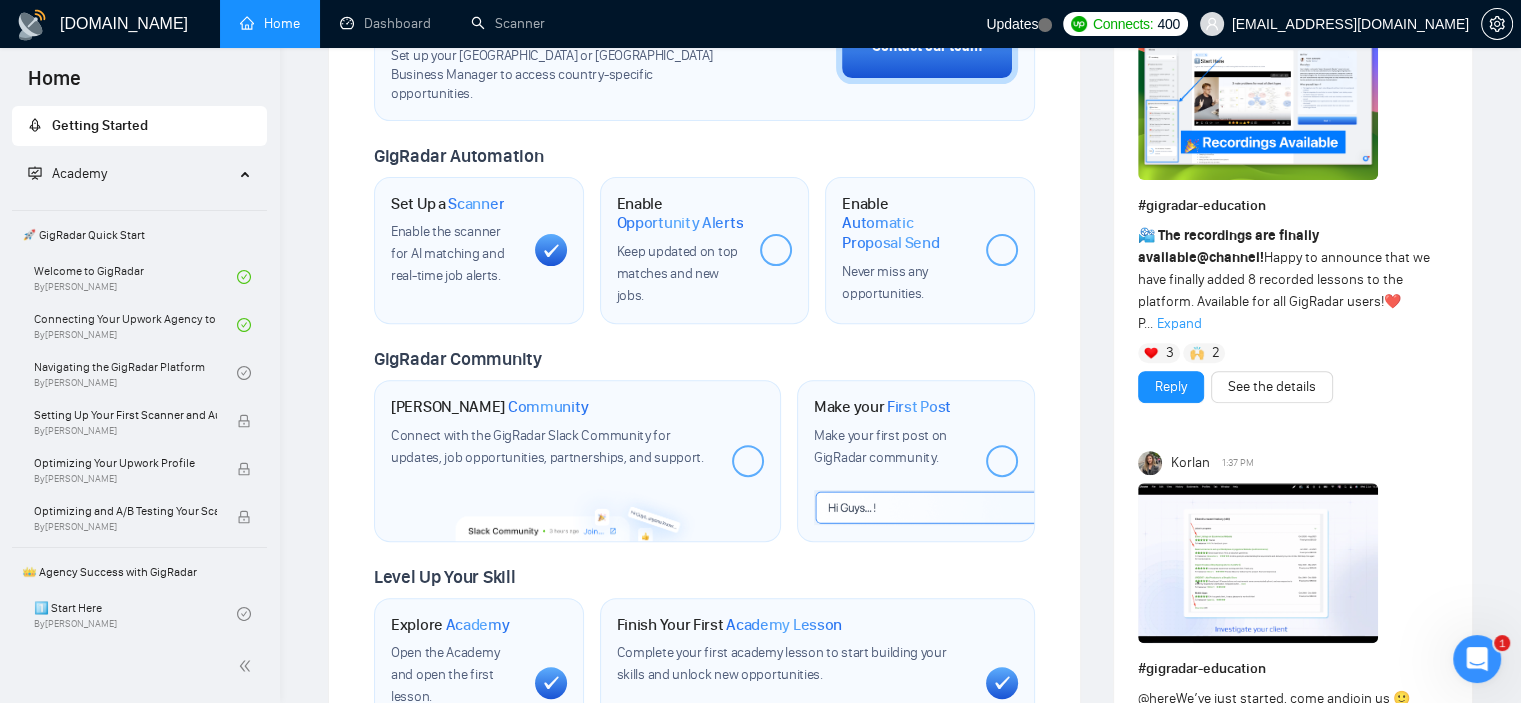 scroll, scrollTop: 666, scrollLeft: 0, axis: vertical 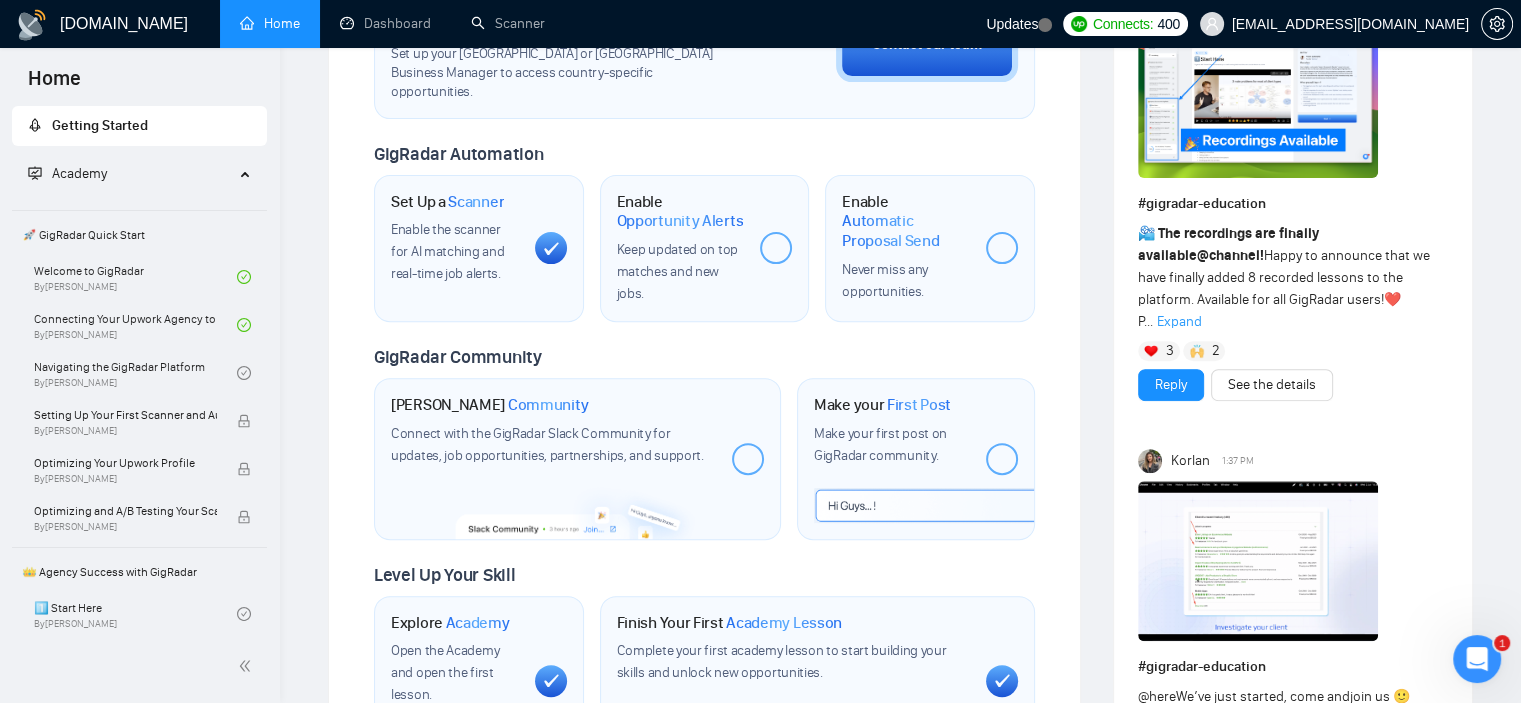 click on "Keep updated on top matches and new jobs." at bounding box center (681, 272) 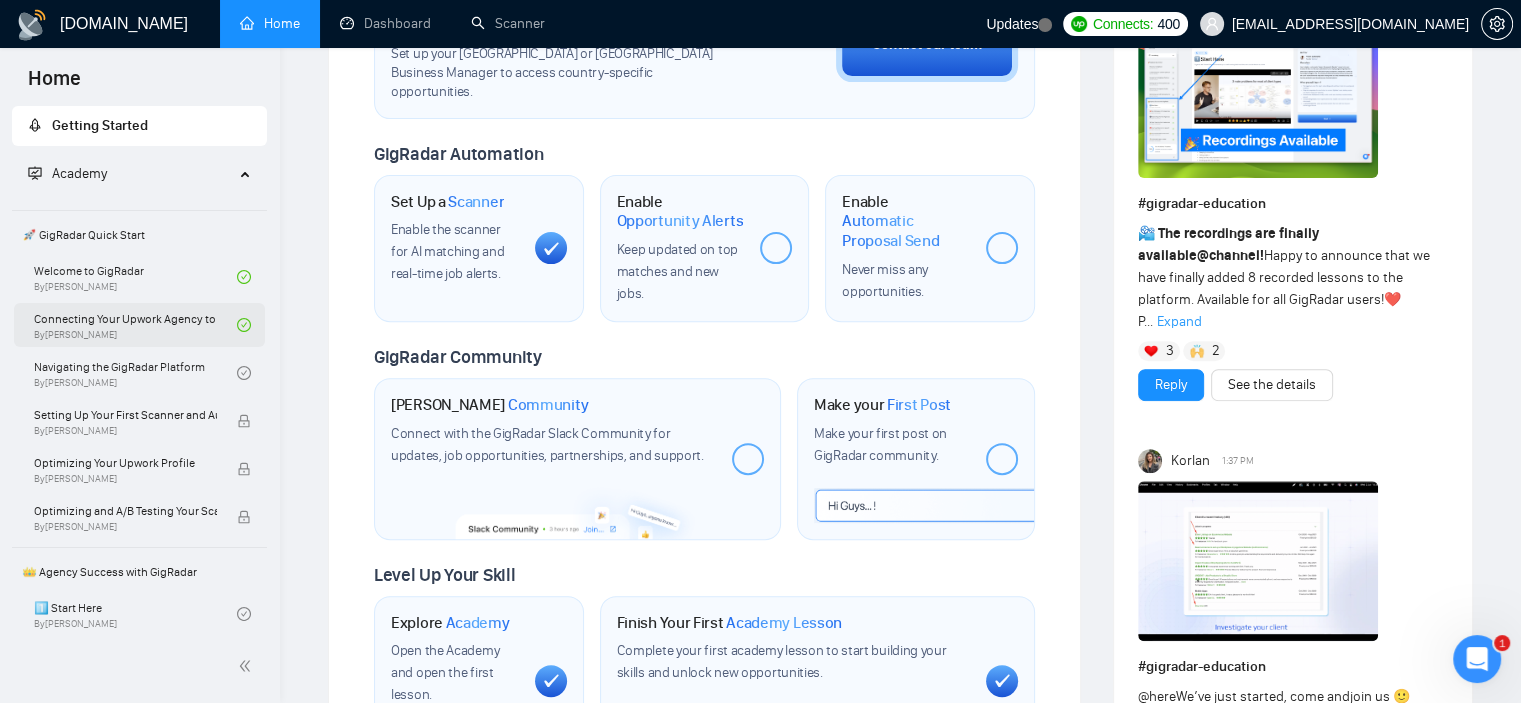 click on "Connecting Your Upwork Agency to GigRadar By  Vlad Timinsky" at bounding box center (135, 325) 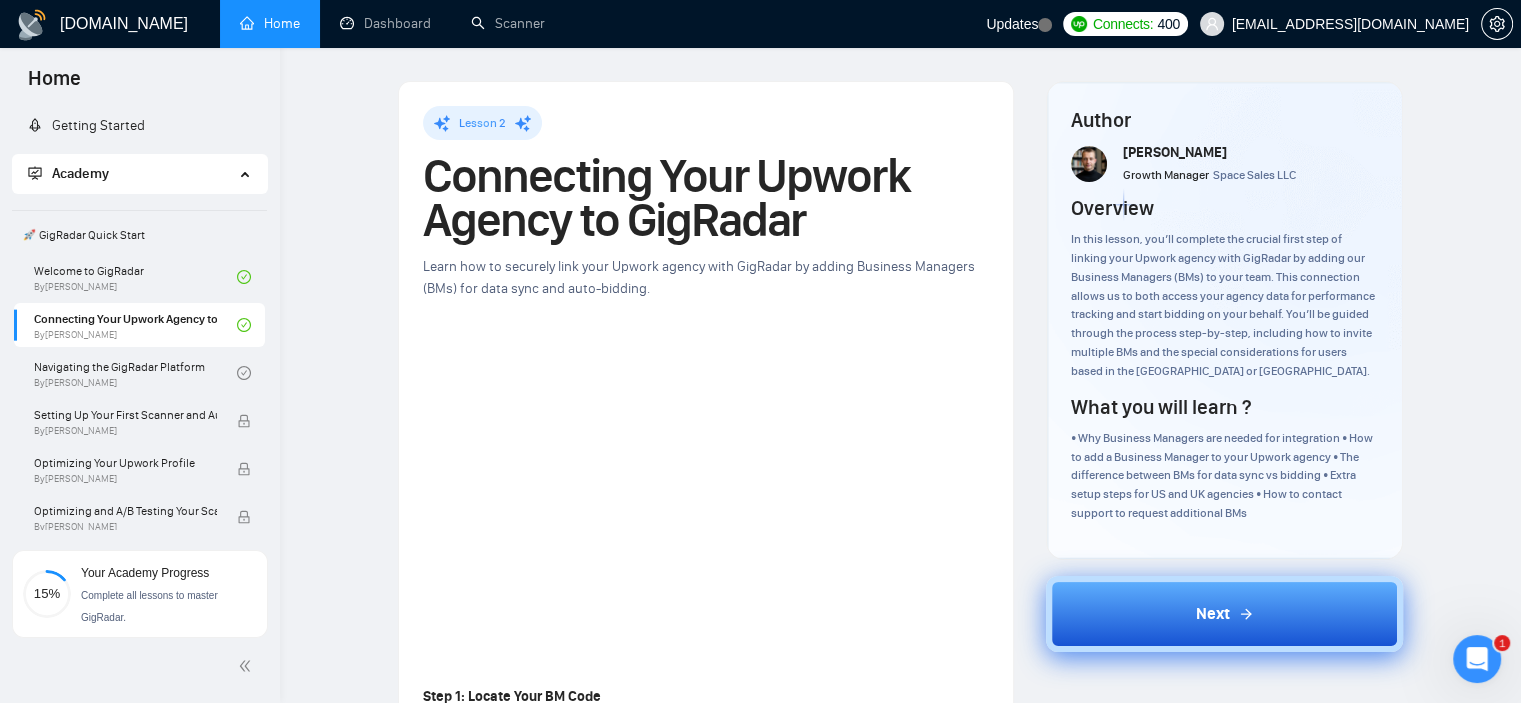 click on "Next" at bounding box center (1224, 614) 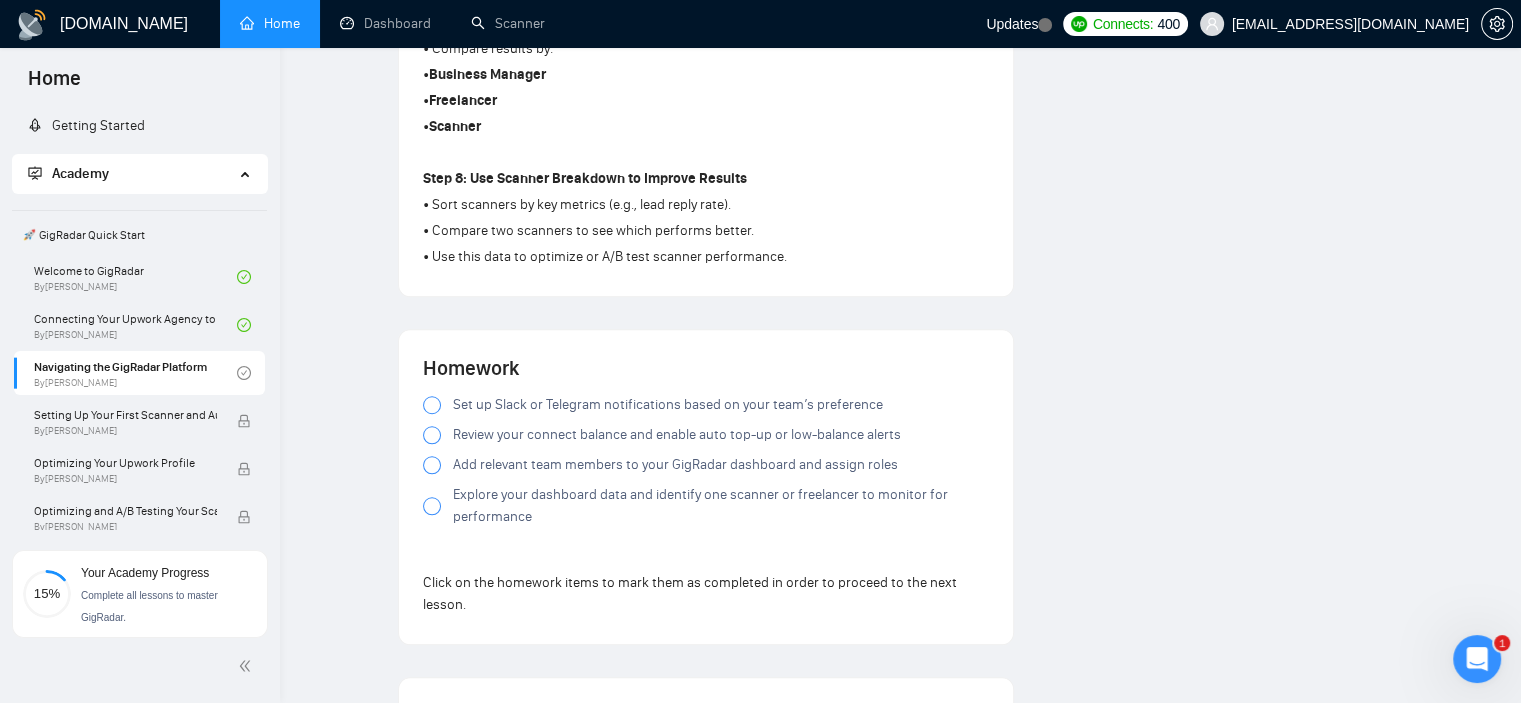 scroll, scrollTop: 1574, scrollLeft: 0, axis: vertical 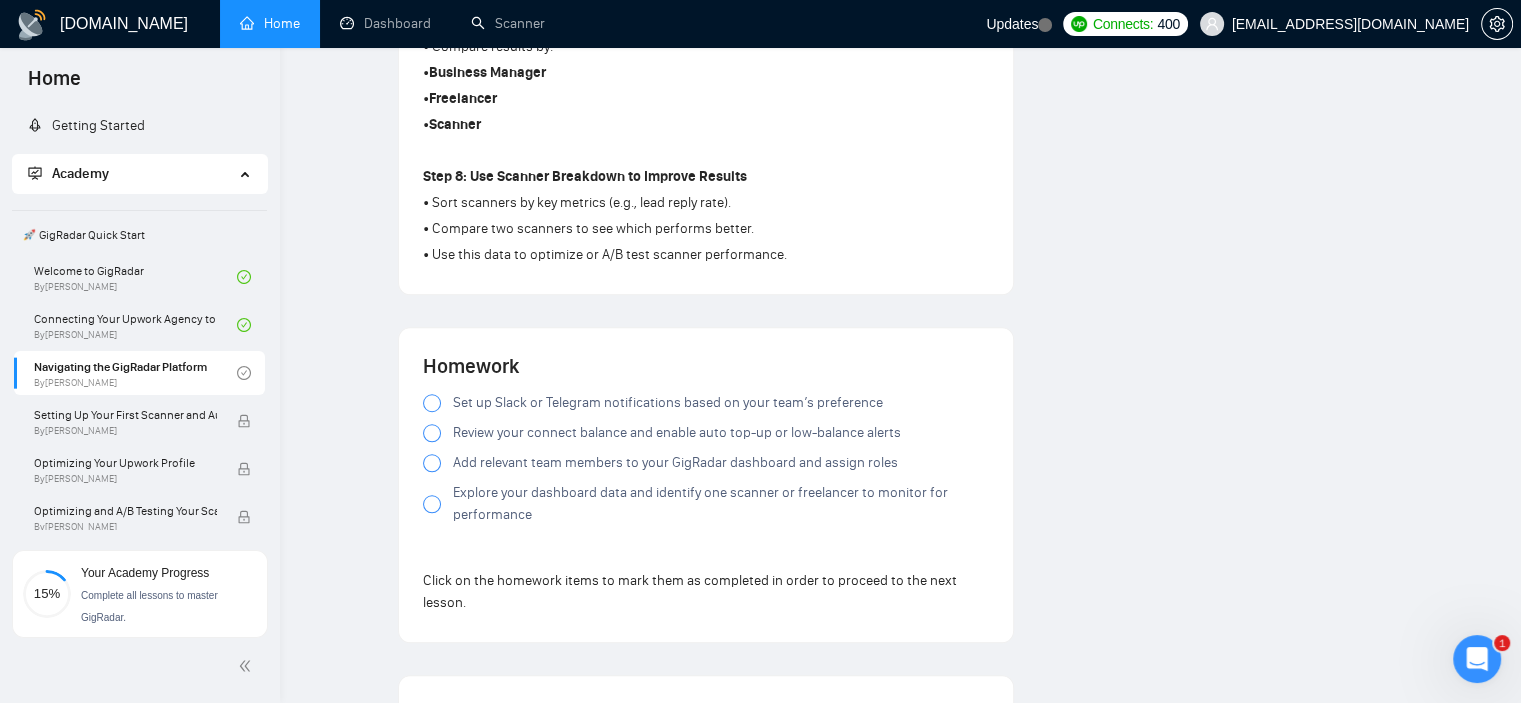 click at bounding box center (432, 433) 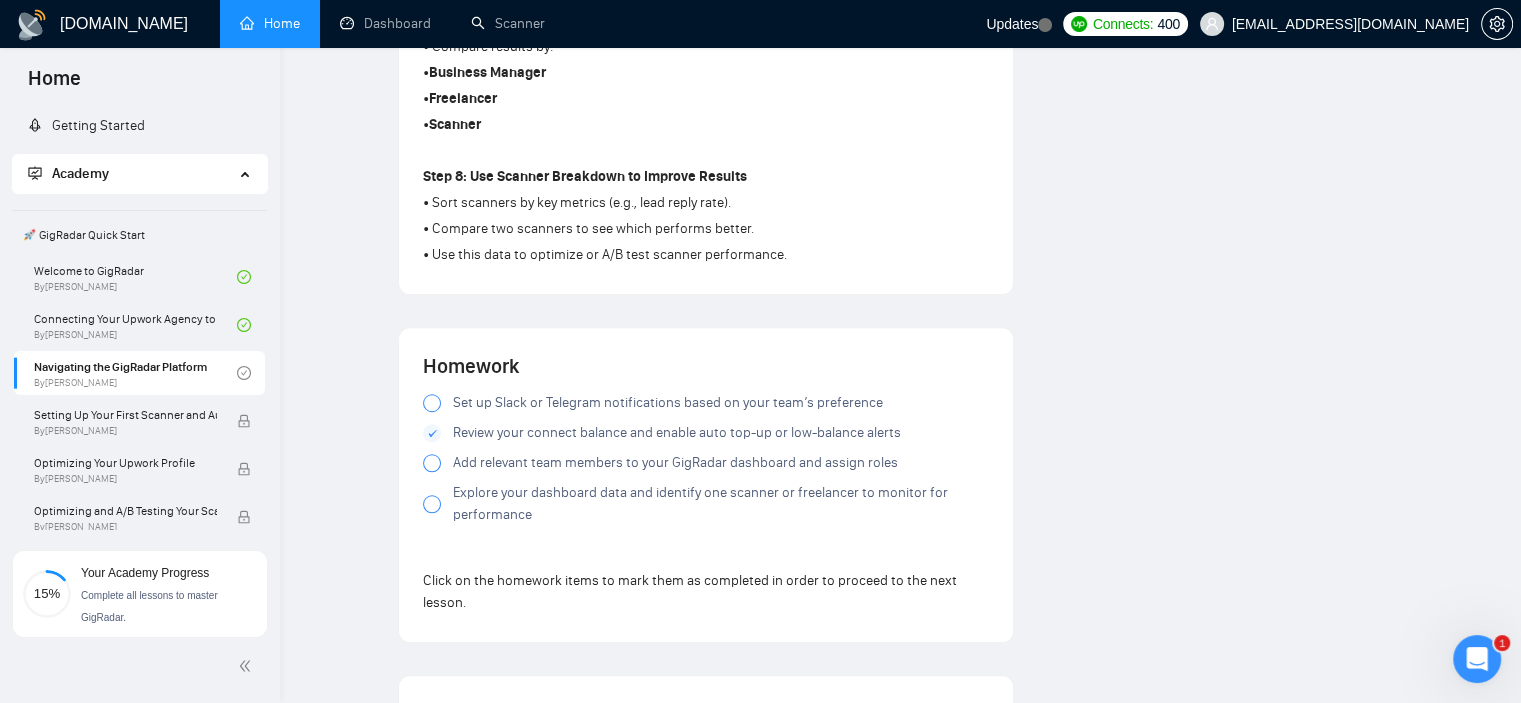 click at bounding box center (432, 463) 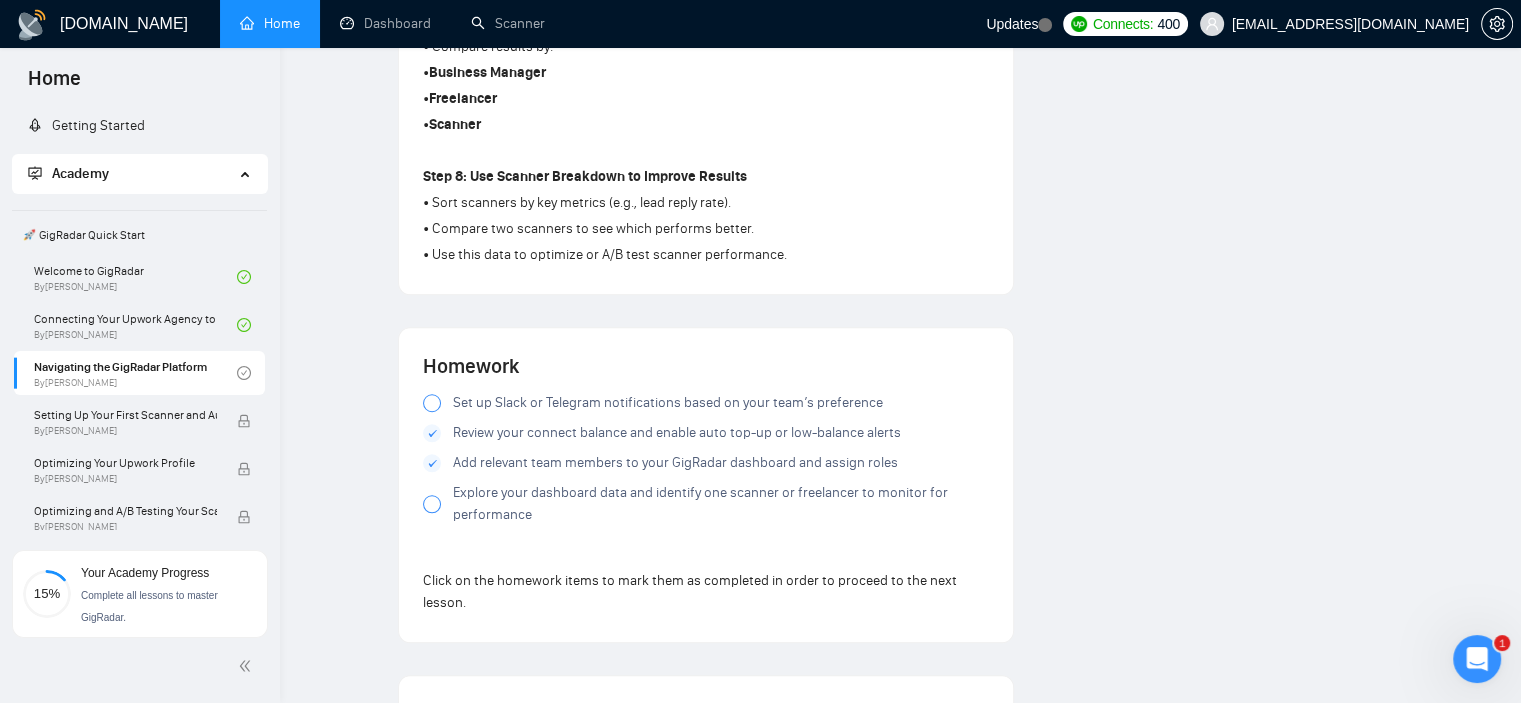 click on "Explore your dashboard data and identify one scanner or freelancer to monitor for performance" at bounding box center (706, 504) 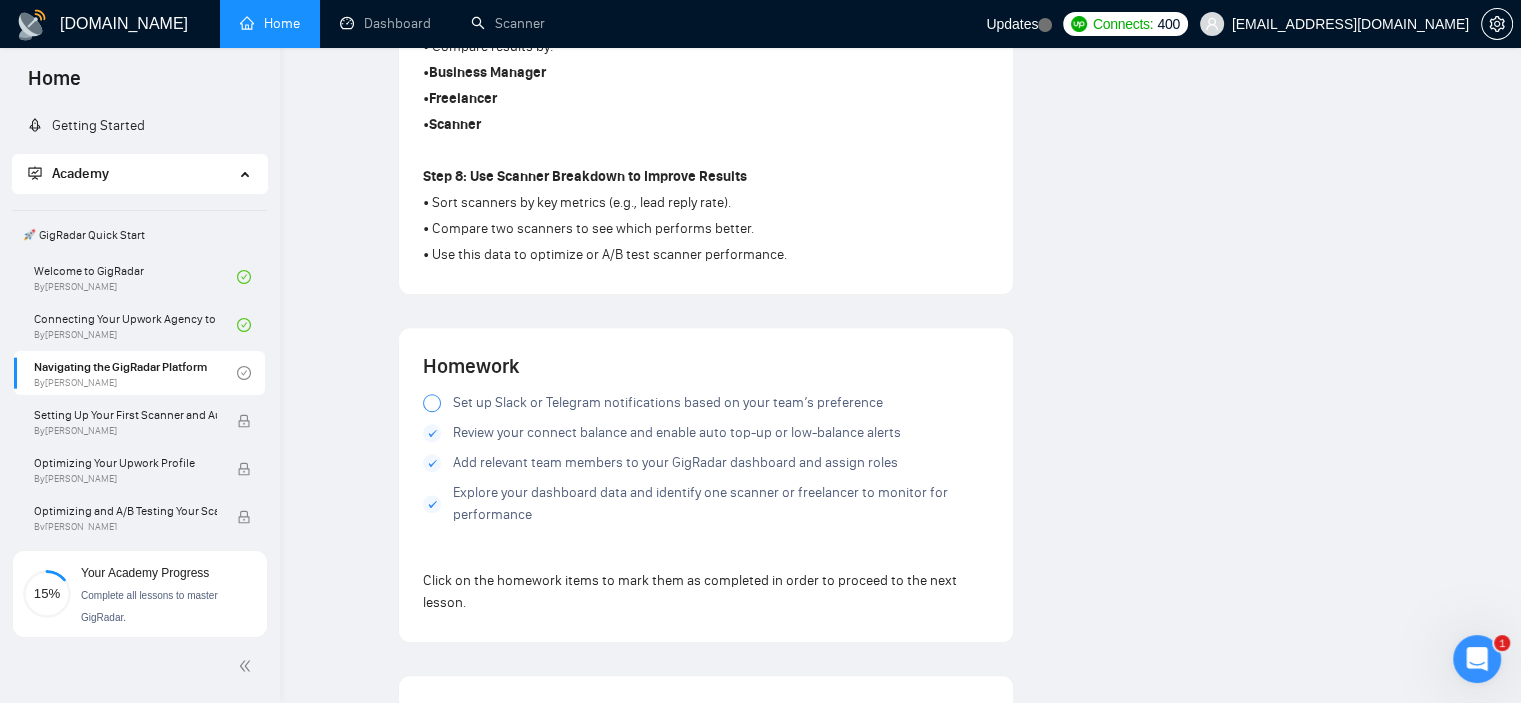 click at bounding box center [432, 403] 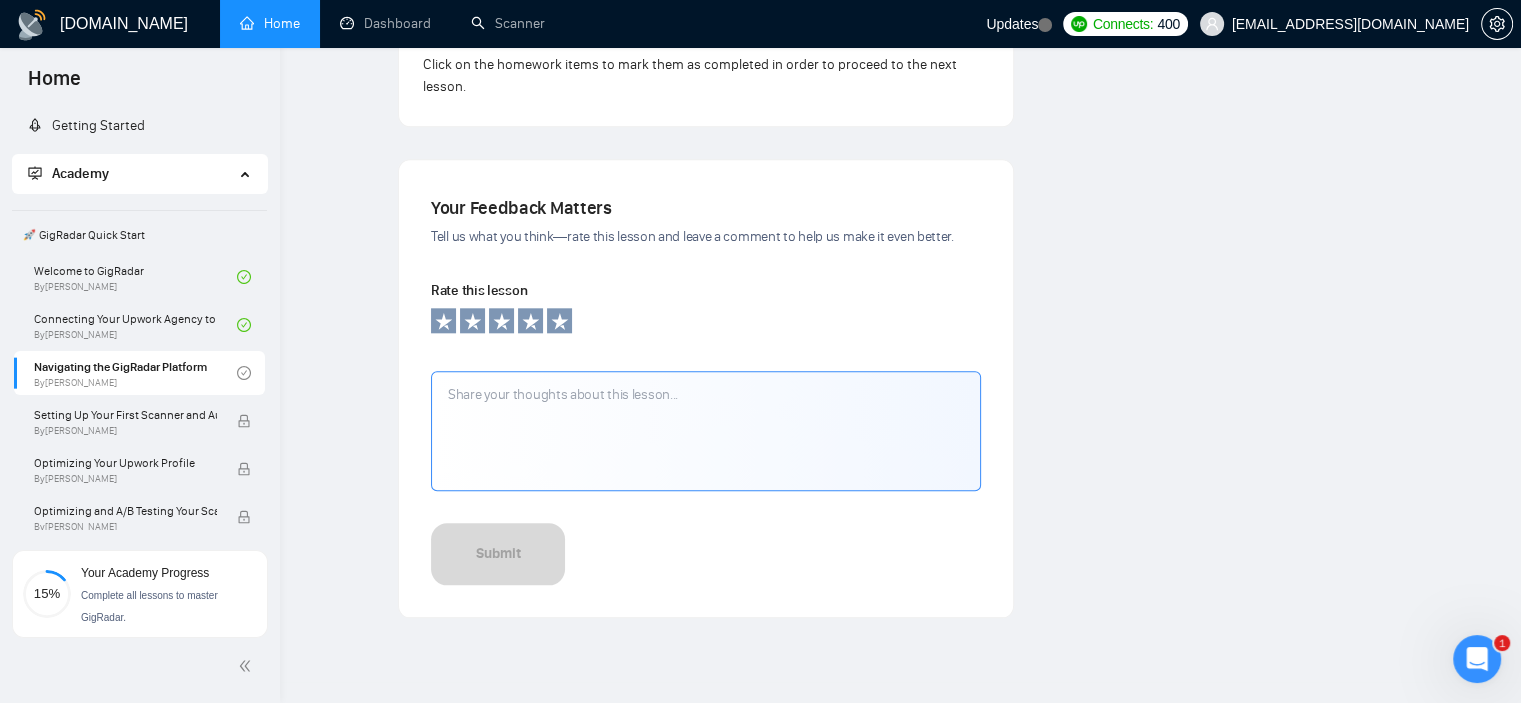 scroll, scrollTop: 2190, scrollLeft: 0, axis: vertical 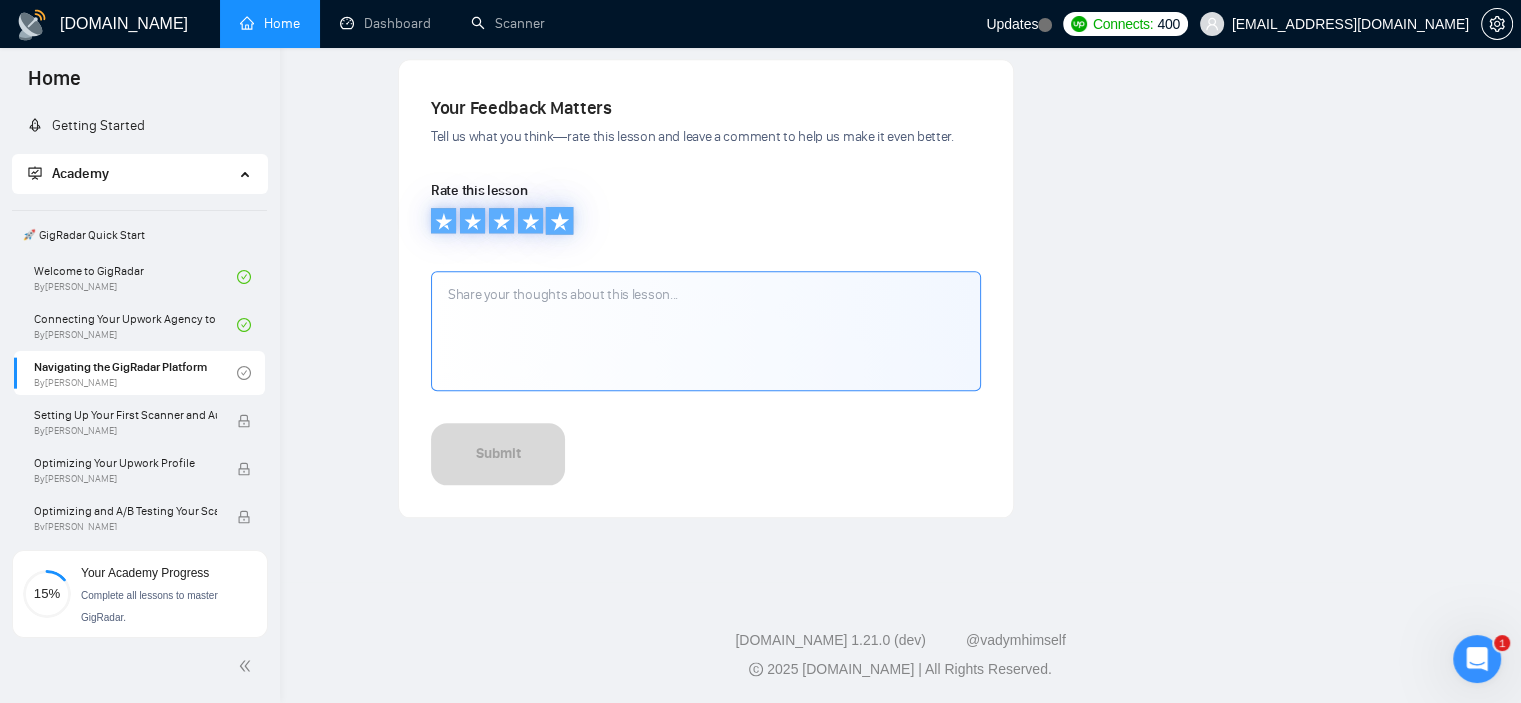 click 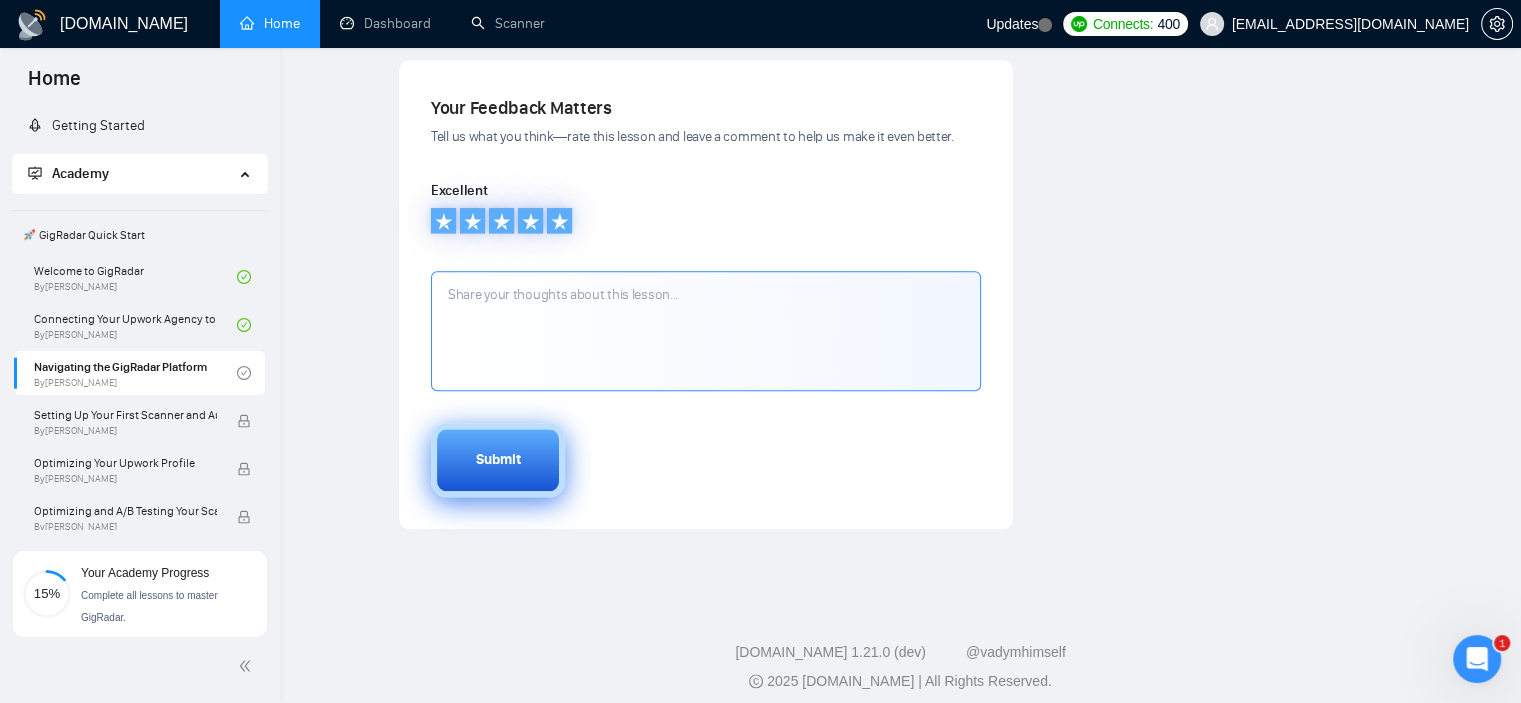 click on "Submit" at bounding box center [498, 460] 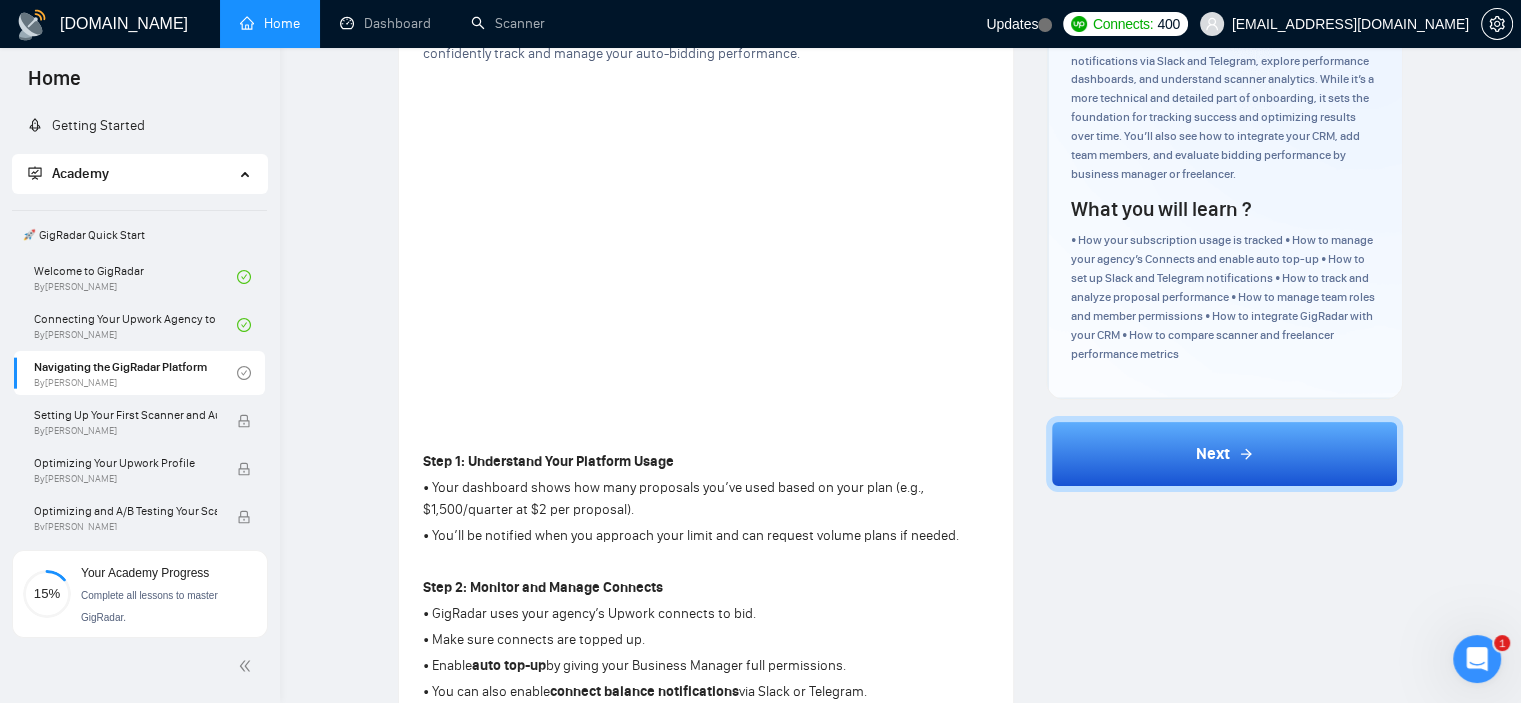 scroll, scrollTop: 240, scrollLeft: 0, axis: vertical 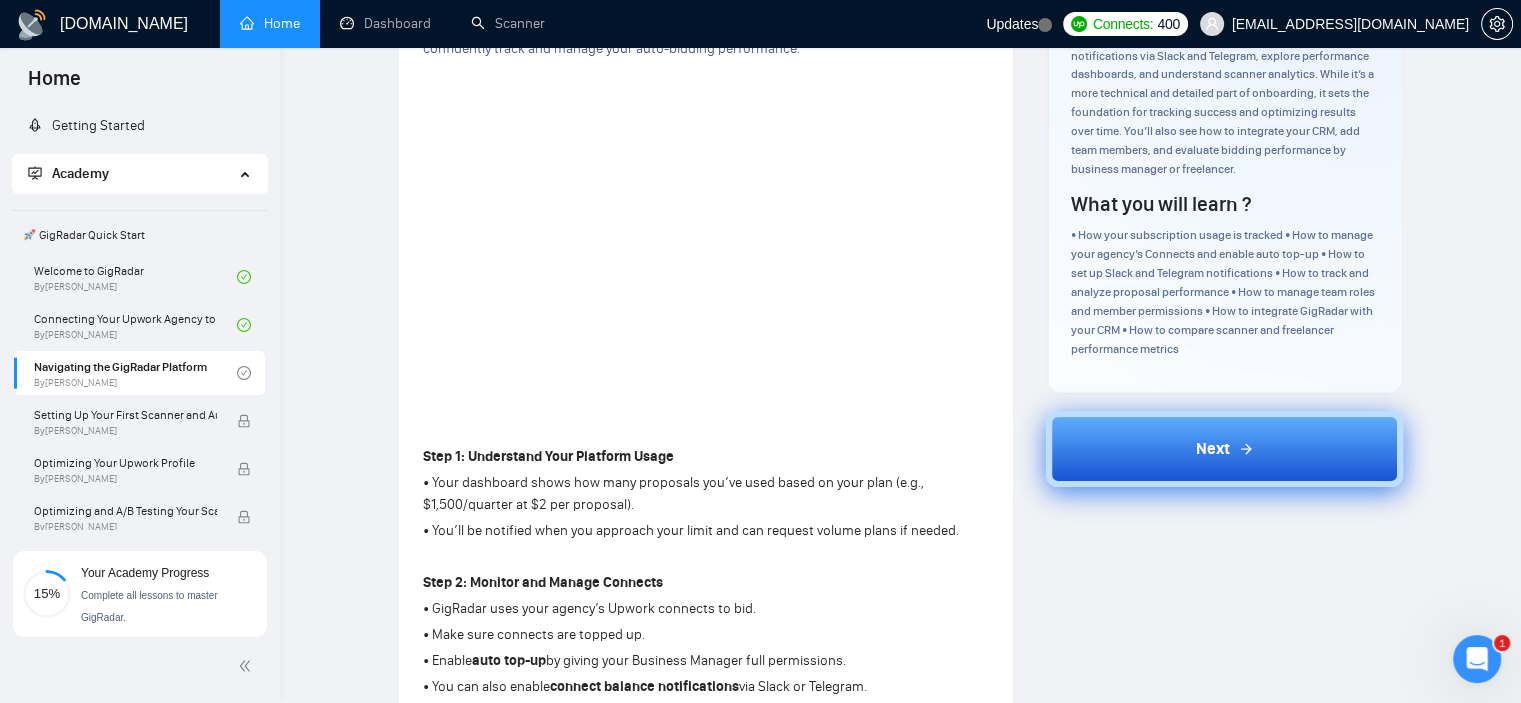click on "Next" at bounding box center [1224, 449] 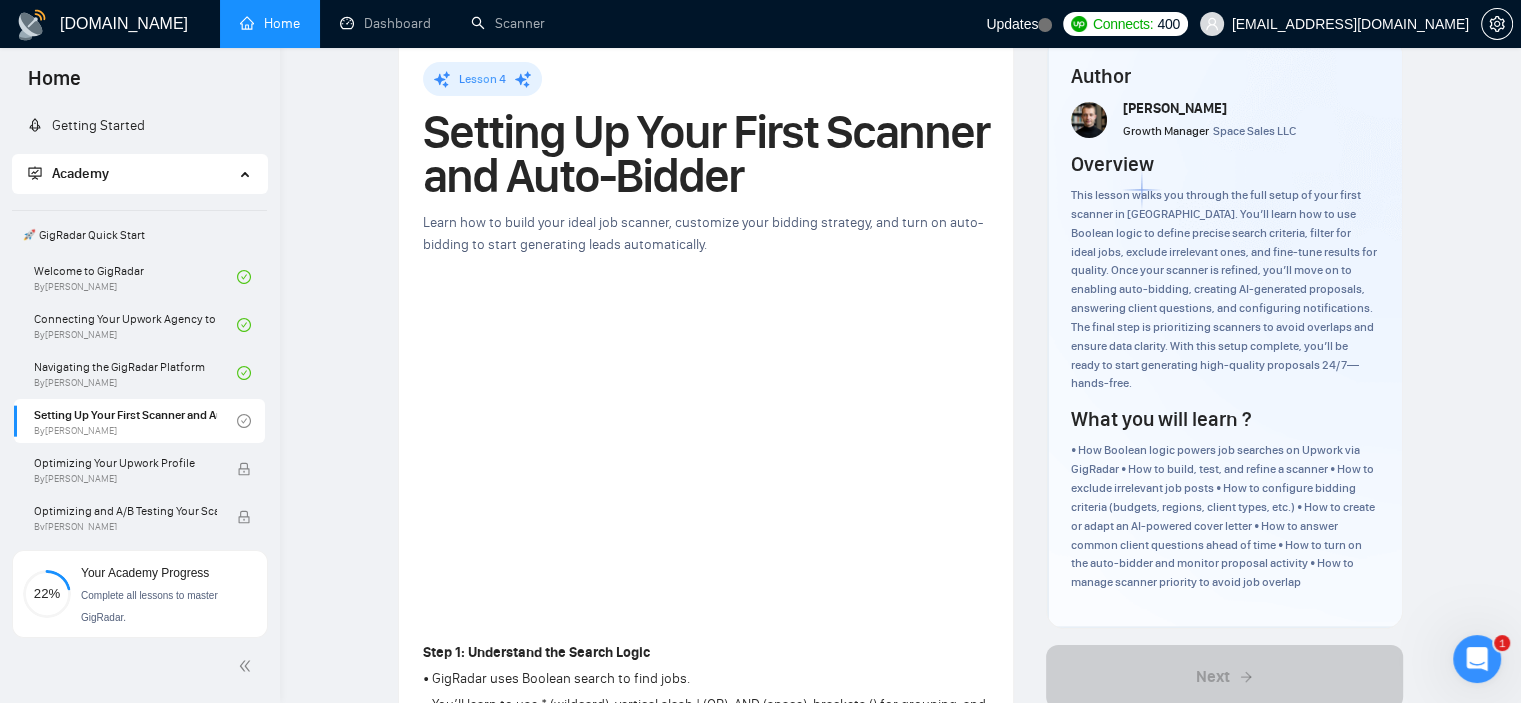 scroll, scrollTop: 0, scrollLeft: 0, axis: both 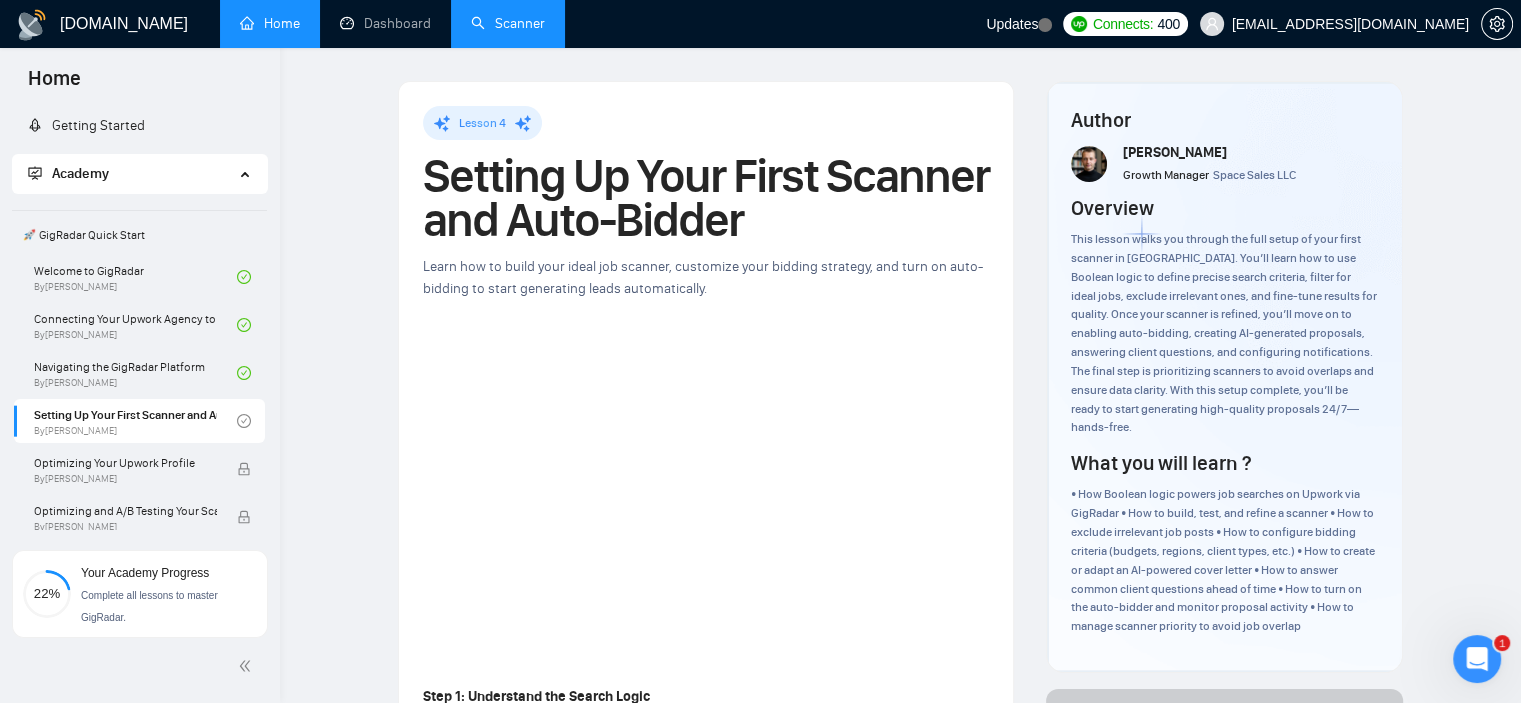 click on "Scanner" at bounding box center [508, 23] 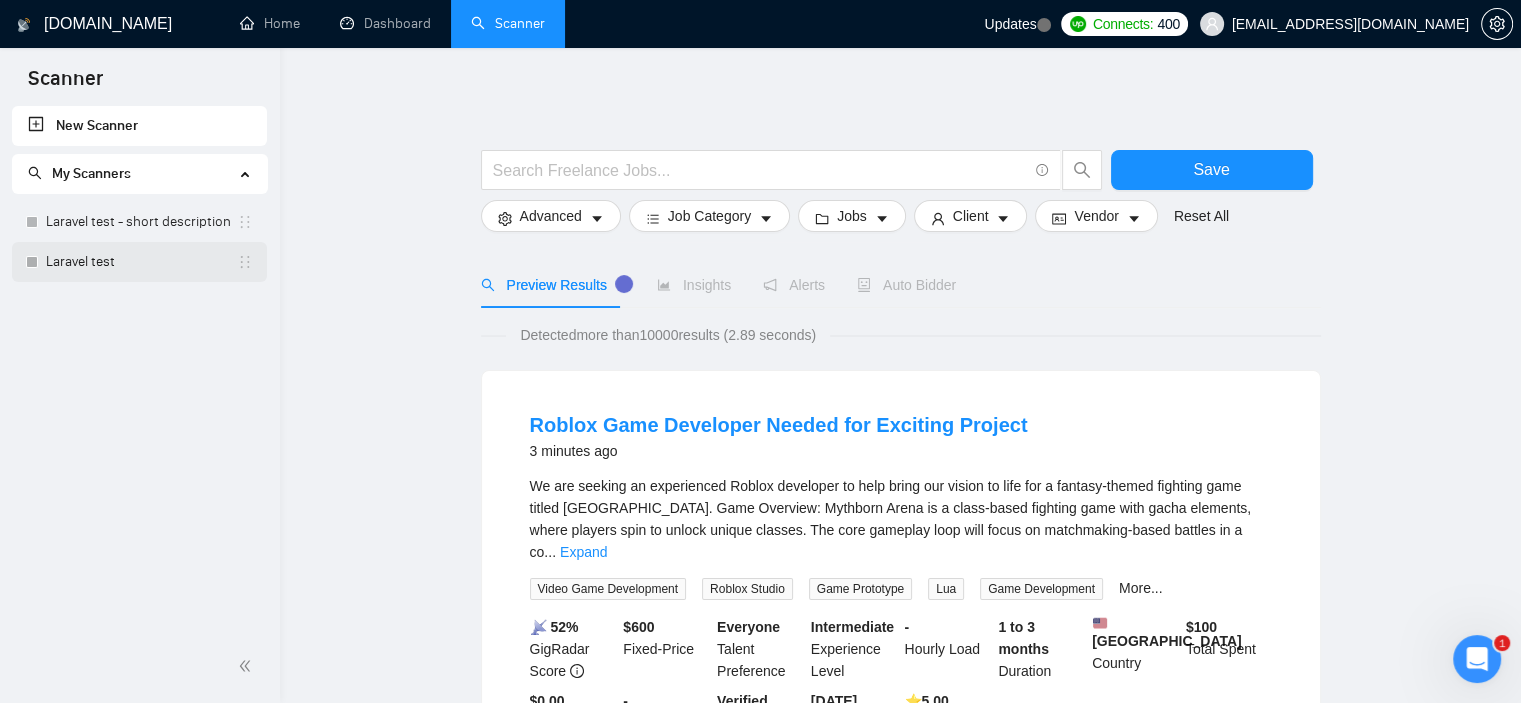 click on "Laravel test" at bounding box center [141, 262] 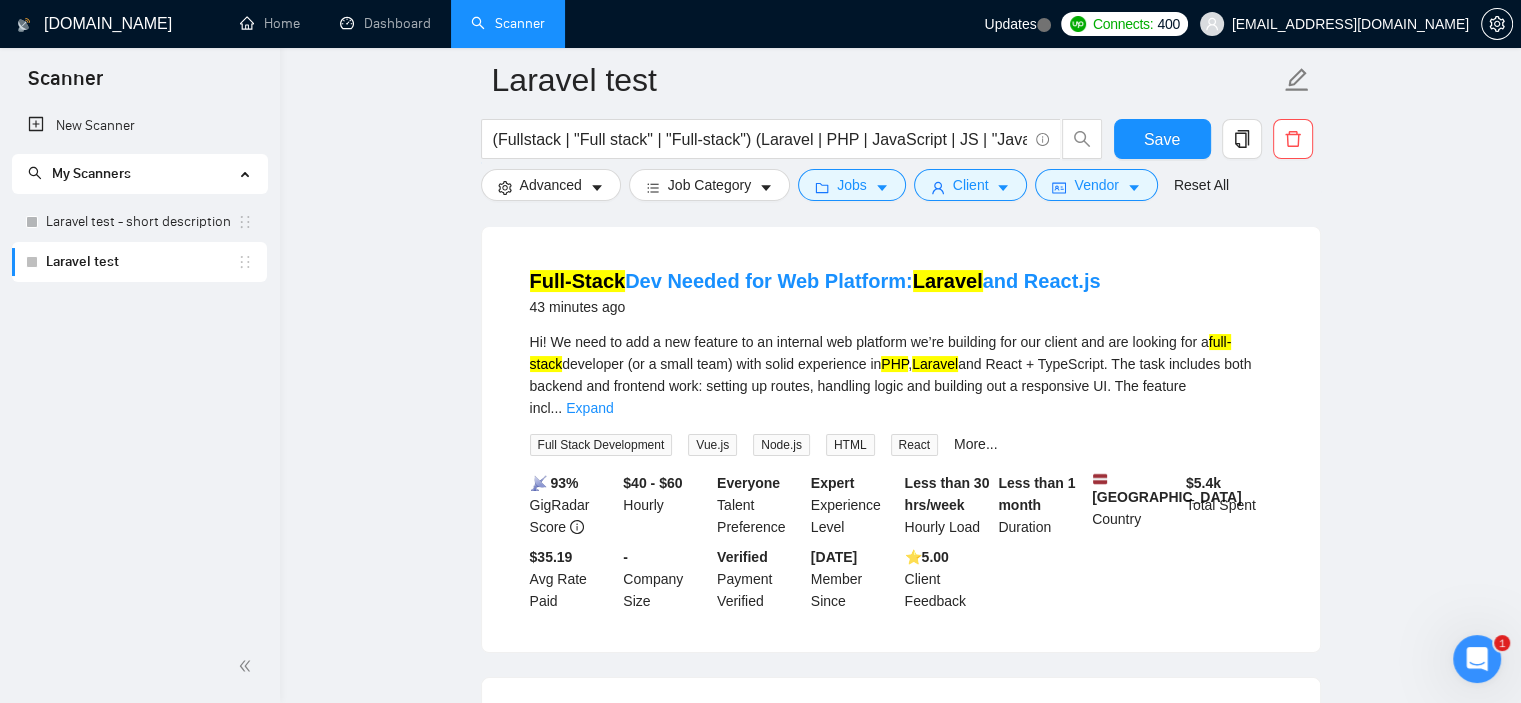 scroll, scrollTop: 191, scrollLeft: 0, axis: vertical 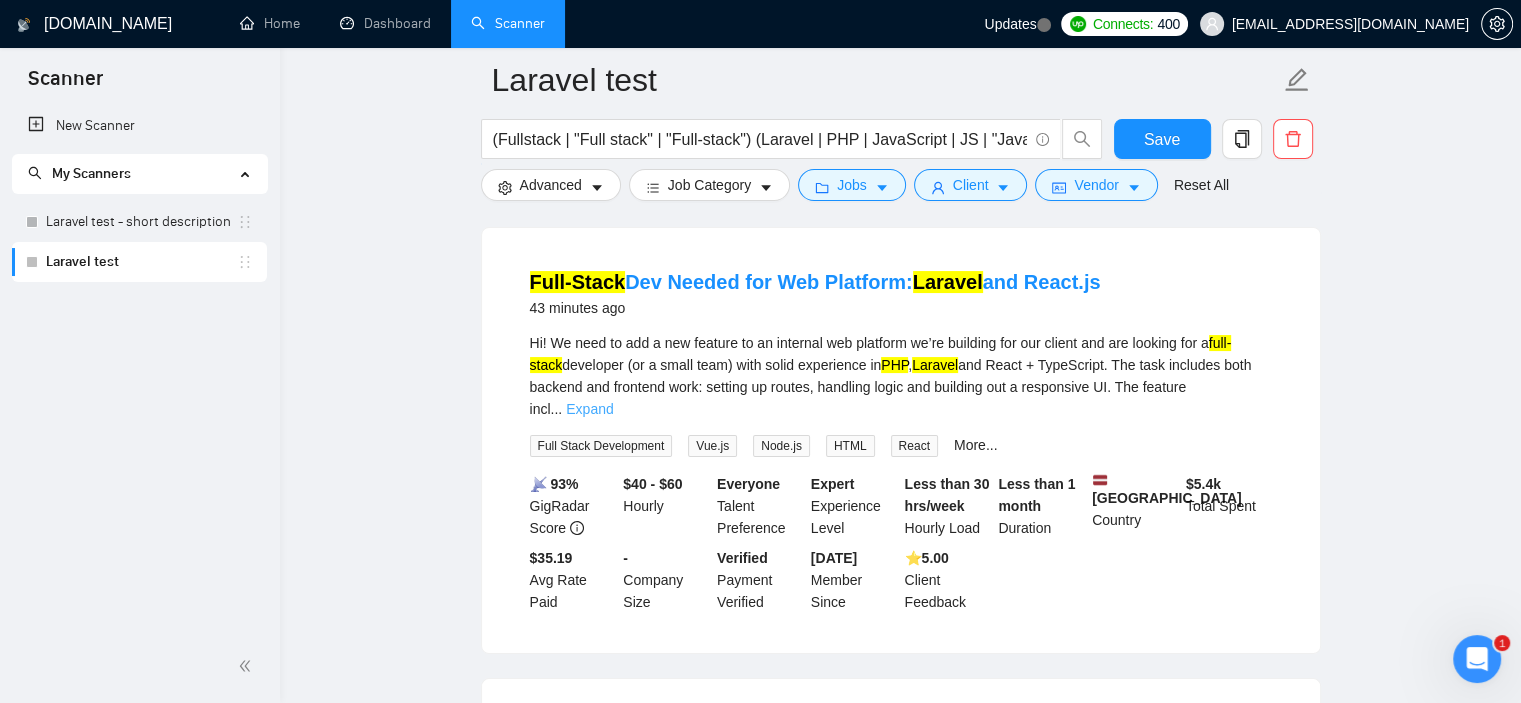 click on "Expand" at bounding box center [589, 409] 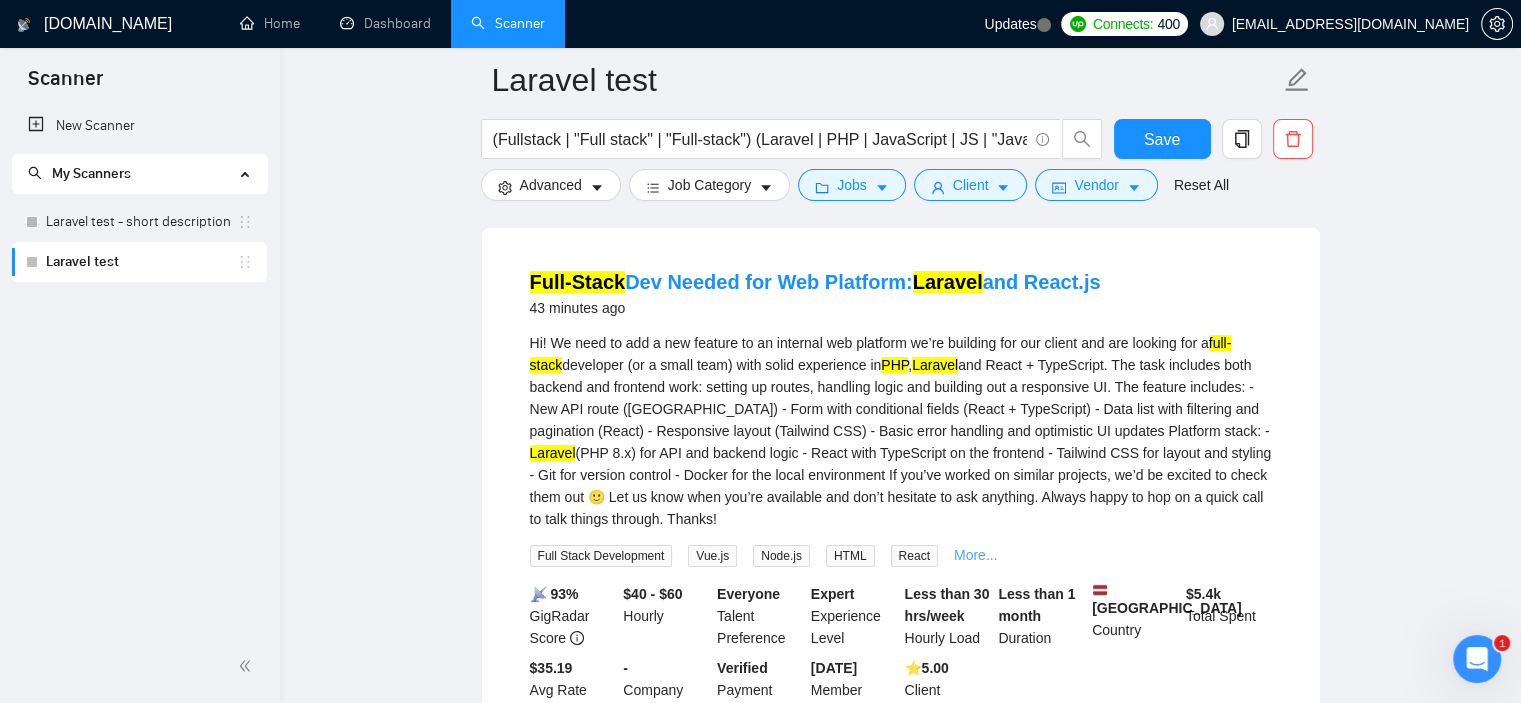 click on "More..." at bounding box center [976, 555] 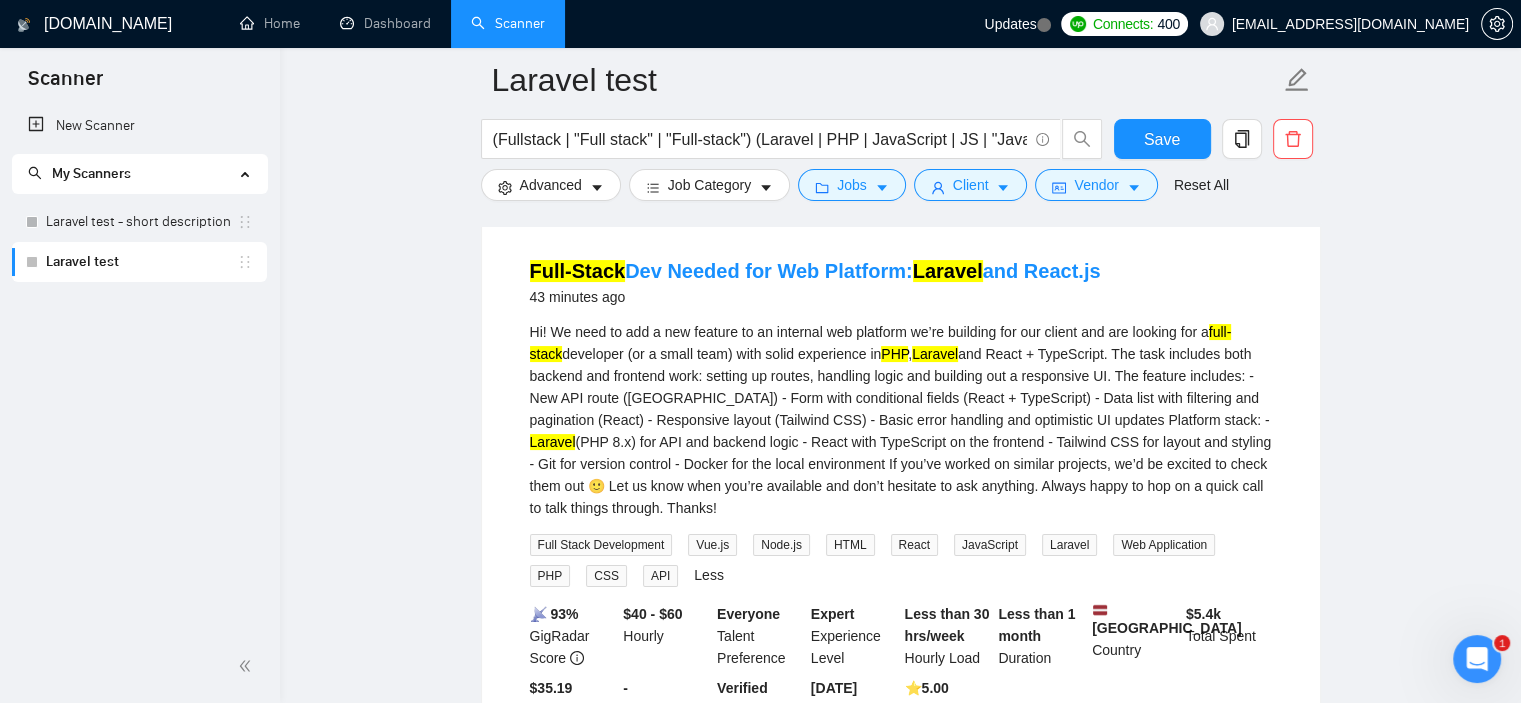 scroll, scrollTop: 203, scrollLeft: 0, axis: vertical 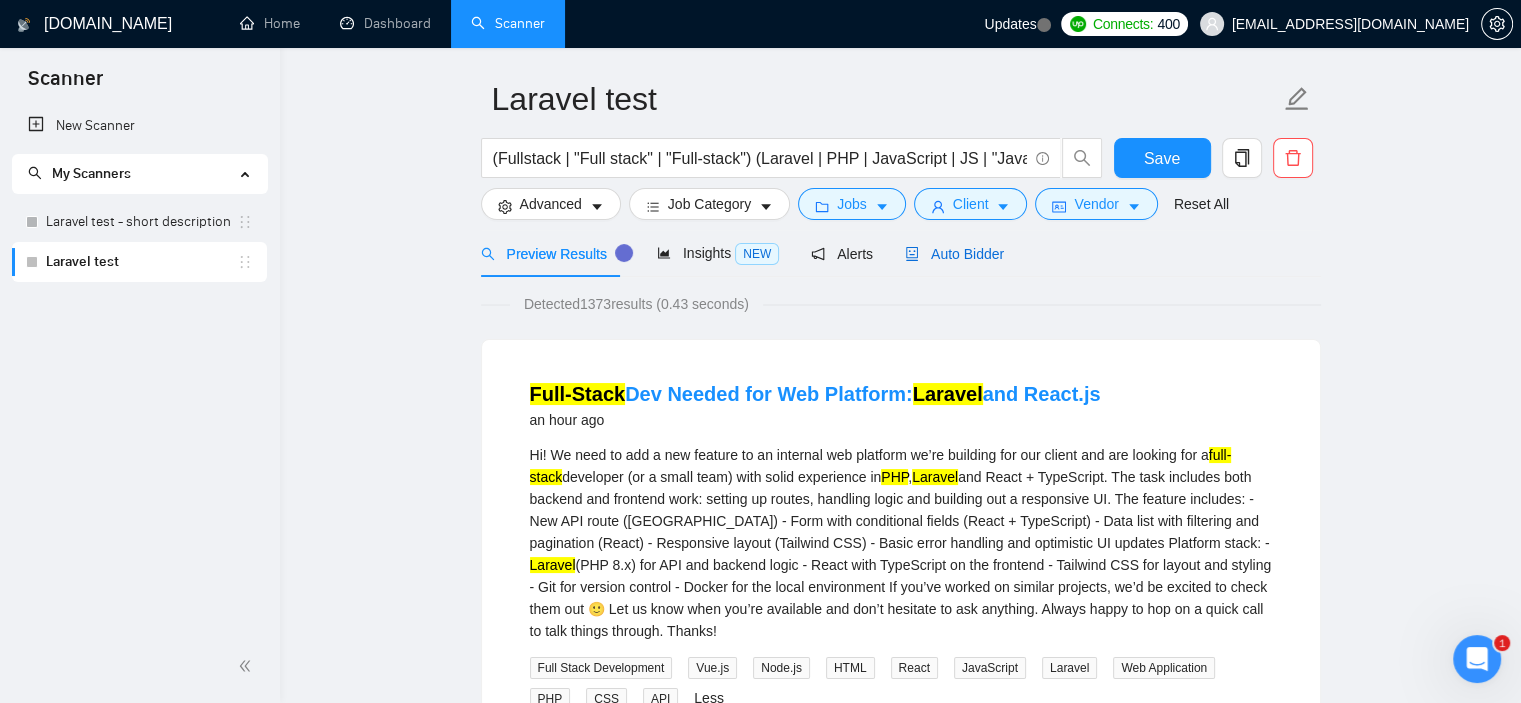 click on "Auto Bidder" at bounding box center (954, 254) 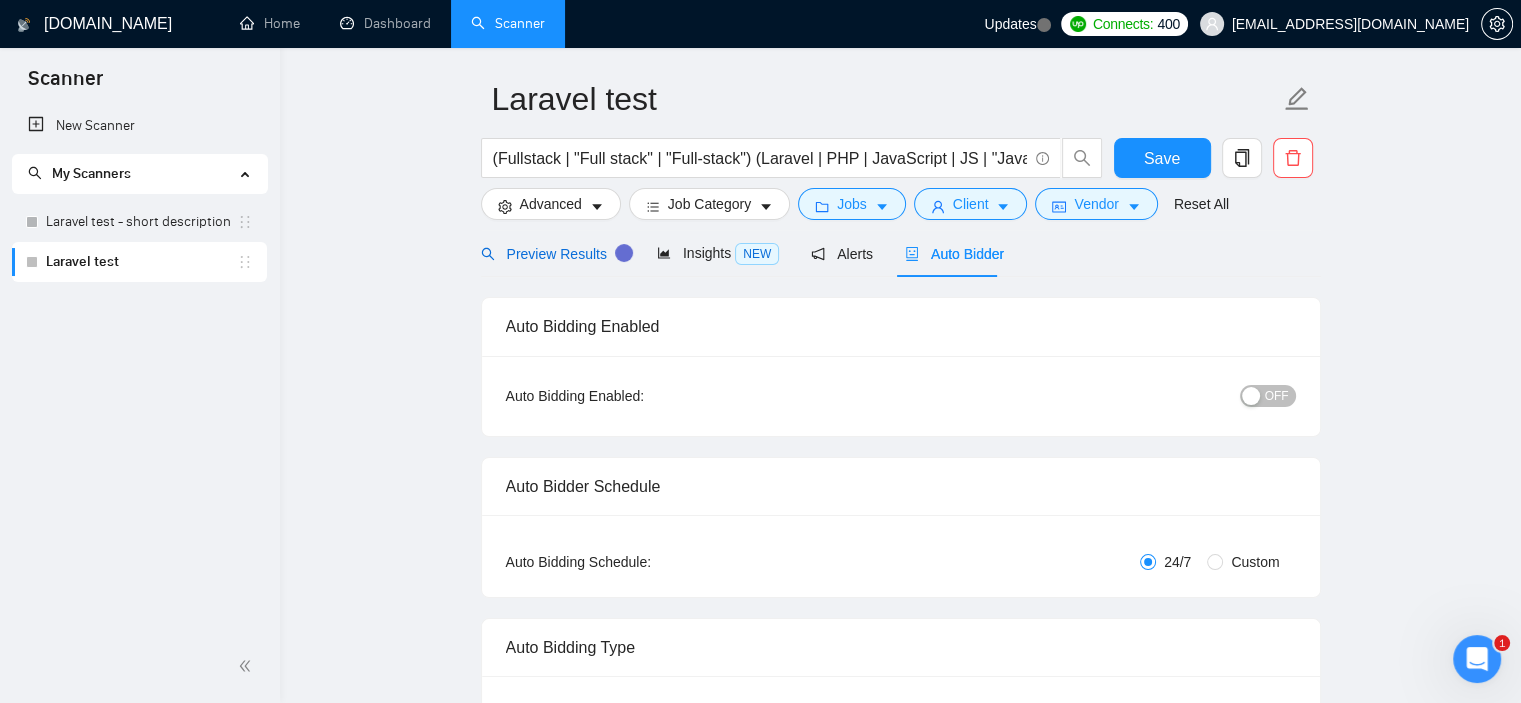 click on "Preview Results" at bounding box center [553, 254] 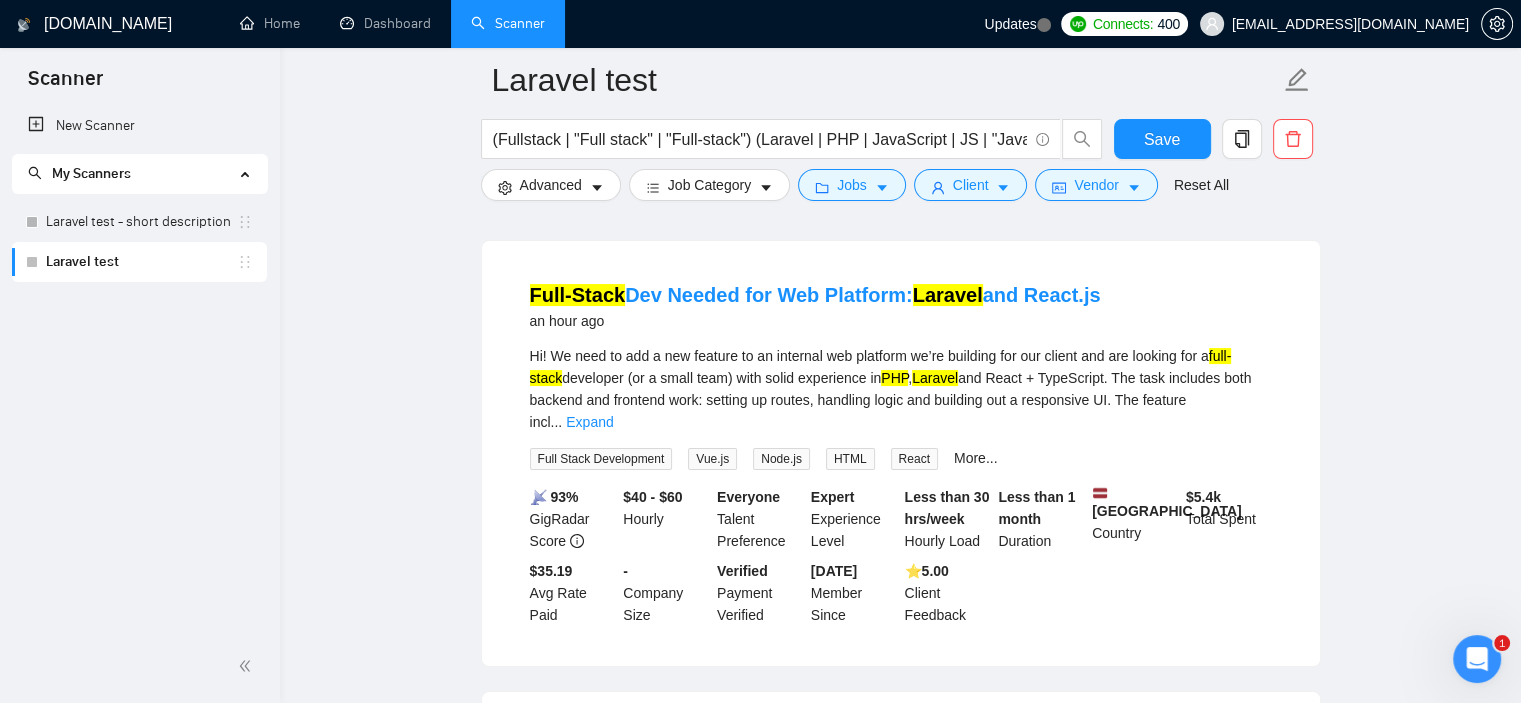 scroll, scrollTop: 179, scrollLeft: 0, axis: vertical 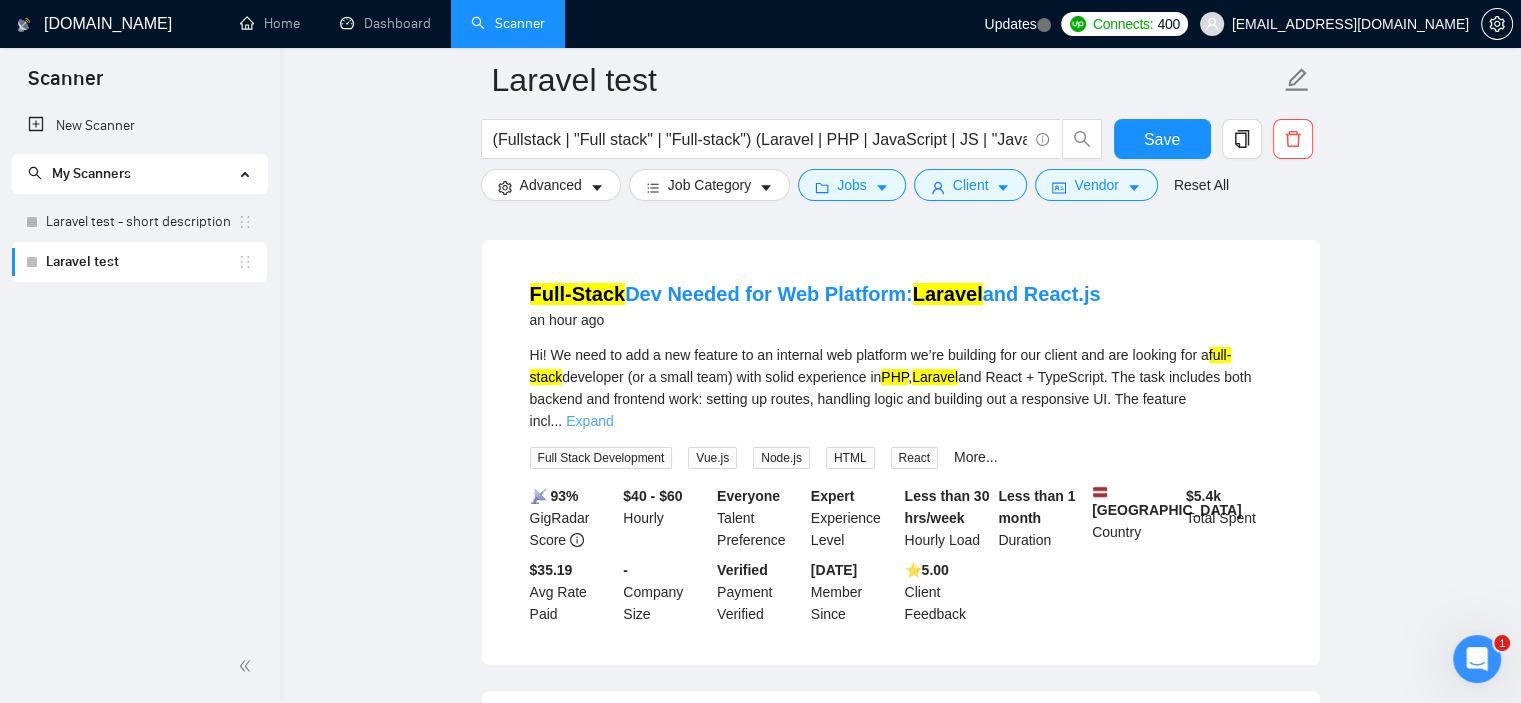 click on "Expand" at bounding box center [589, 421] 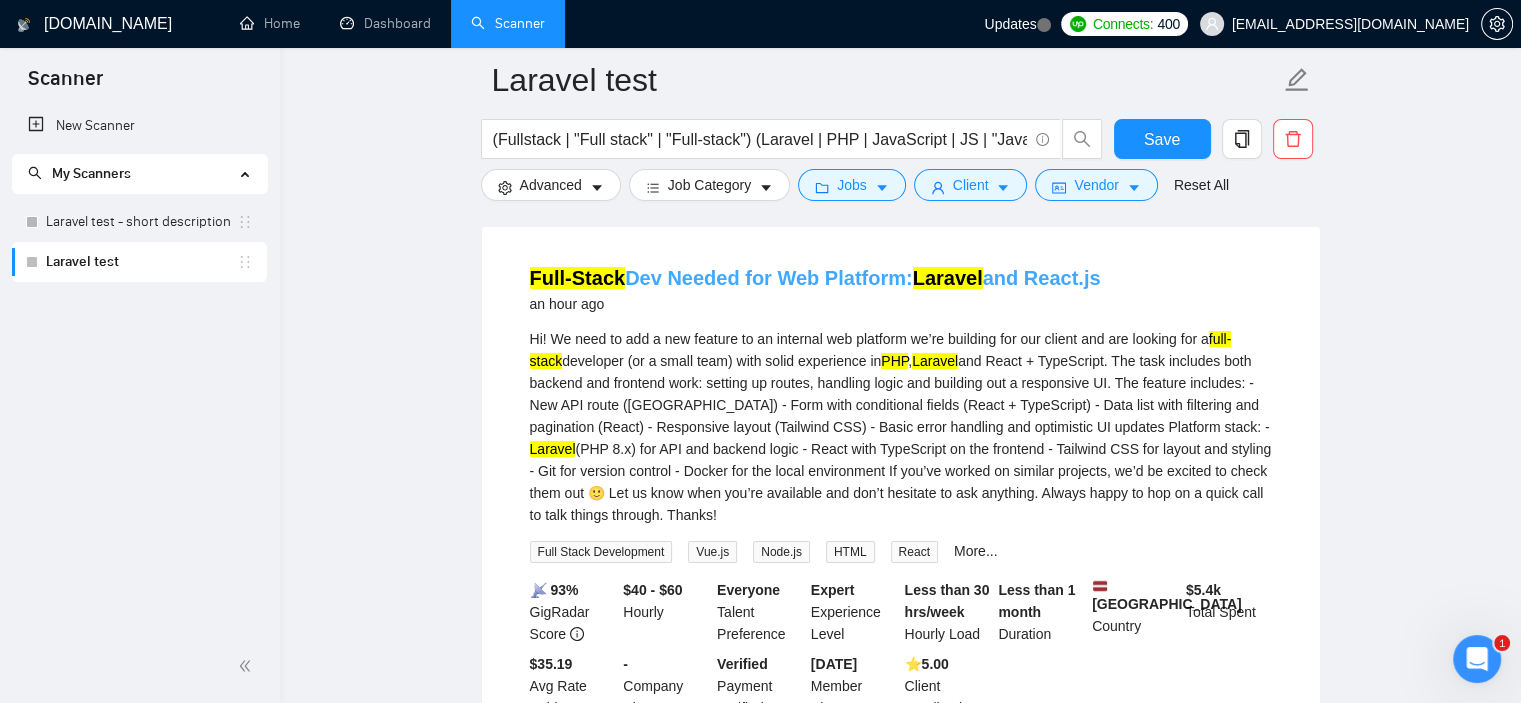 scroll, scrollTop: 191, scrollLeft: 0, axis: vertical 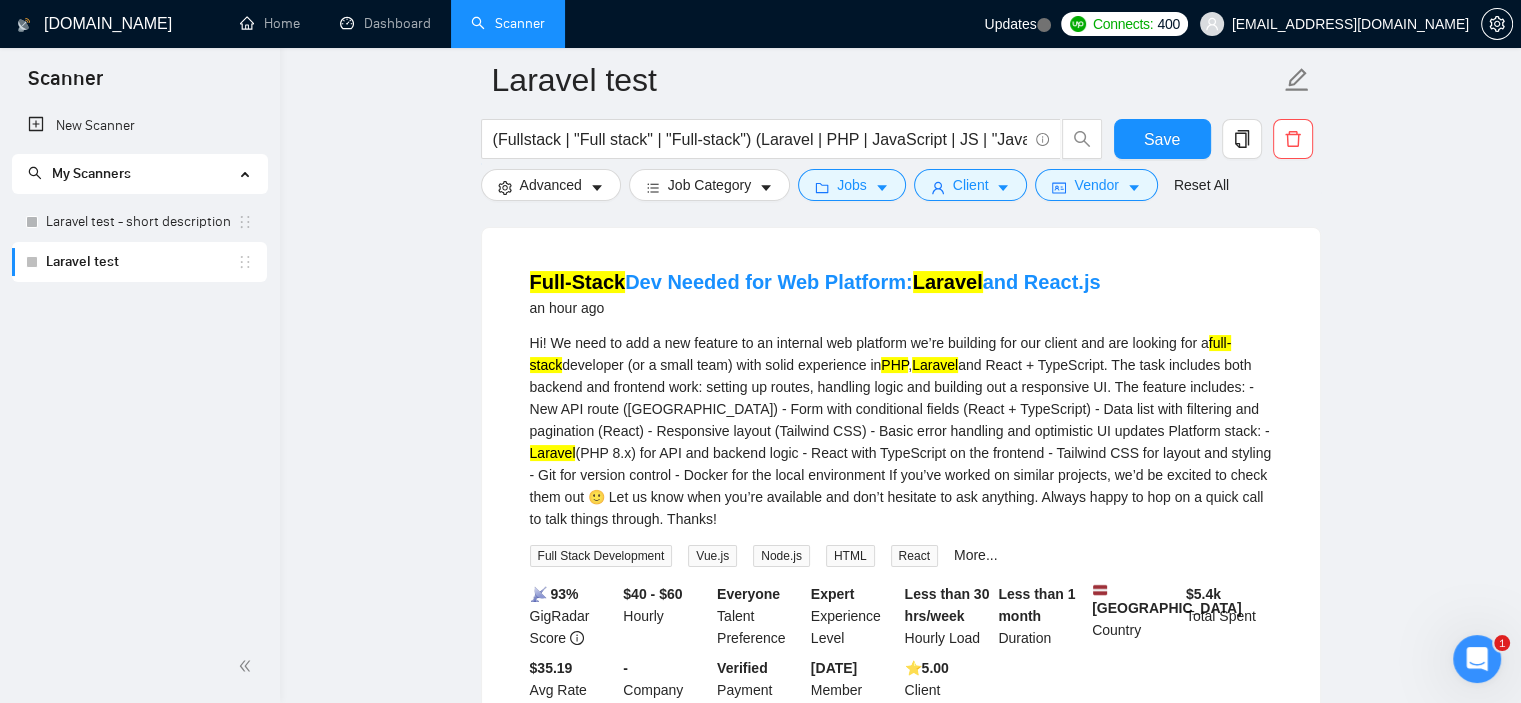 copy on "Hi!
We need to add a new feature to an internal web platform we’re building for our client and are looking for a  full-stack  developer (or a small team) with solid experience in  PHP ,  Laravel  and React + TypeScript.
The task includes both backend and frontend work: setting up routes, handling logic and building out a responsive UI.
The feature includes:
- New API route (Laravel)
- Form with conditional fields (React + TypeScript)
- Data list with filtering and pagination (React)
- Responsive layout (Tailwind CSS)
- Basic error handling and optimistic UI updates
Platform stack:
-  Laravel  (PHP 8.x) for API and backend logic
- React with TypeScript on the frontend
- Tailwind CSS for layout and styling
- Git for version control
- Docker for the local environment
If you’ve worked on similar projects, we’d be excited to check them out 🙂
Let us know when you’re available and don’t hesitate to ask anything.
Always happy to hop on a quick call to talk things through.
Thanks!" 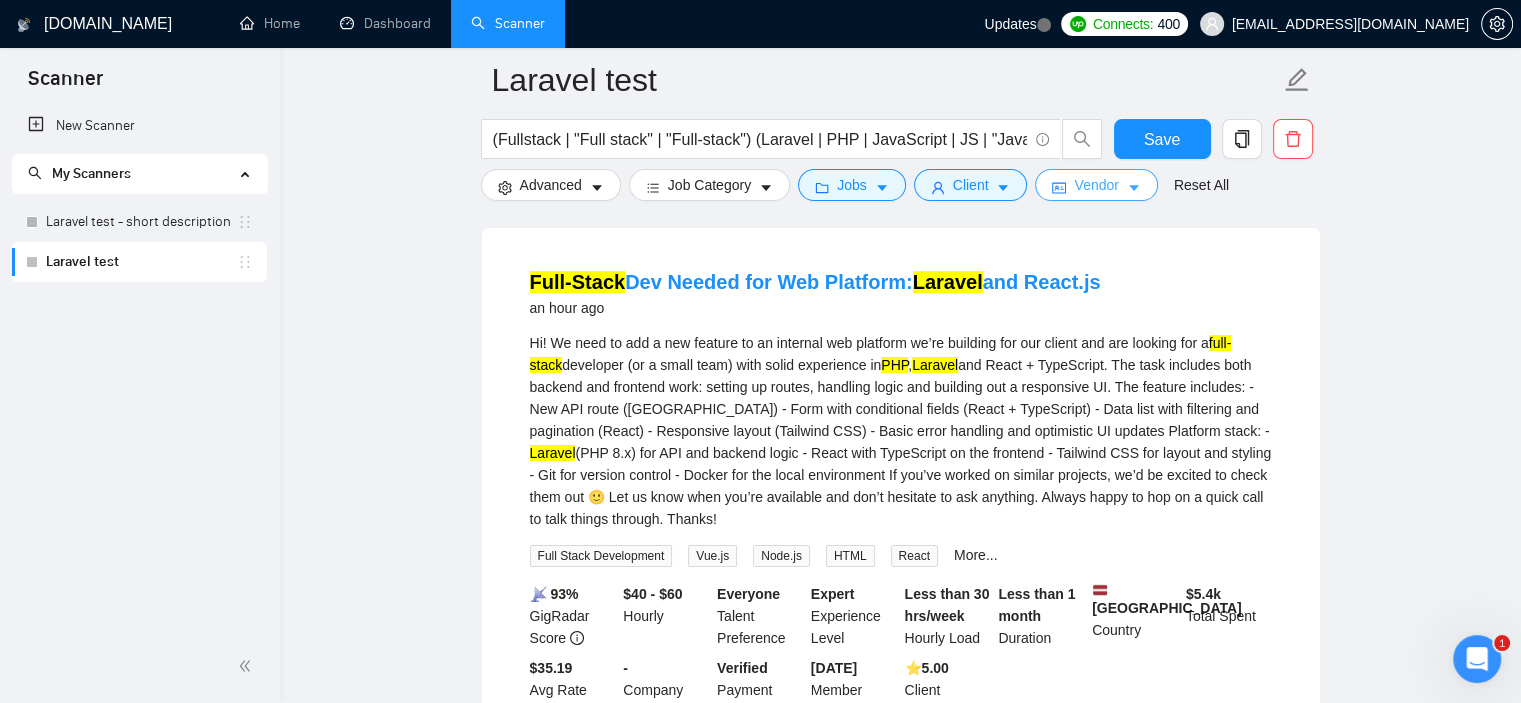 click on "Vendor" at bounding box center (1096, 185) 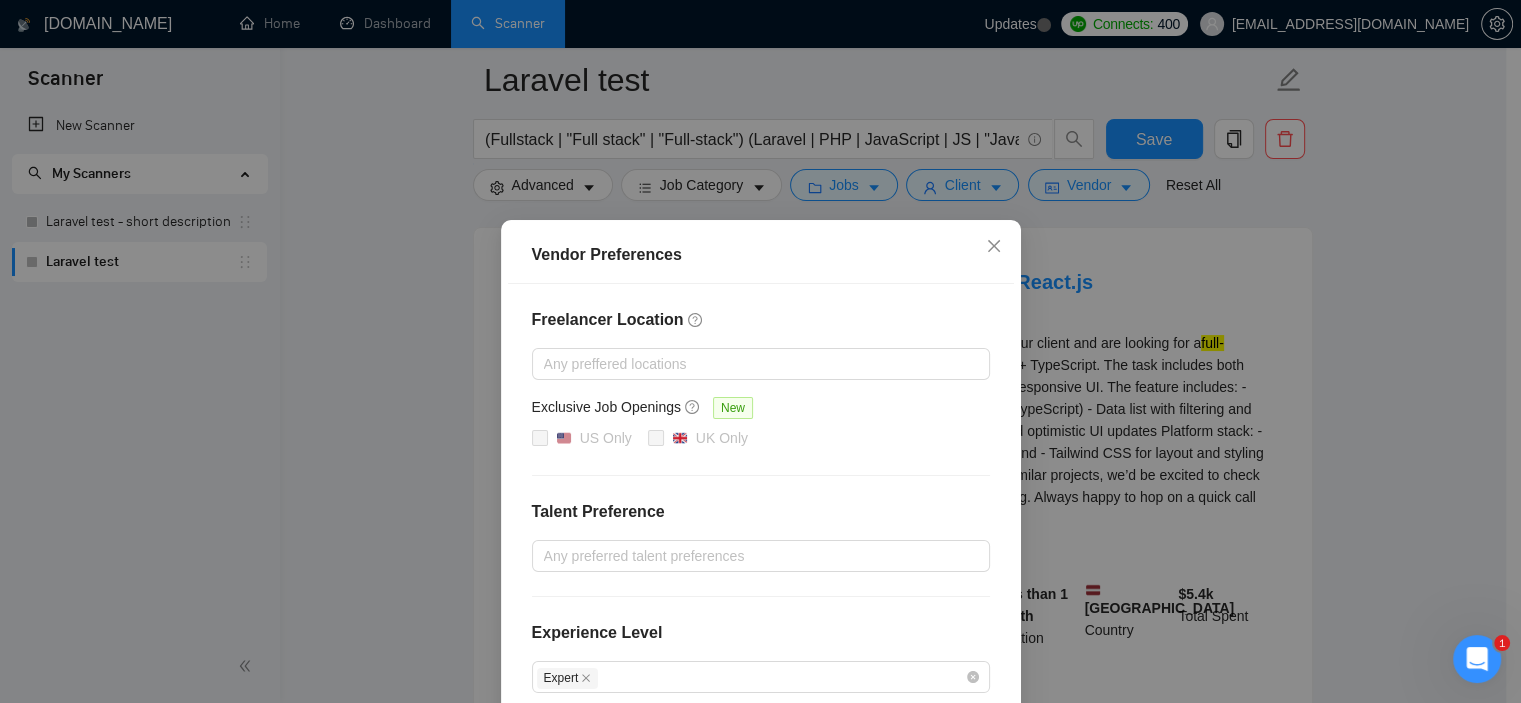 click on "Vendor Preferences Freelancer Location     Any preffered locations Exclusive Job Openings New US Only UK Only Talent Preference   Any preferred talent preferences Experience Level Expert   Freelancer's Spoken Languages New   Any preffered languages Reset OK" at bounding box center (760, 351) 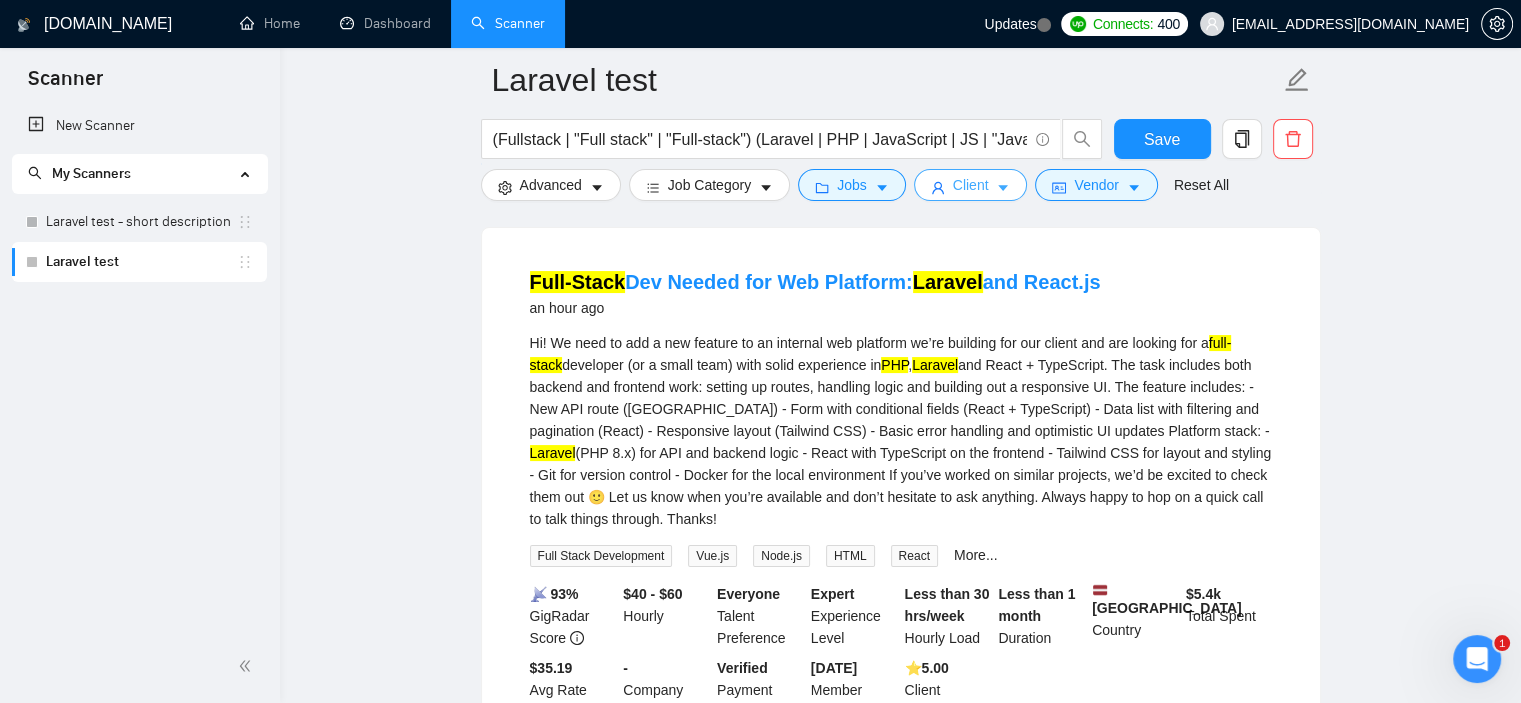 click on "Client" at bounding box center [971, 185] 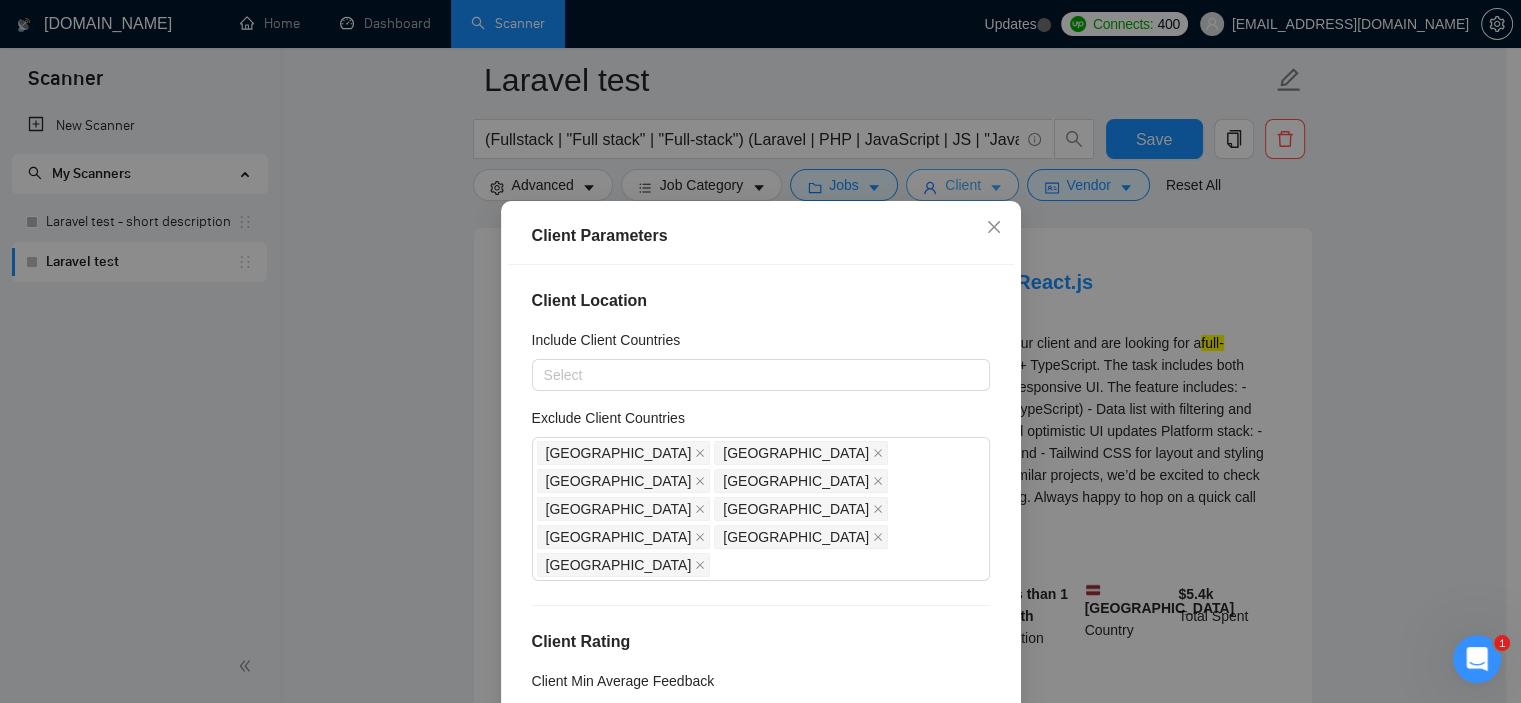 click on "Client Parameters Client Location Include Client Countries   Select Exclude Client Countries India Pakistan Bangladesh Egypt South Africa Nigeria Angola Kenya Morocco   Client Rating Client Min Average Feedback Include clients with no feedback Client Payment Details Payment Verified Hire Rate Stats   Client Total Spent $ Min - $ Max Client Hire Rate New Mid Rates High Rates Max Rates     Avg Hourly Rate Paid New $ 7 Min - $ Max Include Clients without Sufficient History Client Profile Client Industry New   Any industry Client Company Size   Any company size Enterprise Clients New   Any clients Reset OK" at bounding box center (760, 351) 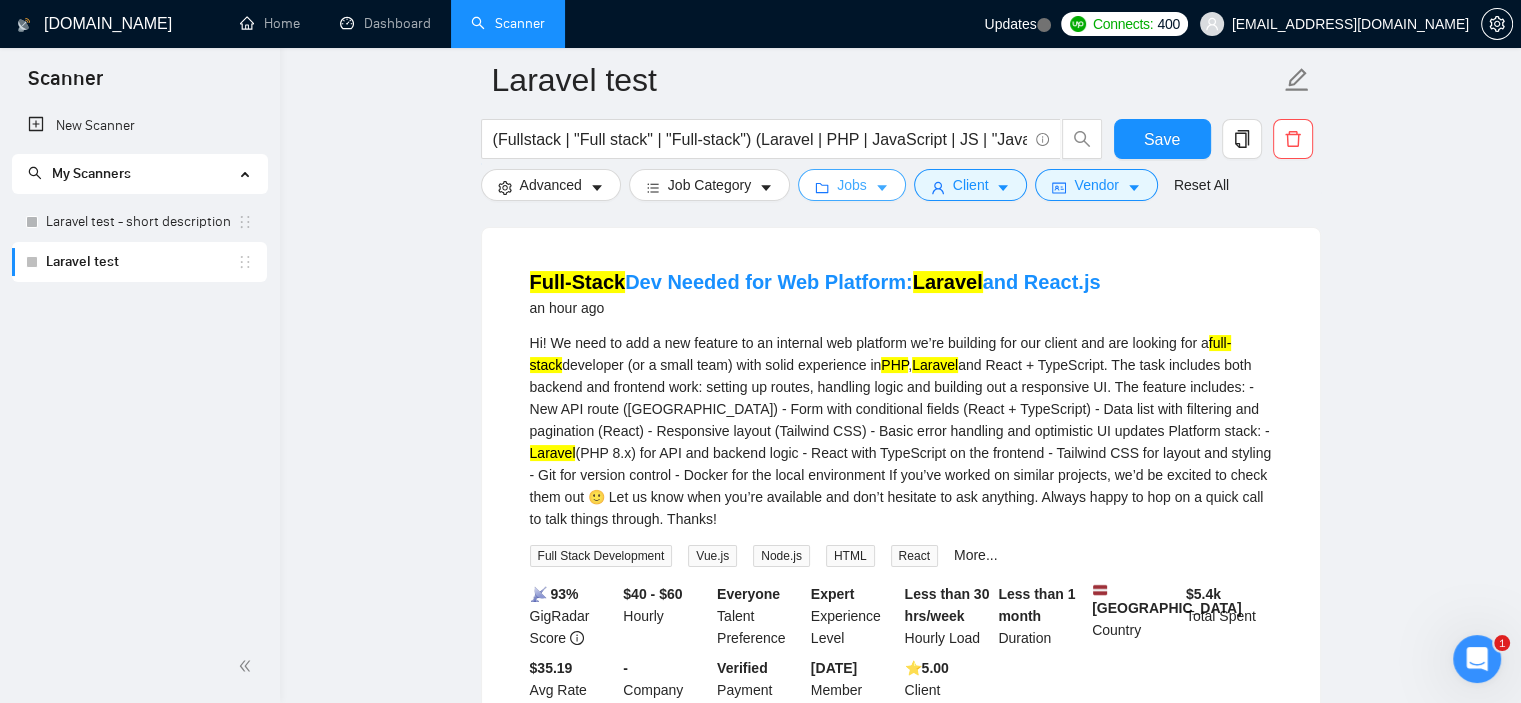 click on "Jobs" at bounding box center (852, 185) 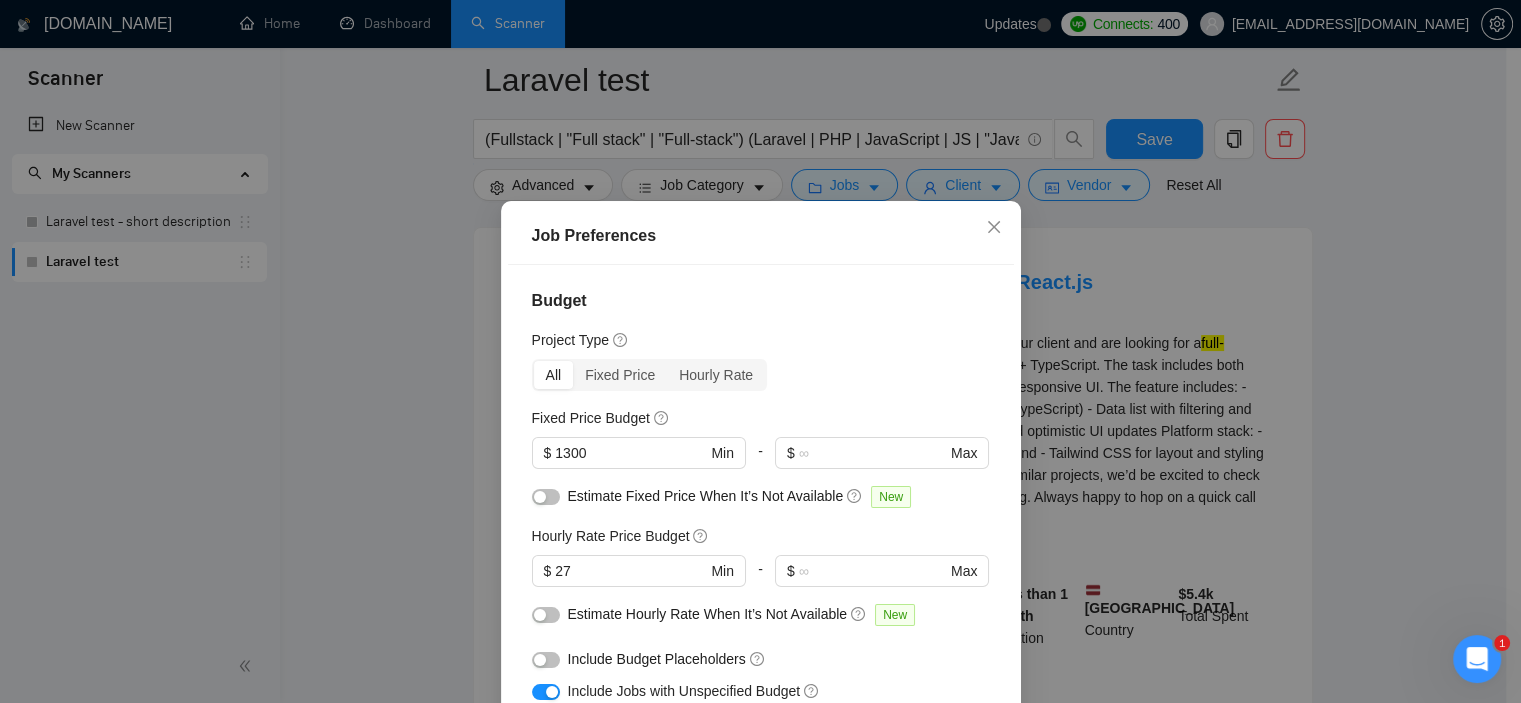 click on "Job Preferences Budget Project Type All Fixed Price Hourly Rate   Fixed Price Budget $ 1300 Min - $ Max Estimate Fixed Price When It’s Not Available New   Hourly Rate Price Budget $ 27 Min - $ Max Estimate Hourly Rate When It’s Not Available New Include Budget Placeholders Include Jobs with Unspecified Budget   Connects Price New Min - Max Project Duration   Unspecified Less than 1 month 1 to 3 months 3 to 6 months More than 6 months Hourly Workload   Unspecified <30 hrs/week >30 hrs/week Hours TBD Unsure Job Posting Questions New   Any posting questions Description Preferences Description Size New   Any description size Reset OK" at bounding box center (760, 351) 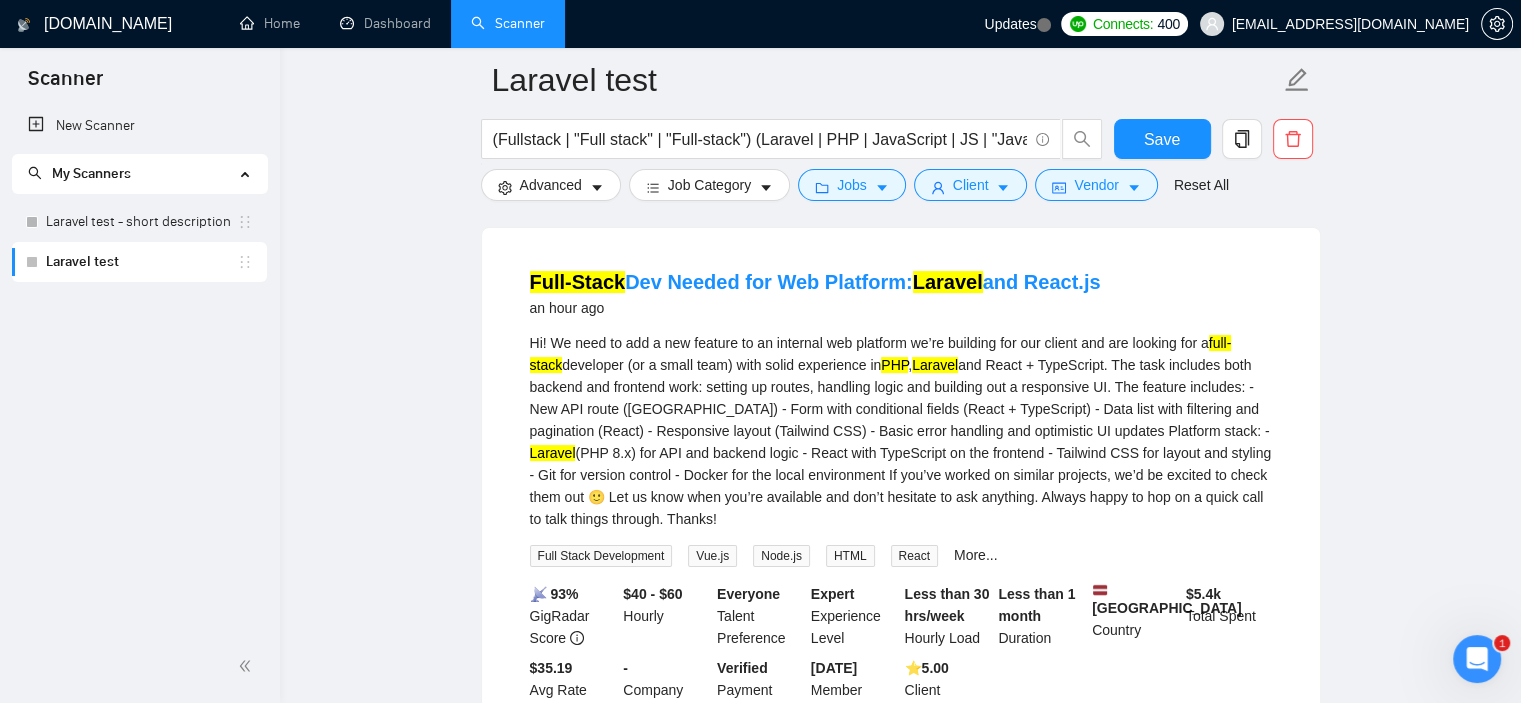 click on "Hi!
We need to add a new feature to an internal web platform we’re building for our client and are looking for a  full-stack  developer (or a small team) with solid experience in  PHP ,  Laravel  and React + TypeScript.
The task includes both backend and frontend work: setting up routes, handling logic and building out a responsive UI.
The feature includes:
- New API route (Laravel)
- Form with conditional fields (React + TypeScript)
- Data list with filtering and pagination (React)
- Responsive layout (Tailwind CSS)
- Basic error handling and optimistic UI updates
Platform stack:
-  Laravel  (PHP 8.x) for API and backend logic
- React with TypeScript on the frontend
- Tailwind CSS for layout and styling
- Git for version control
- Docker for the local environment
If you’ve worked on similar projects, we’d be excited to check them out 🙂
Let us know when you’re available and don’t hesitate to ask anything.
Always happy to hop on a quick call to talk things through.
Thanks!" at bounding box center [901, 431] 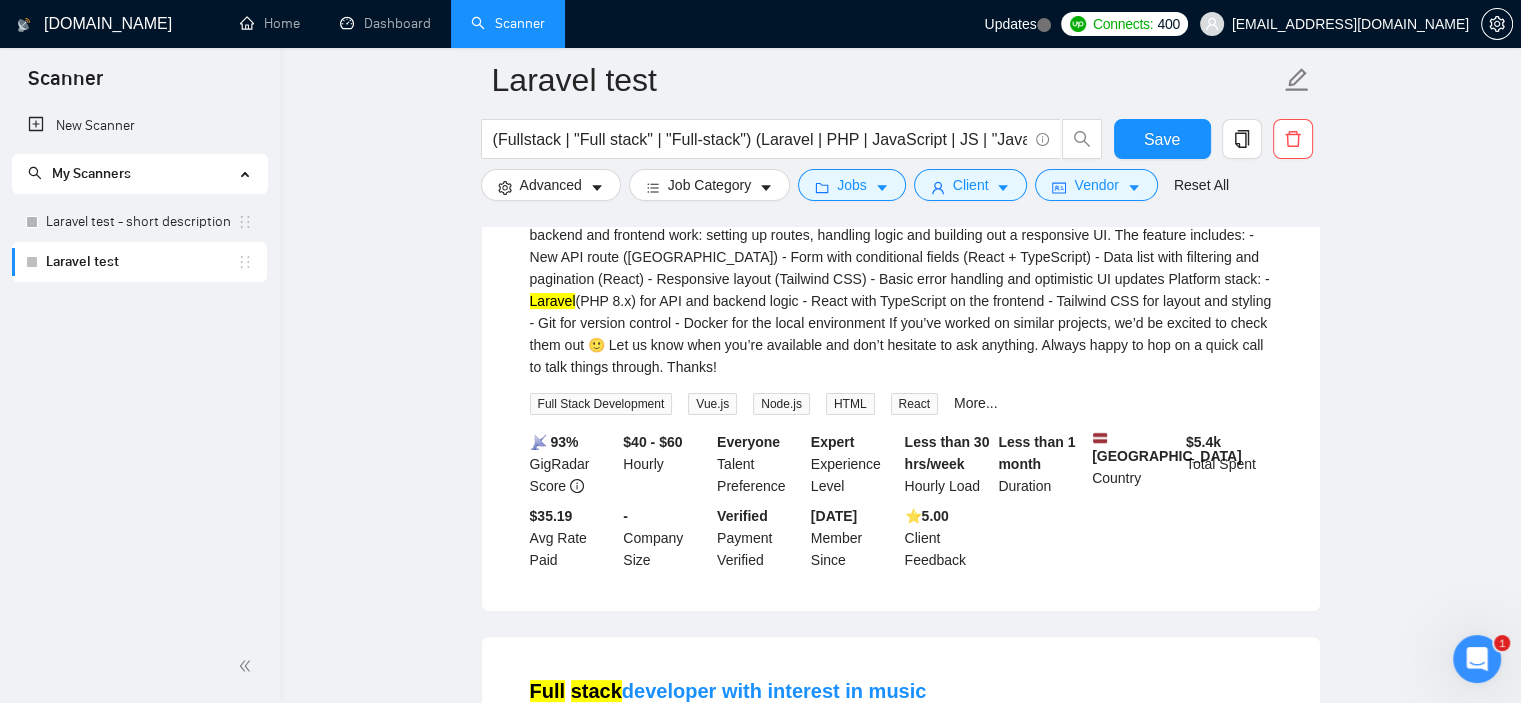 scroll, scrollTop: 344, scrollLeft: 0, axis: vertical 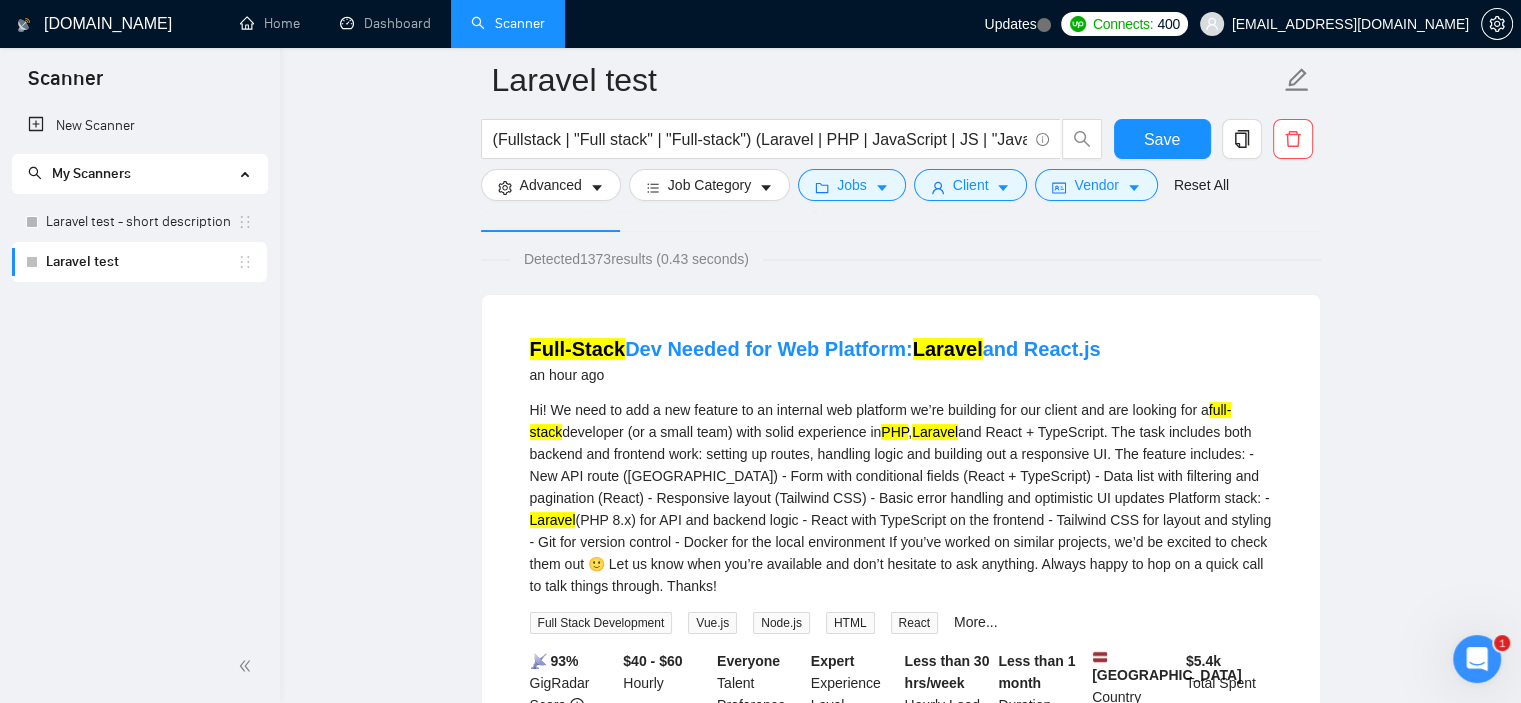 click on "Full-Stack  Dev Needed for Web Platform:  Laravel  and React.js an hour ago" at bounding box center [901, 361] 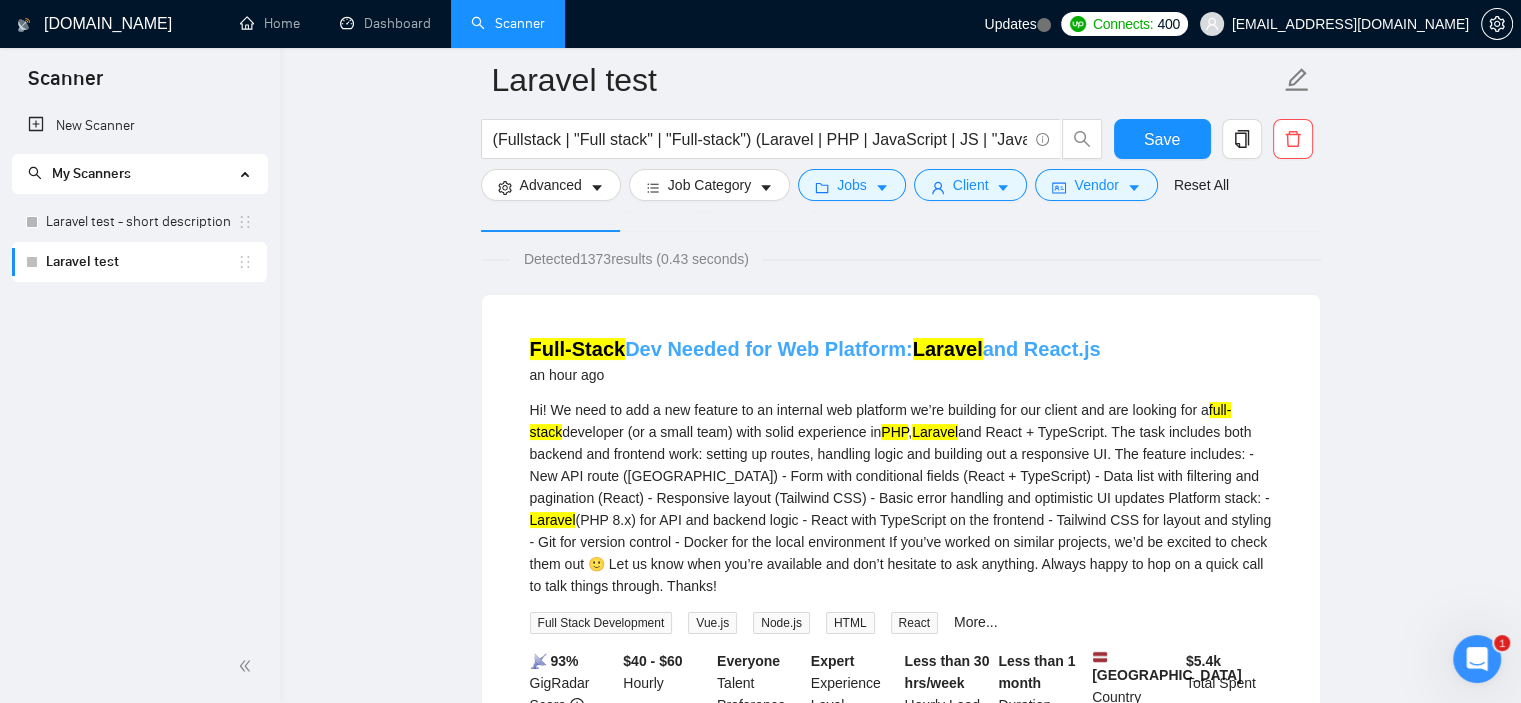 click on "Full-Stack  Dev Needed for Web Platform:  Laravel  and React.js" at bounding box center [815, 349] 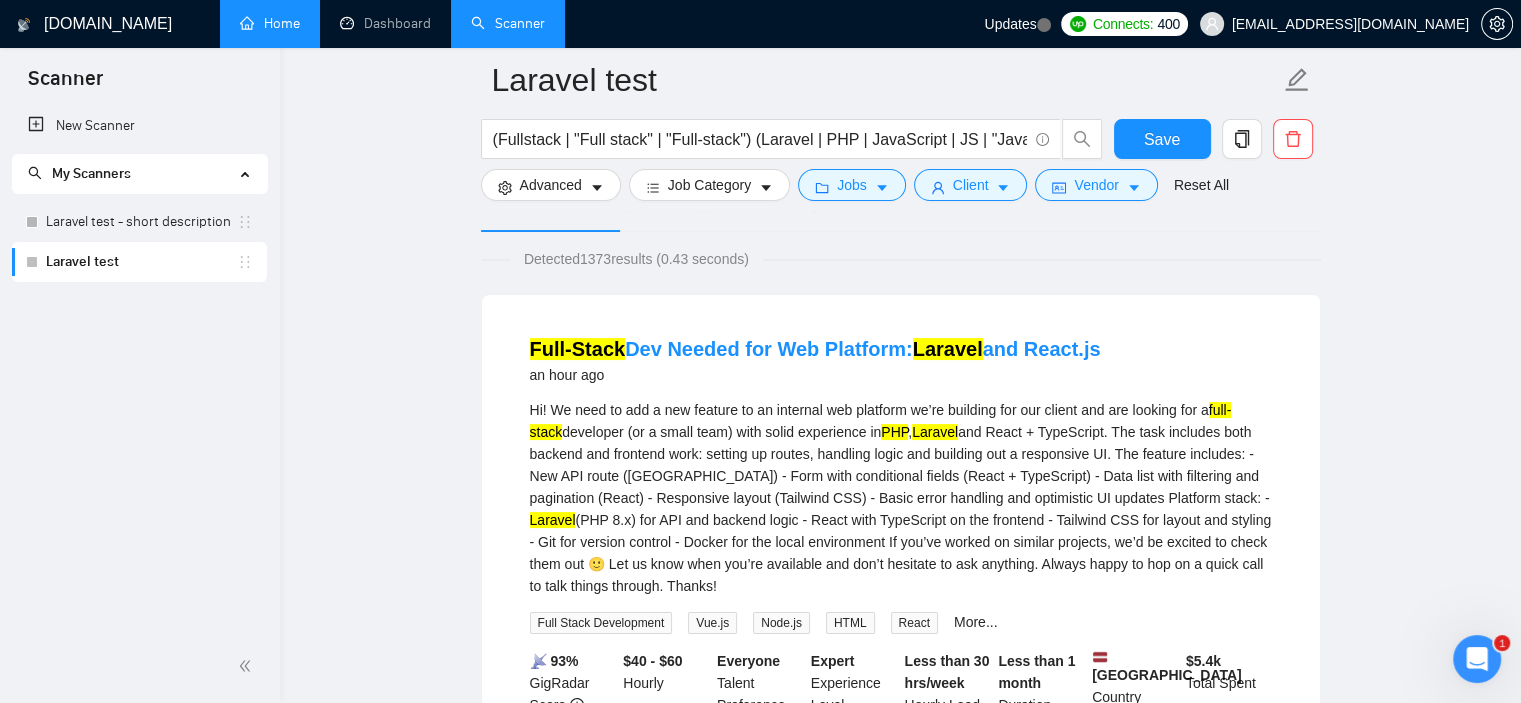 click on "Home" at bounding box center (270, 23) 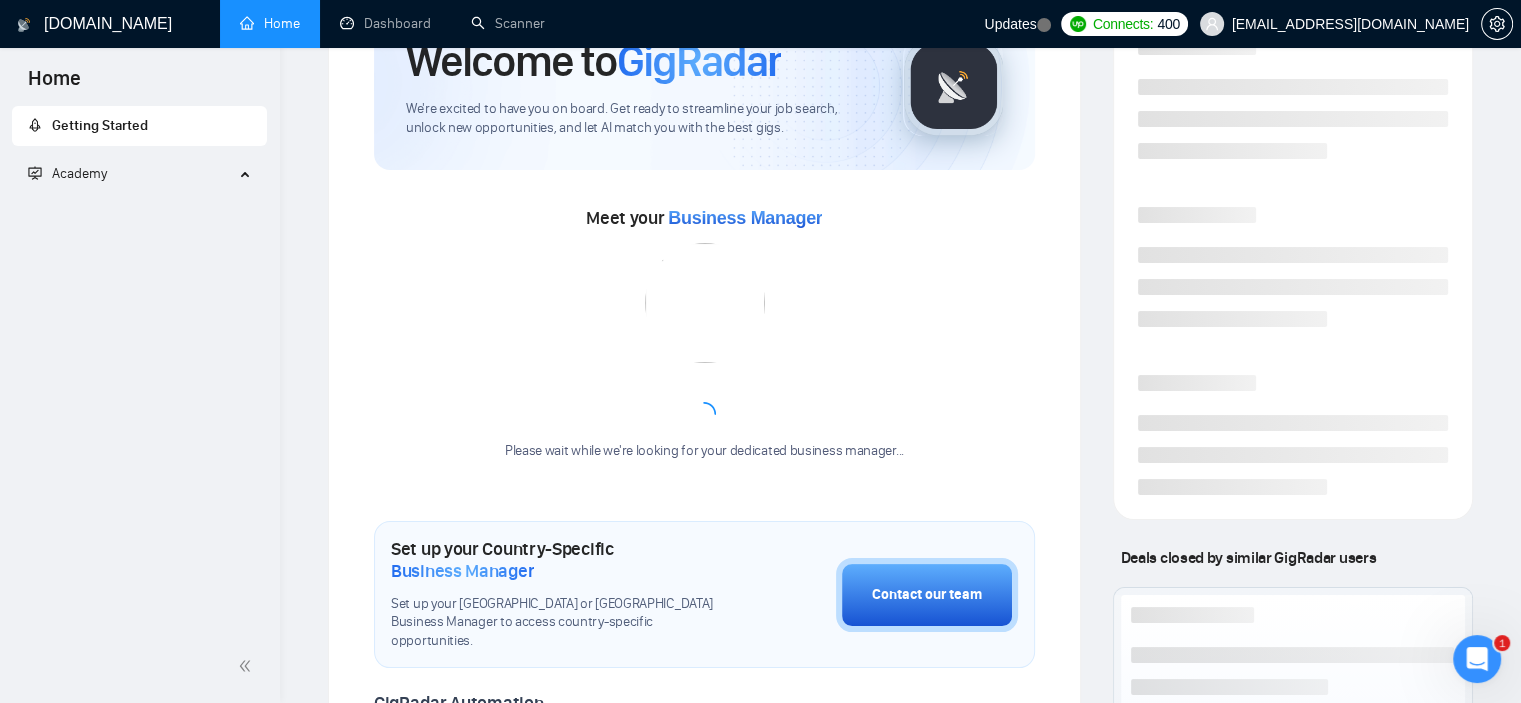 scroll, scrollTop: 0, scrollLeft: 0, axis: both 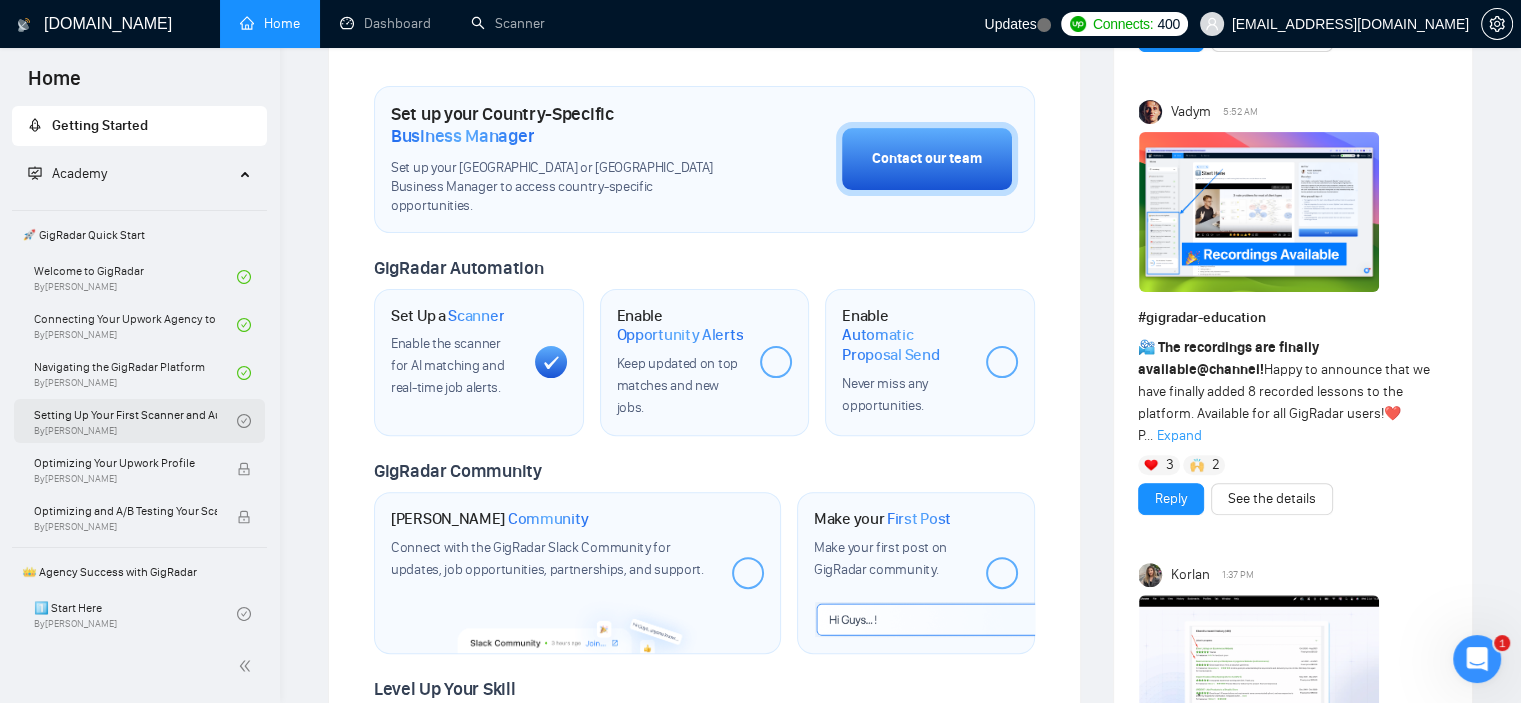 click on "Setting Up Your First Scanner and Auto-Bidder By  Vlad Timinsky" at bounding box center (135, 421) 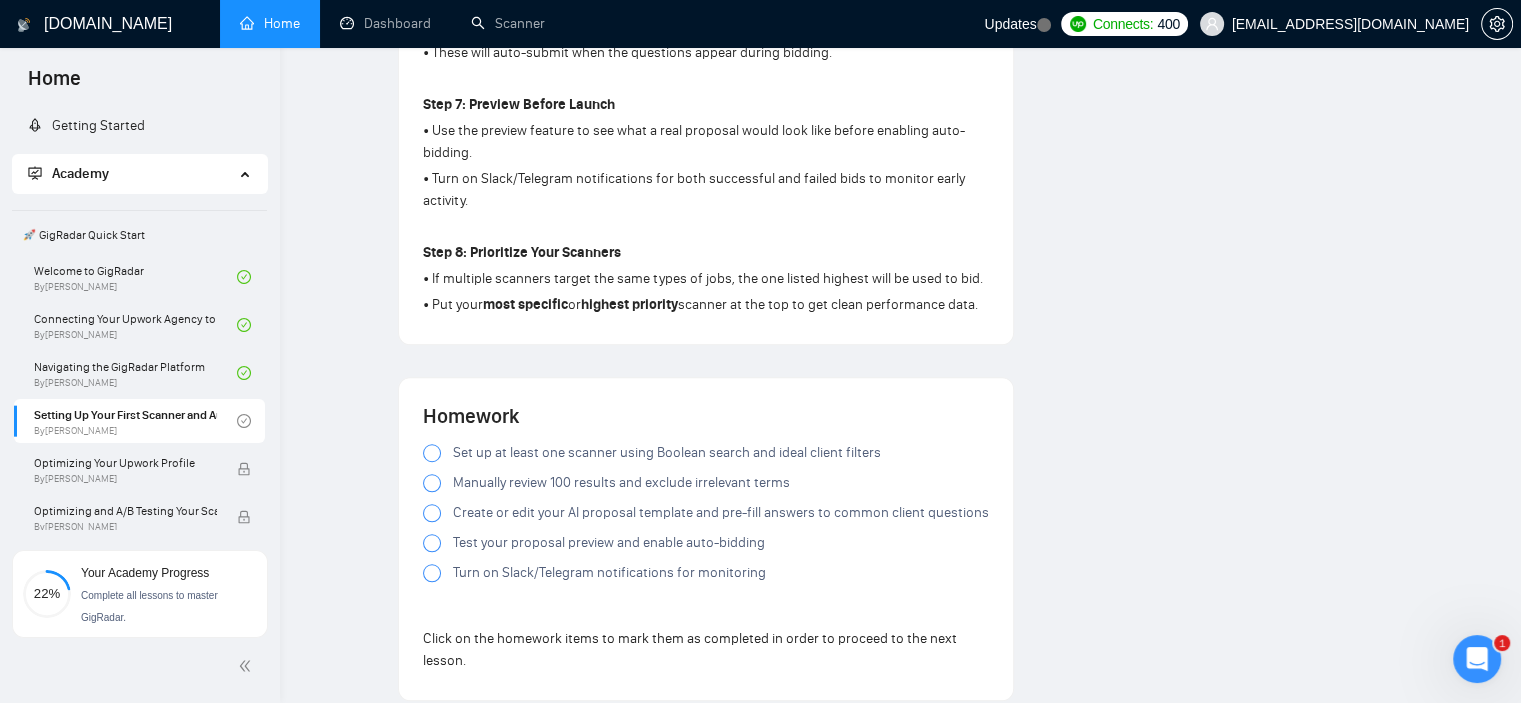 scroll, scrollTop: 1553, scrollLeft: 0, axis: vertical 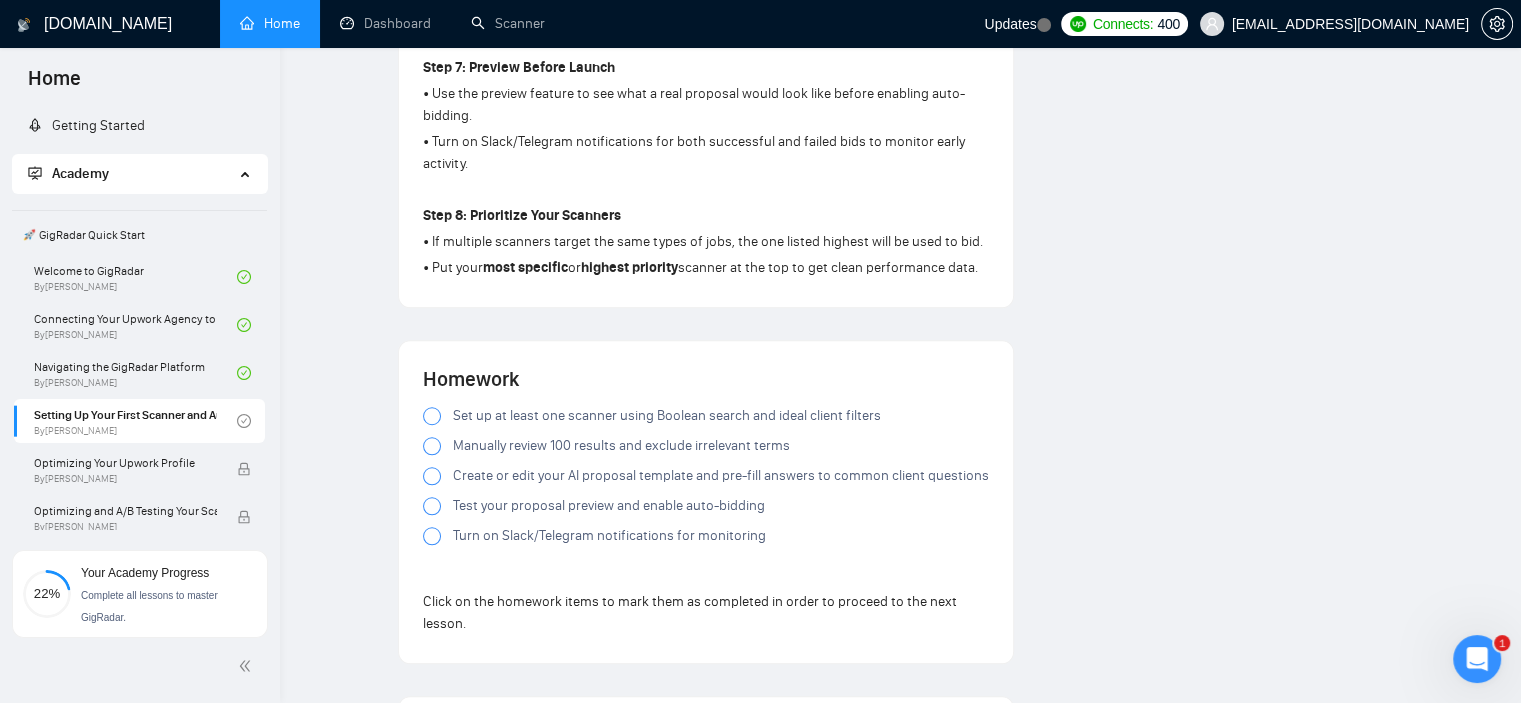 click on "Set up at least one scanner using Boolean search and ideal client filters" at bounding box center (667, 416) 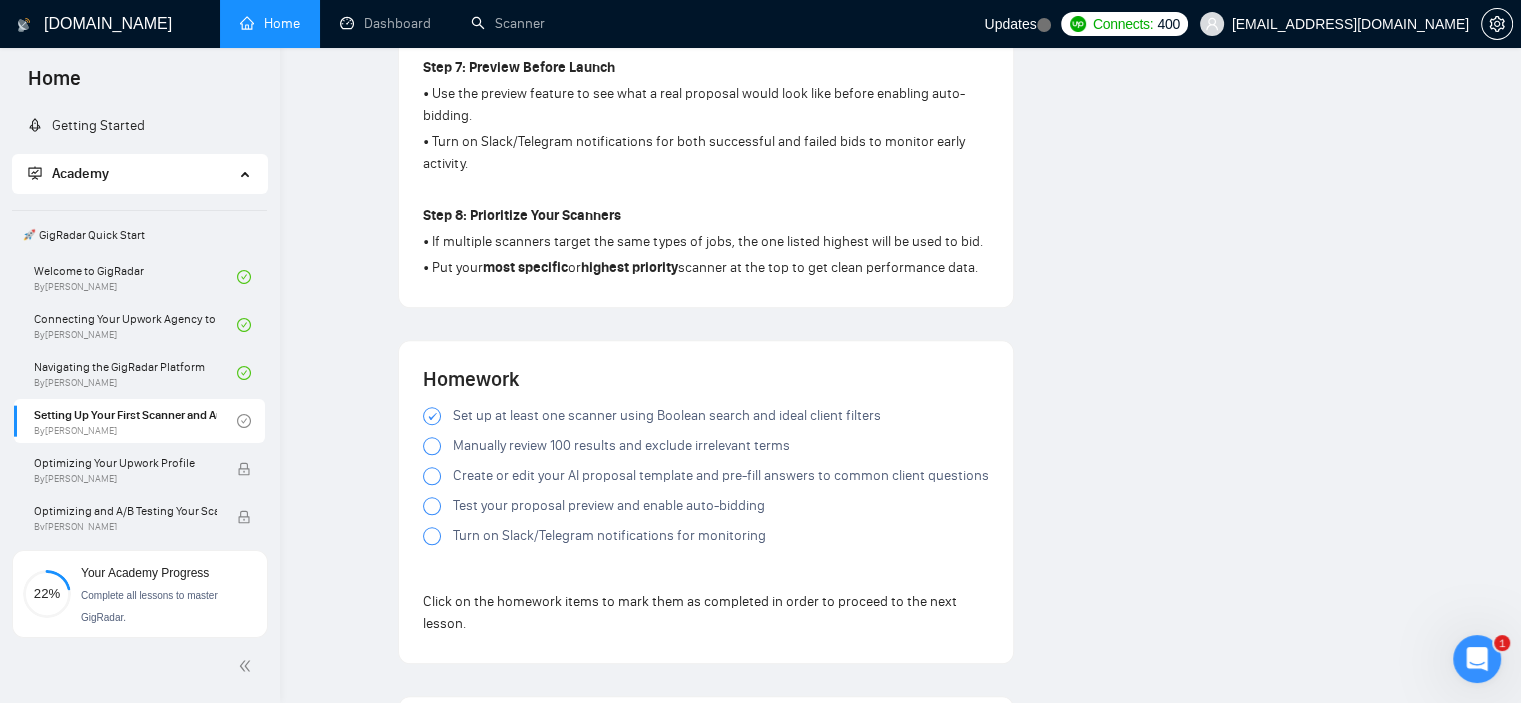 click on "Manually review 100 results and exclude irrelevant terms" at bounding box center (621, 446) 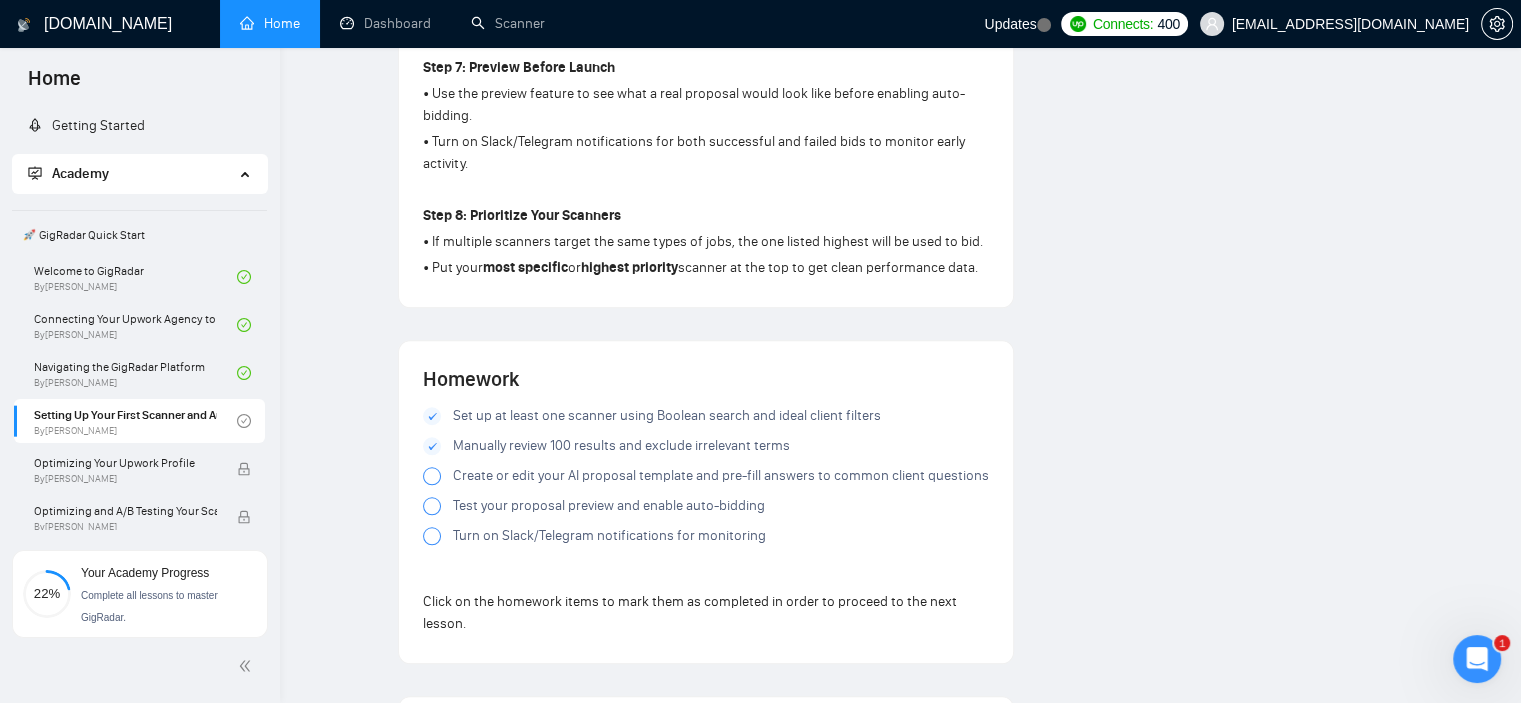 click on "Create or edit your AI proposal template and pre-fill answers to common client questions" at bounding box center (721, 476) 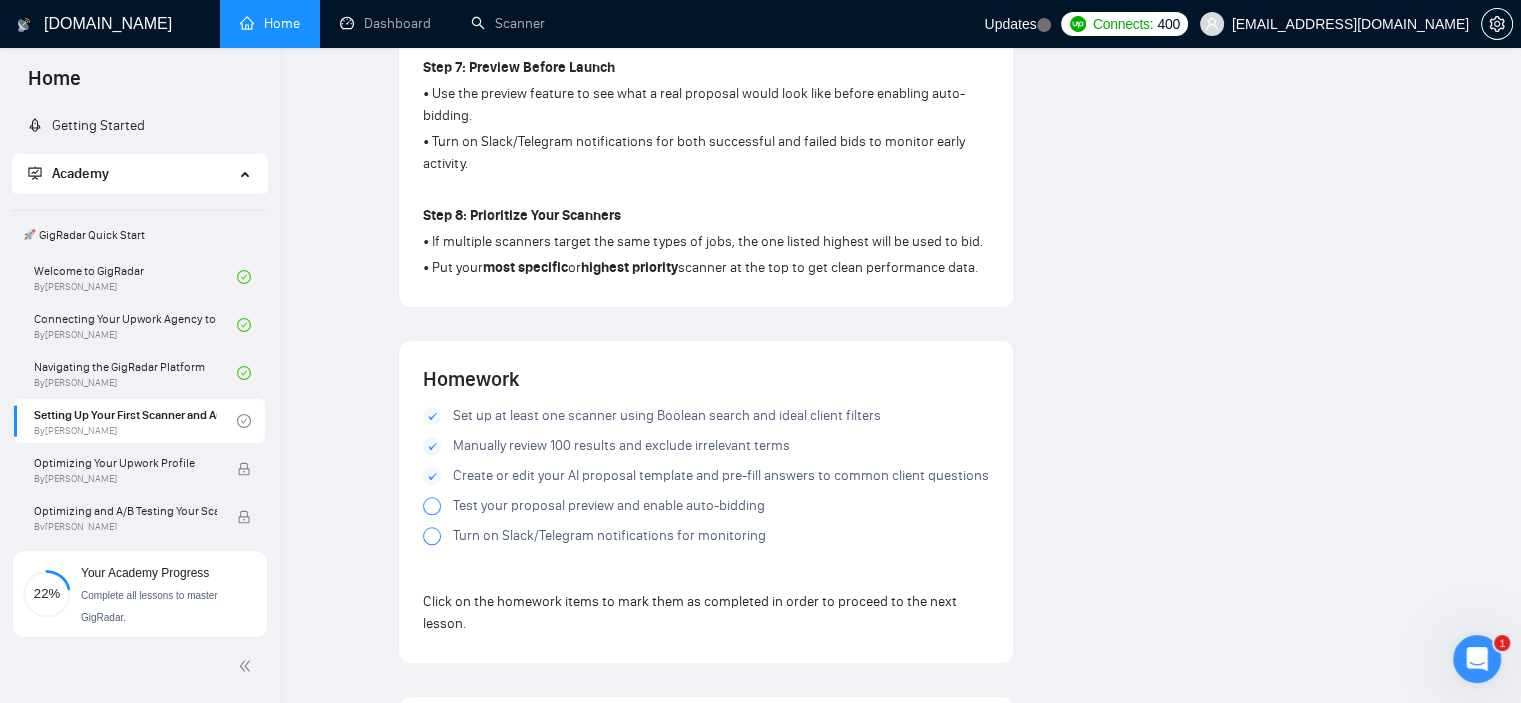 click at bounding box center (432, 476) 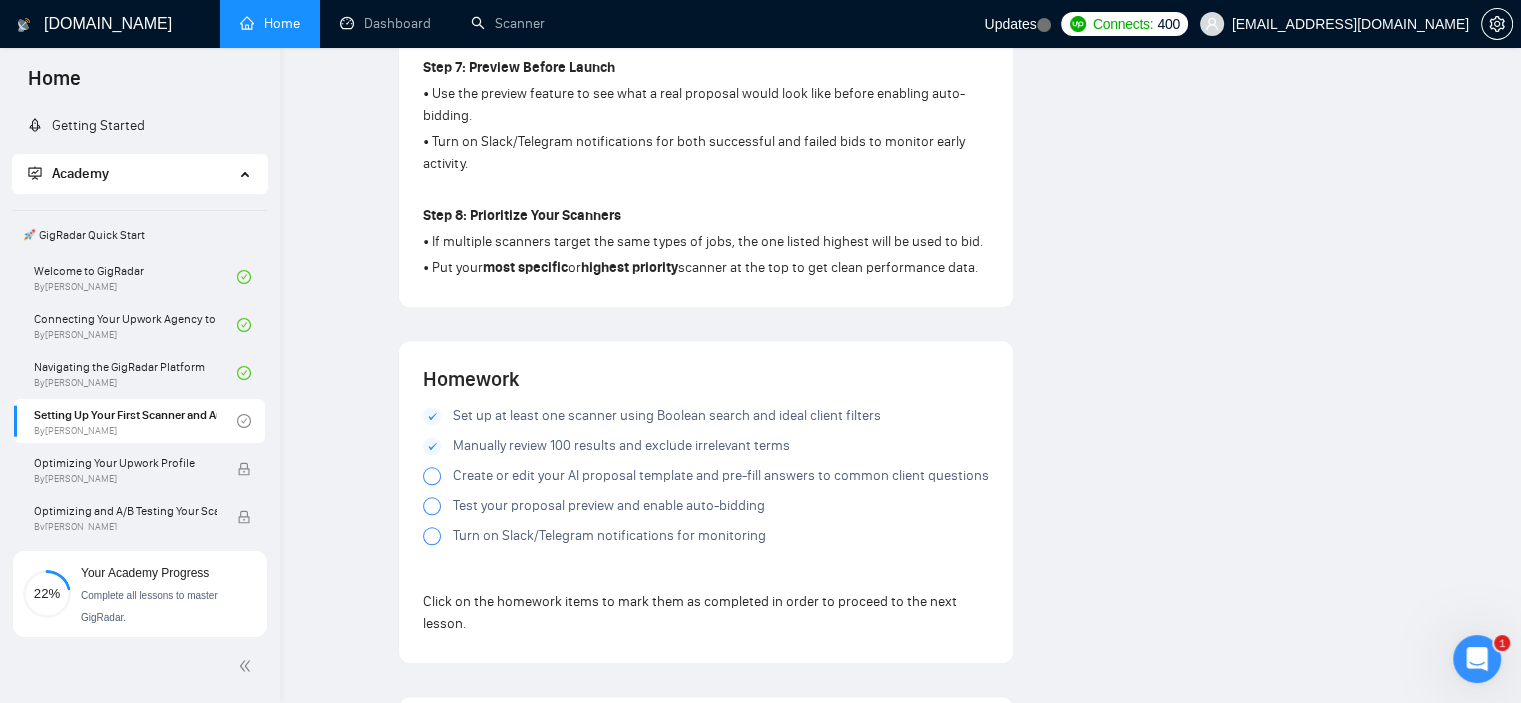 click at bounding box center [432, 536] 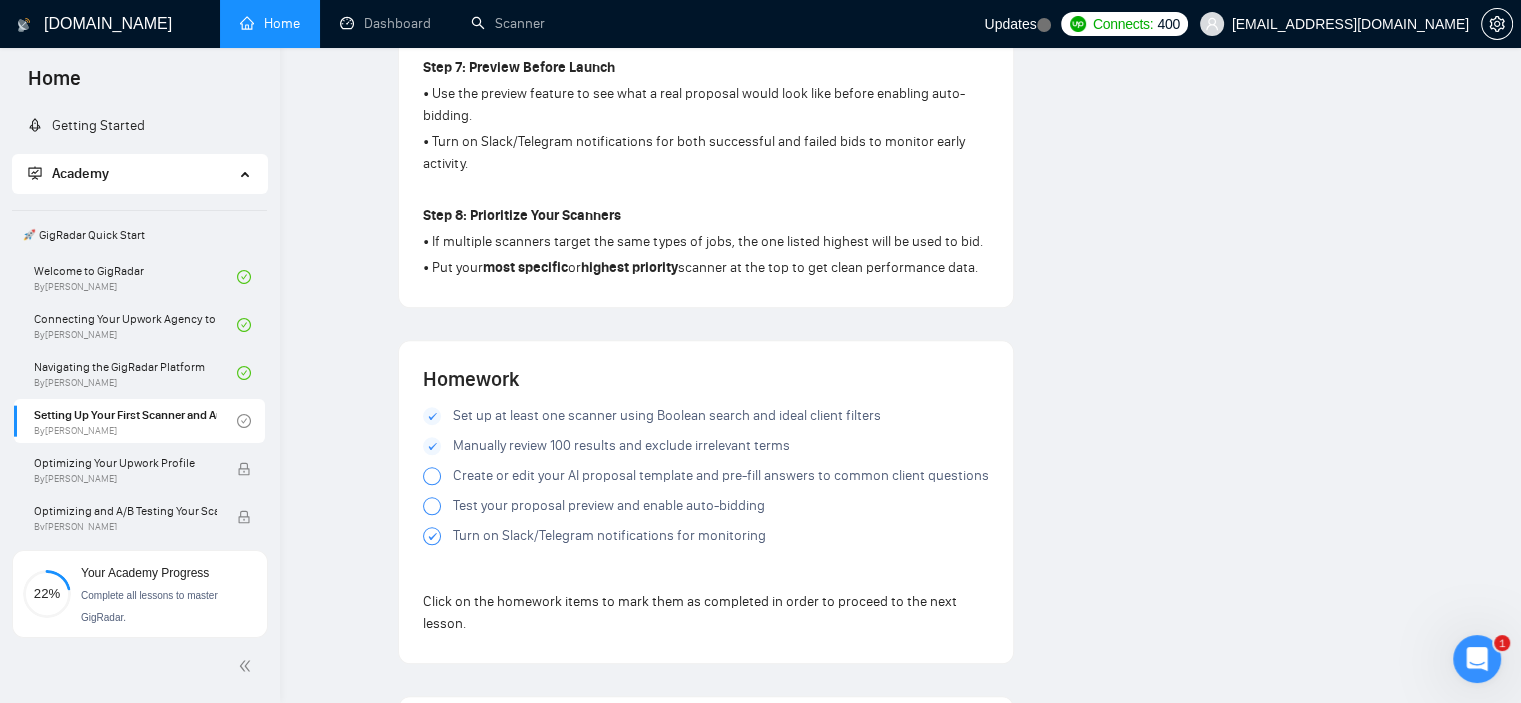 click at bounding box center [432, 506] 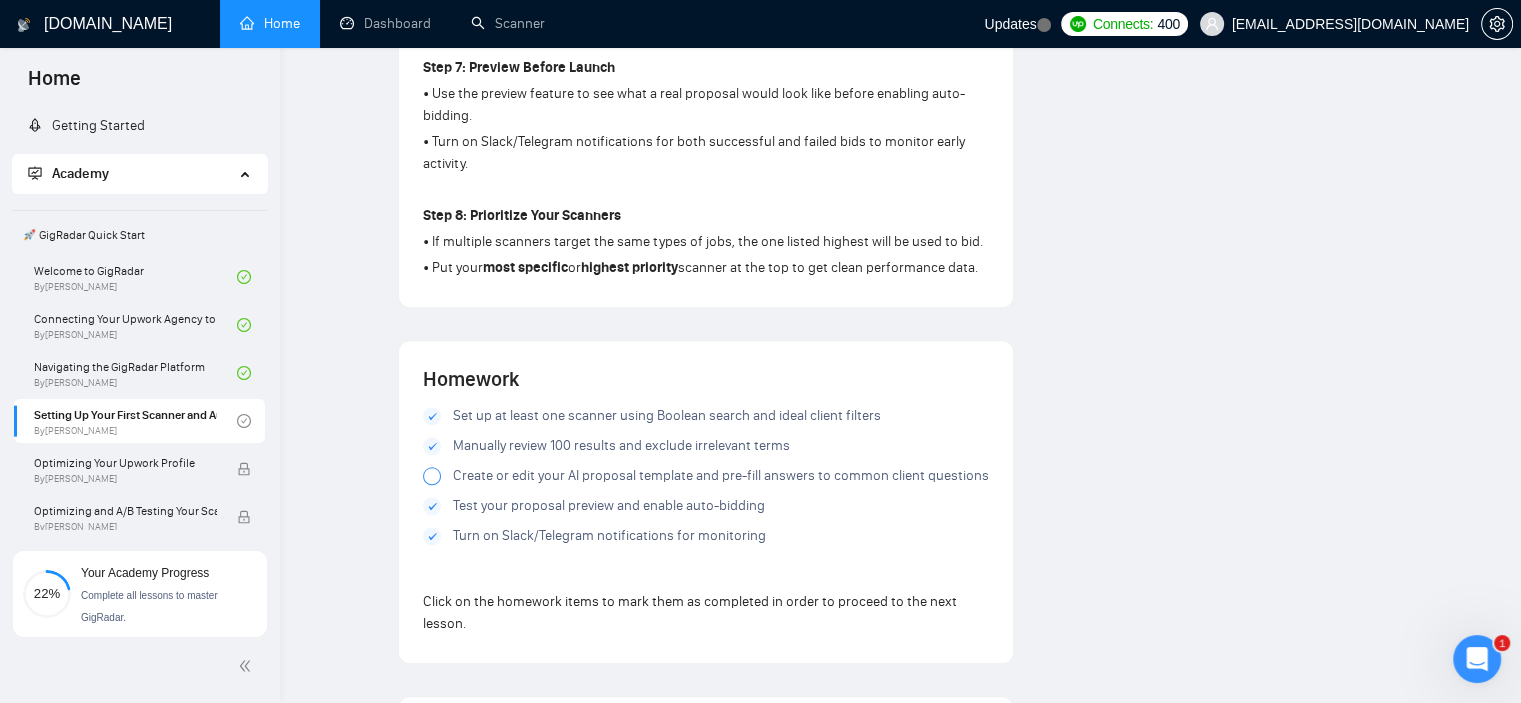 click at bounding box center [432, 476] 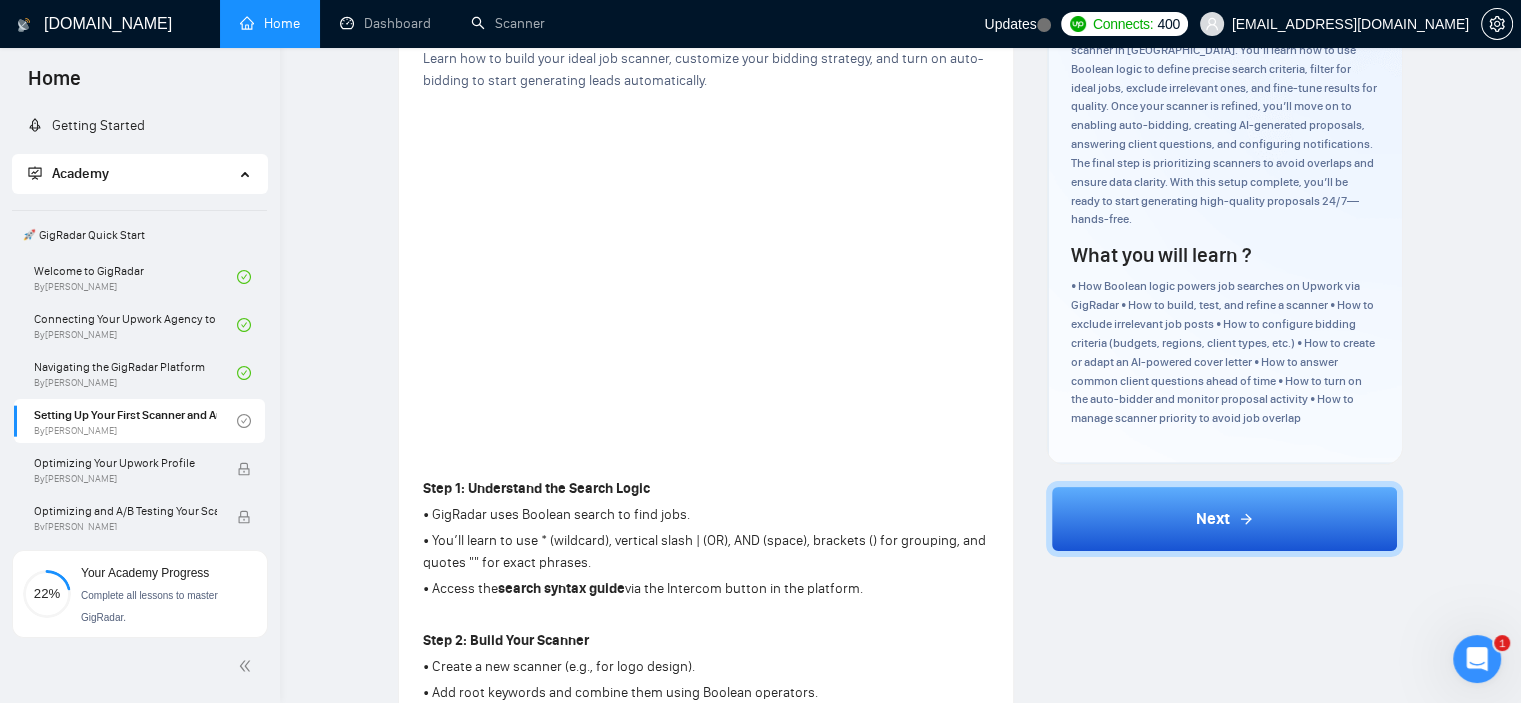 scroll, scrollTop: 184, scrollLeft: 0, axis: vertical 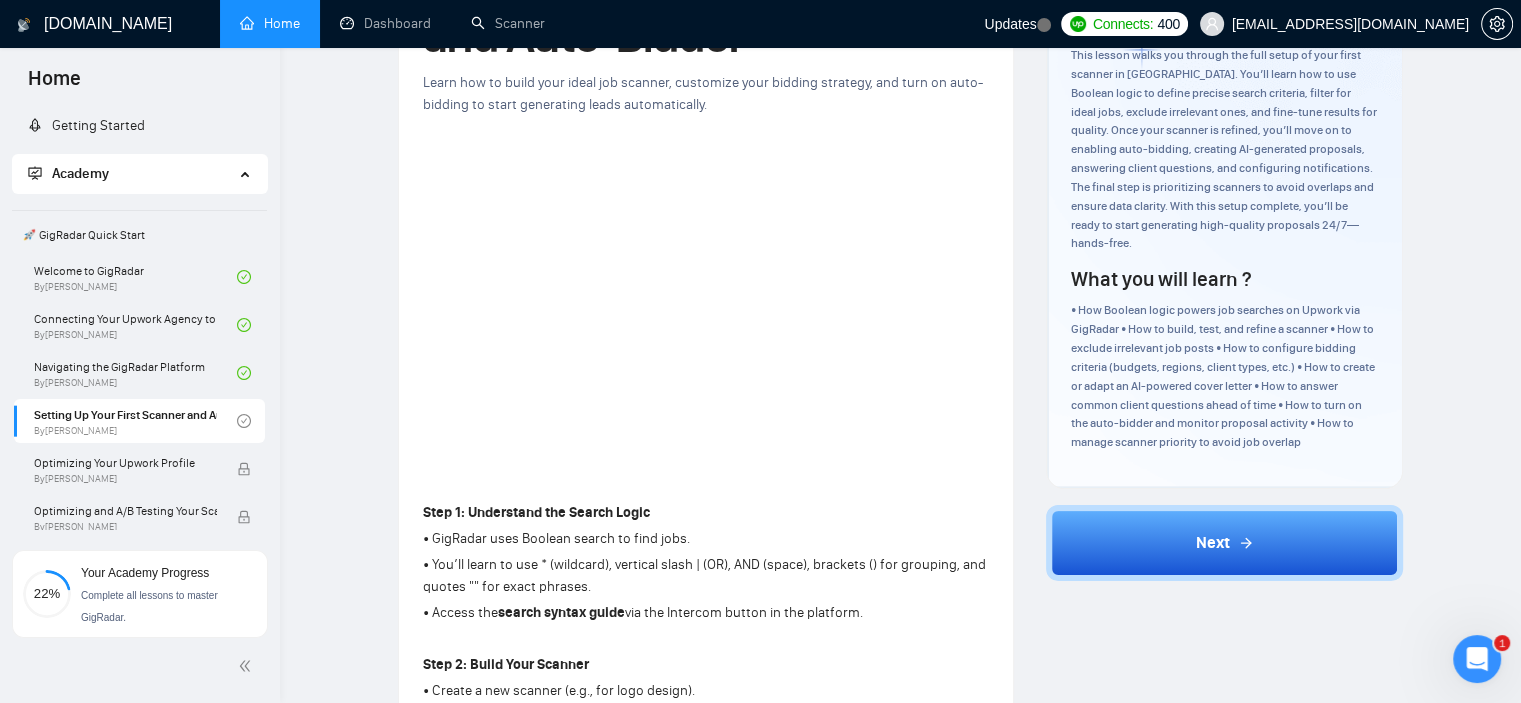 drag, startPoint x: 604, startPoint y: 529, endPoint x: 326, endPoint y: 178, distance: 447.75552 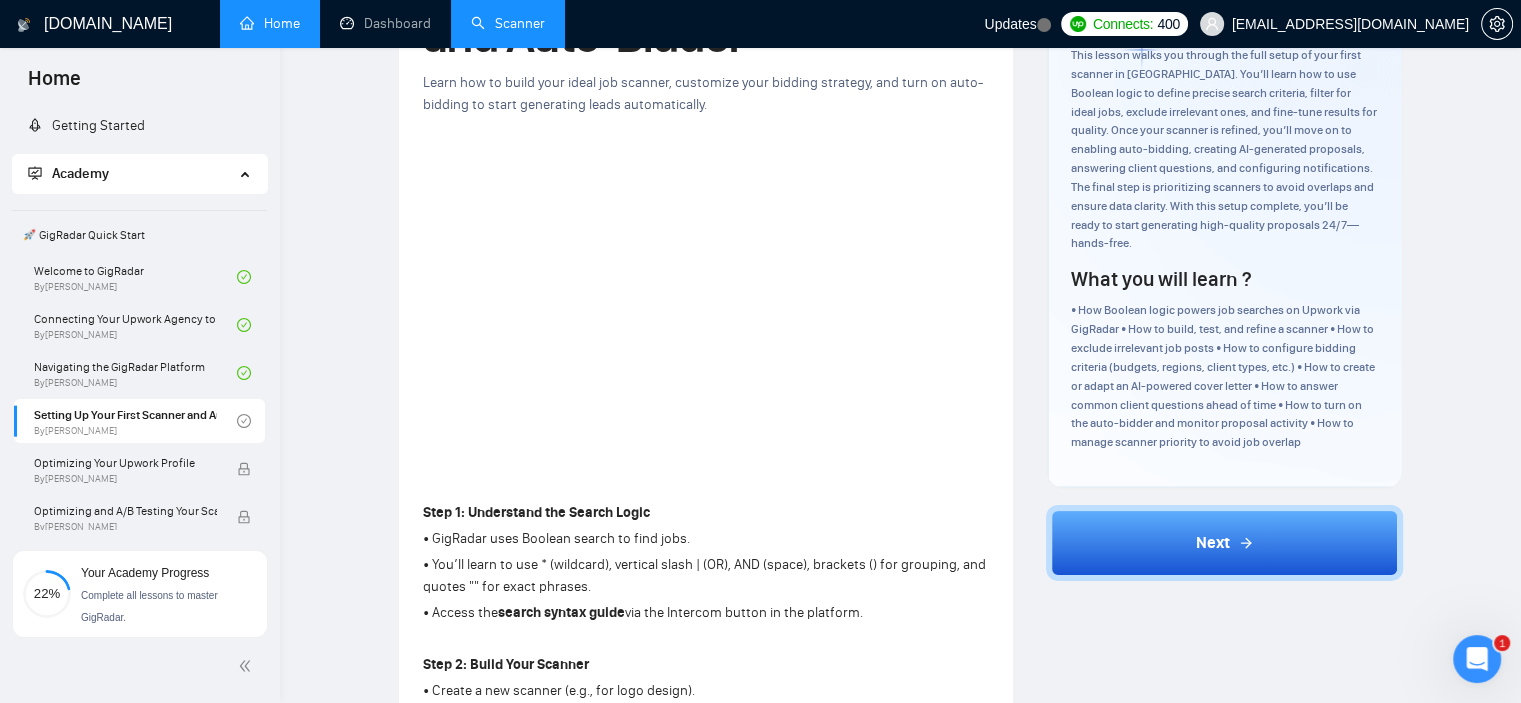 click on "Scanner" at bounding box center [508, 23] 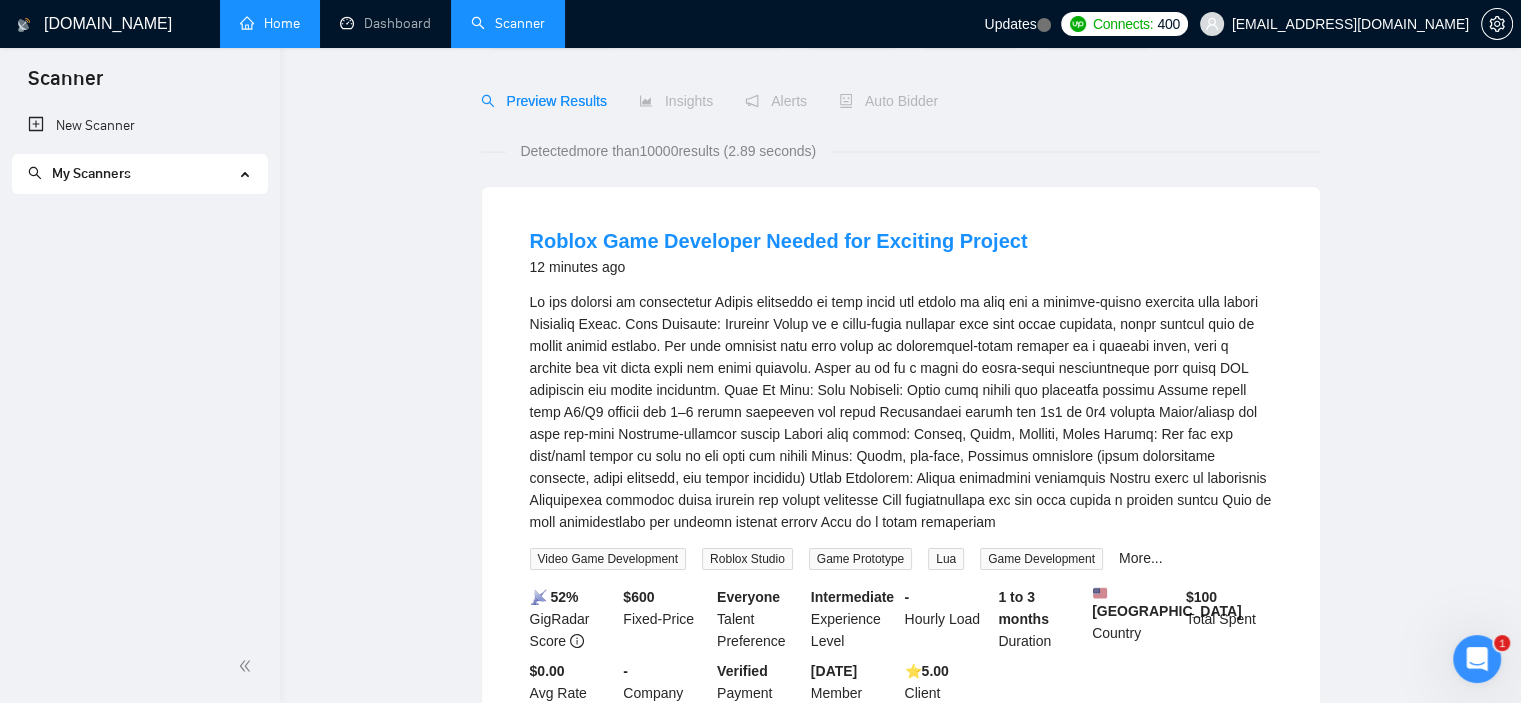 scroll, scrollTop: 0, scrollLeft: 0, axis: both 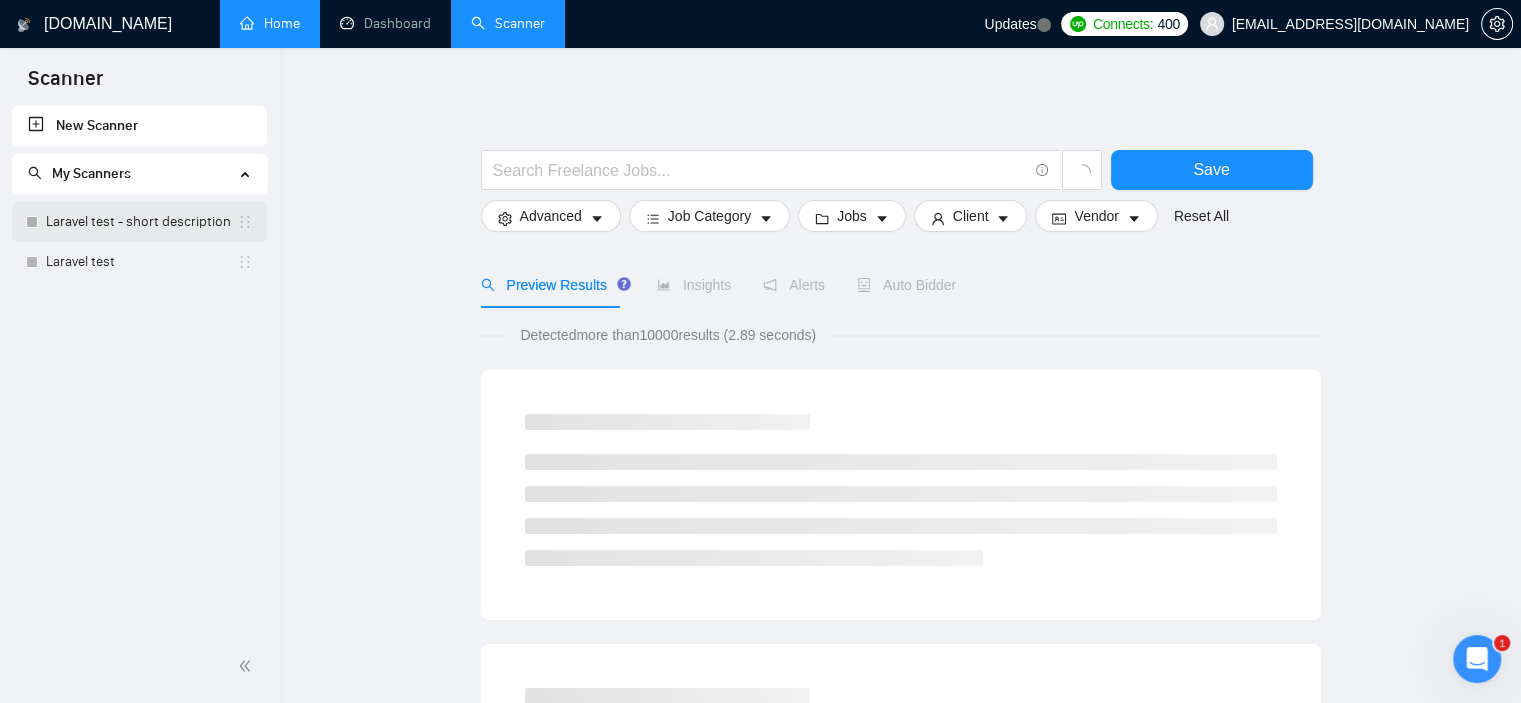 click on "Laravel test - short description" at bounding box center (141, 222) 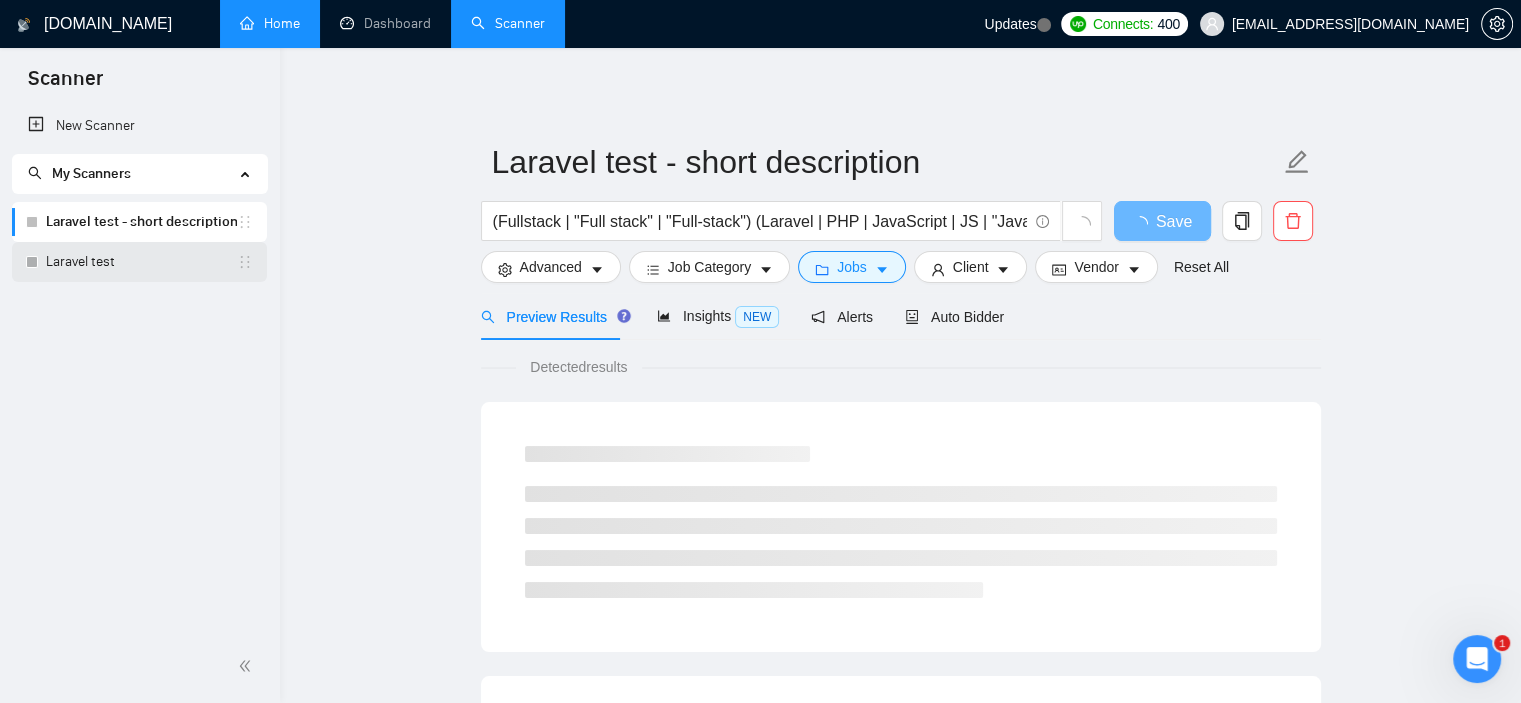 click on "Laravel test" at bounding box center [141, 262] 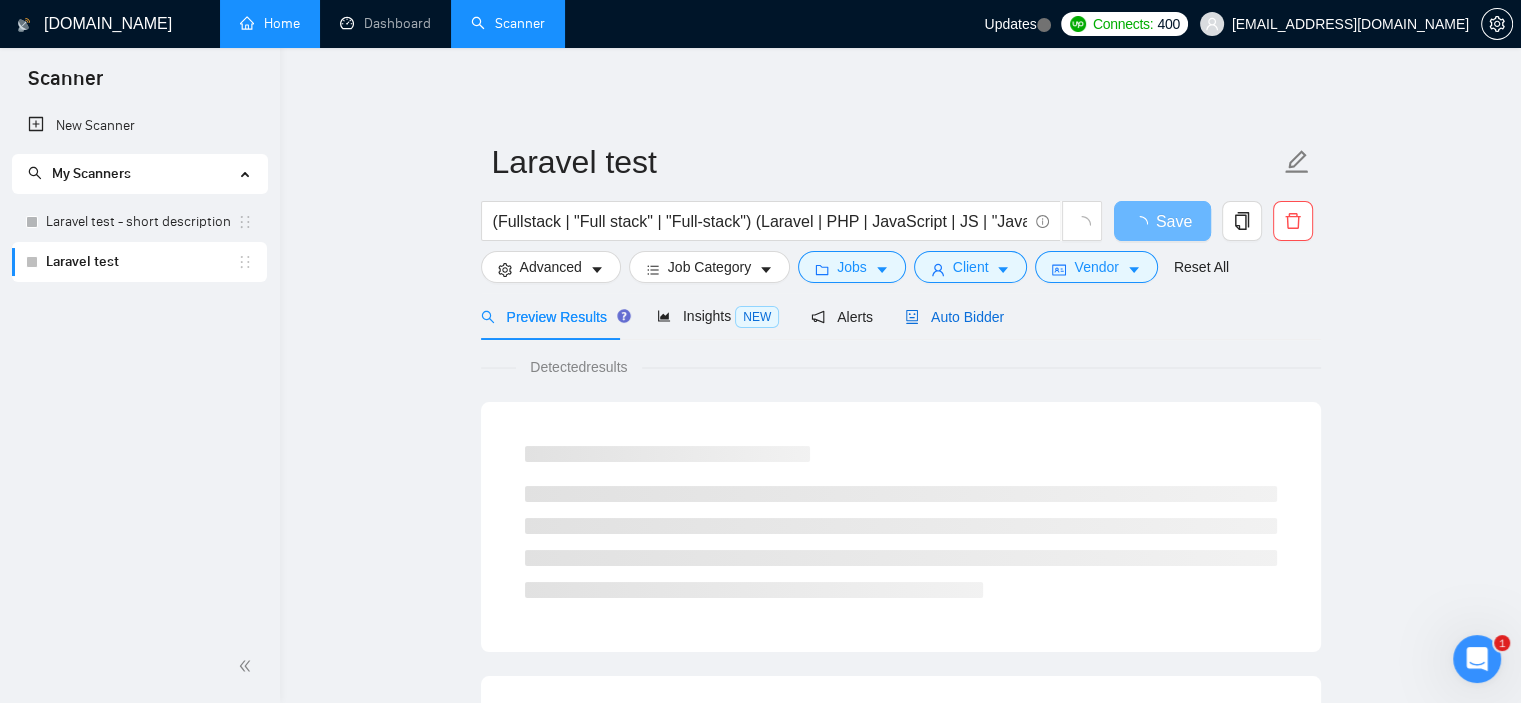 click on "Auto Bidder" at bounding box center (954, 317) 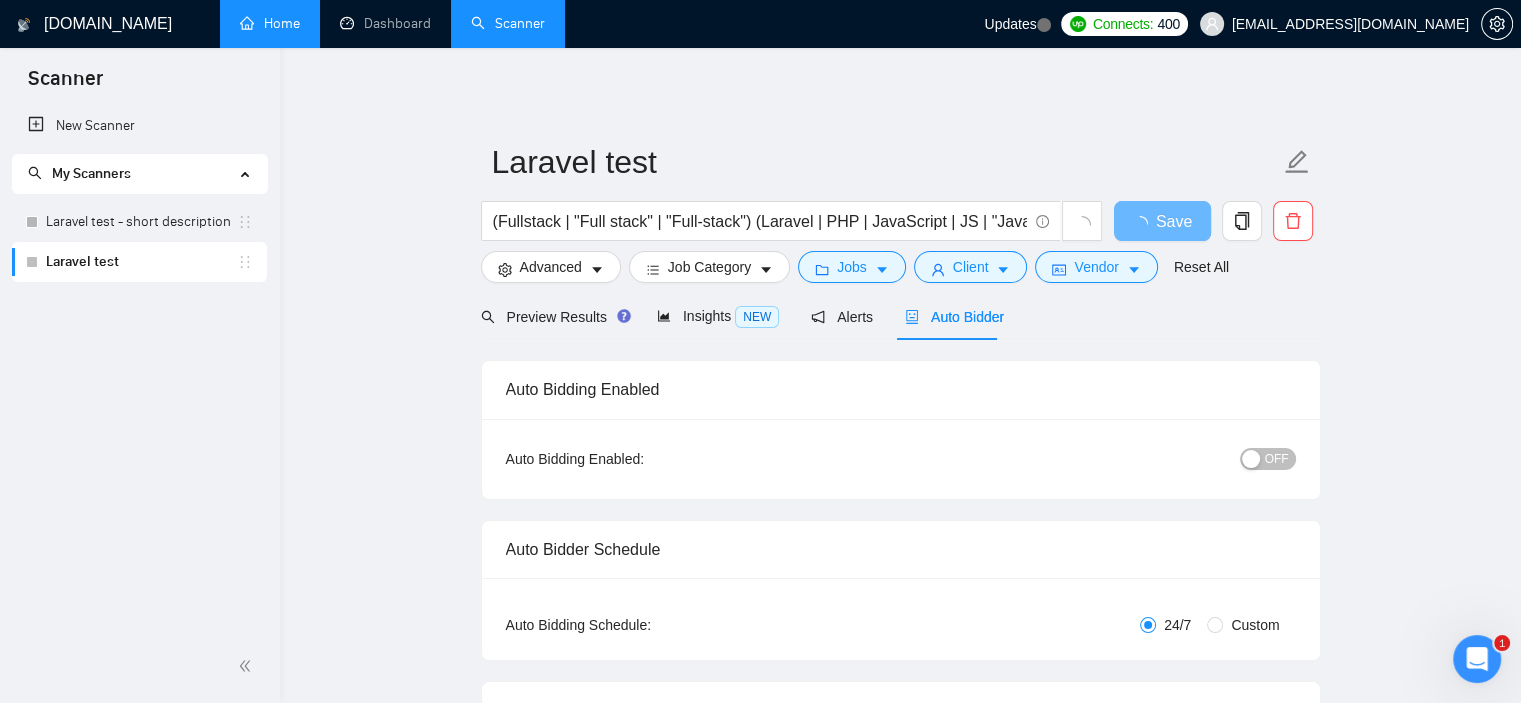 click on "OFF" at bounding box center (1277, 459) 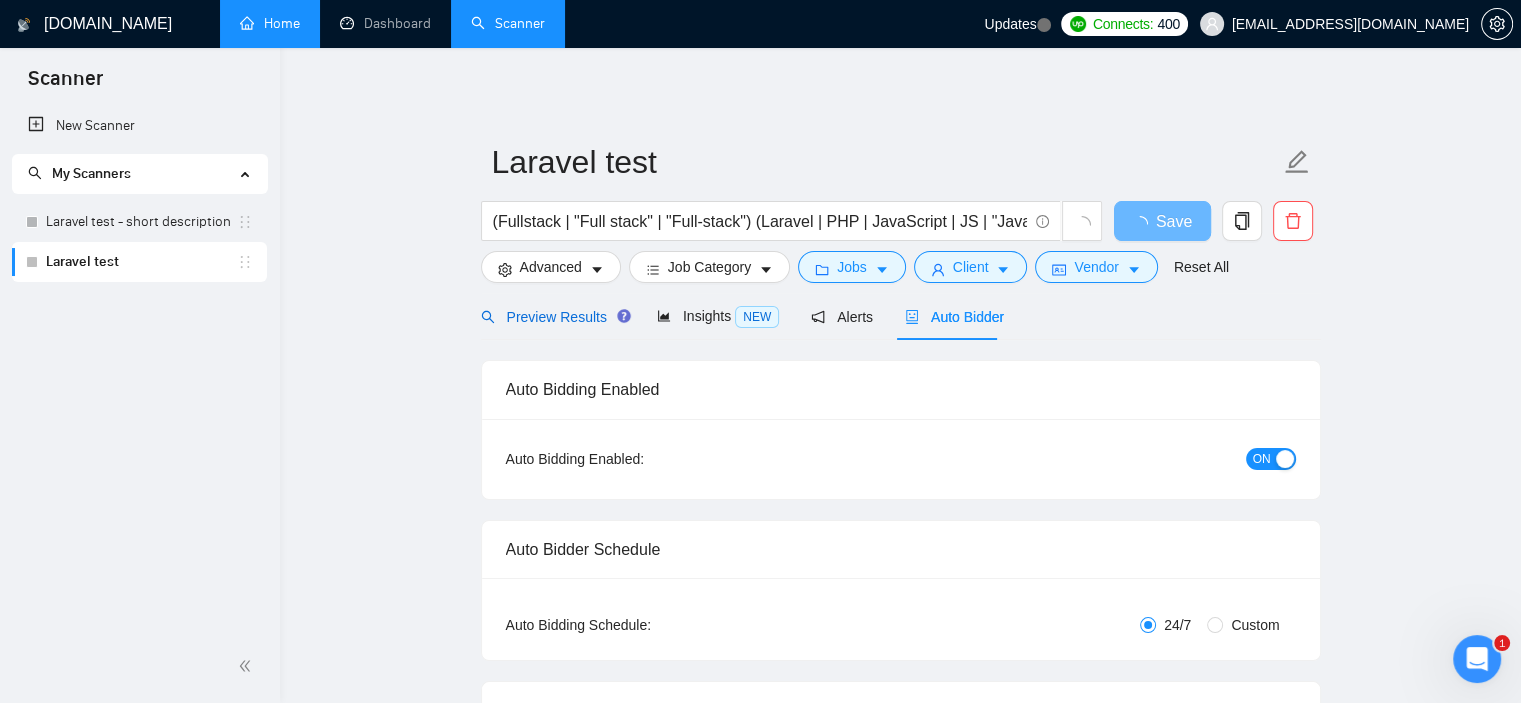 click on "Preview Results" at bounding box center [553, 317] 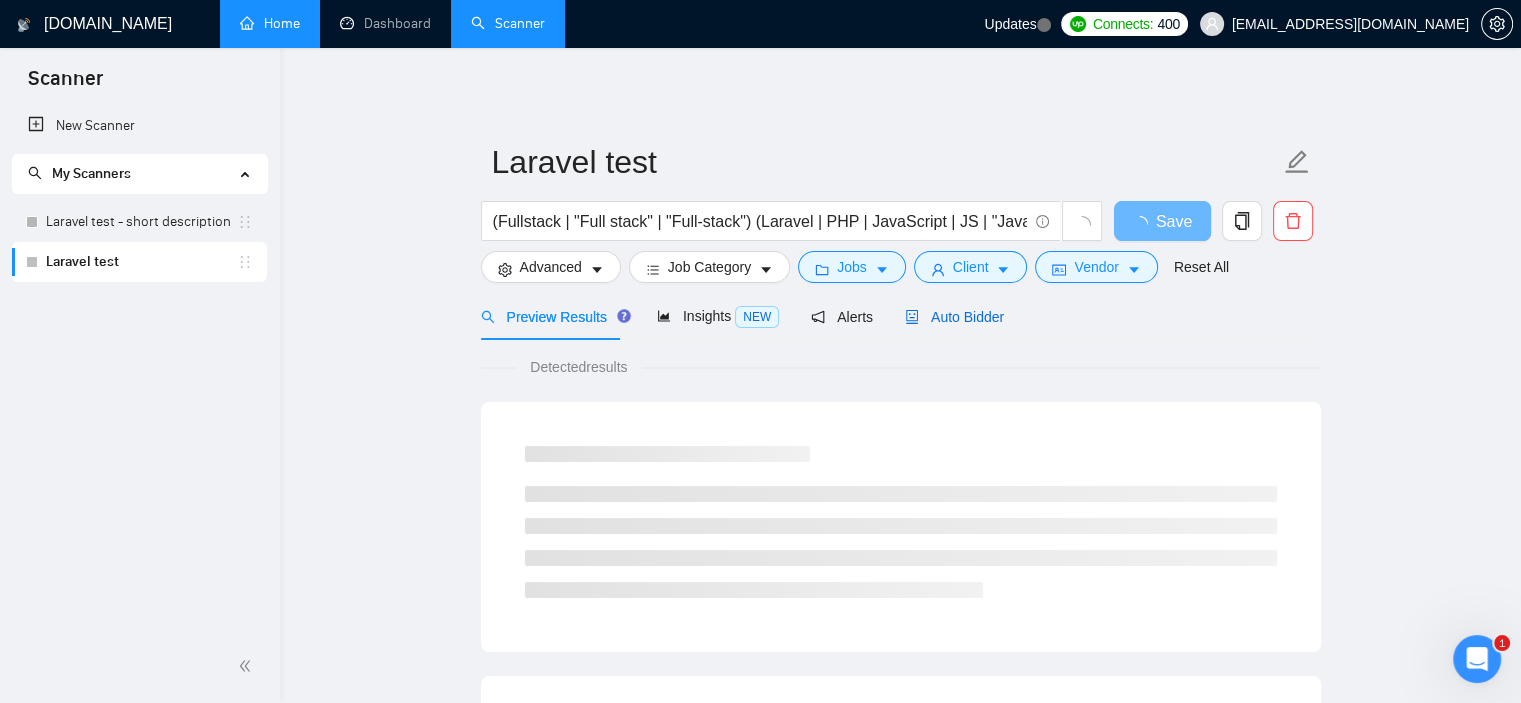 click on "Auto Bidder" at bounding box center (954, 317) 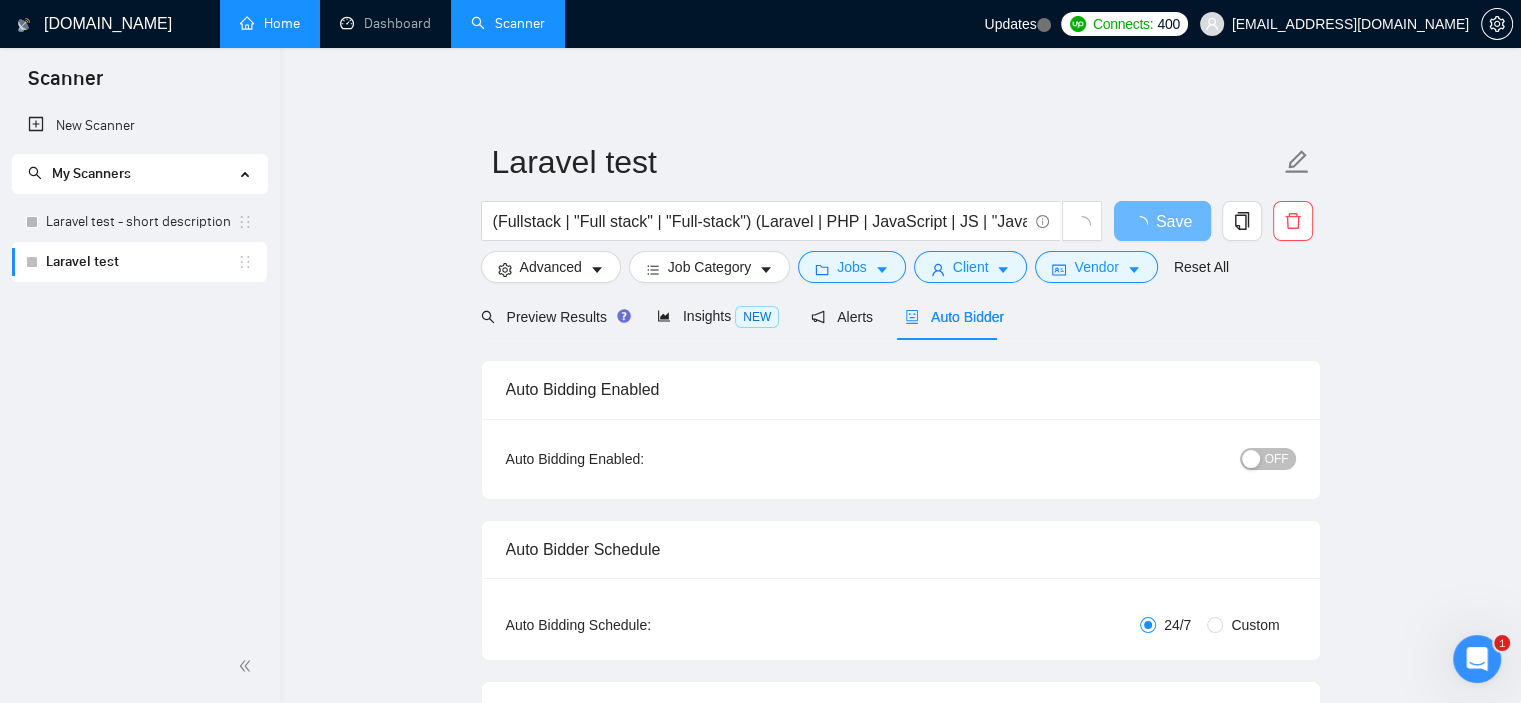 type 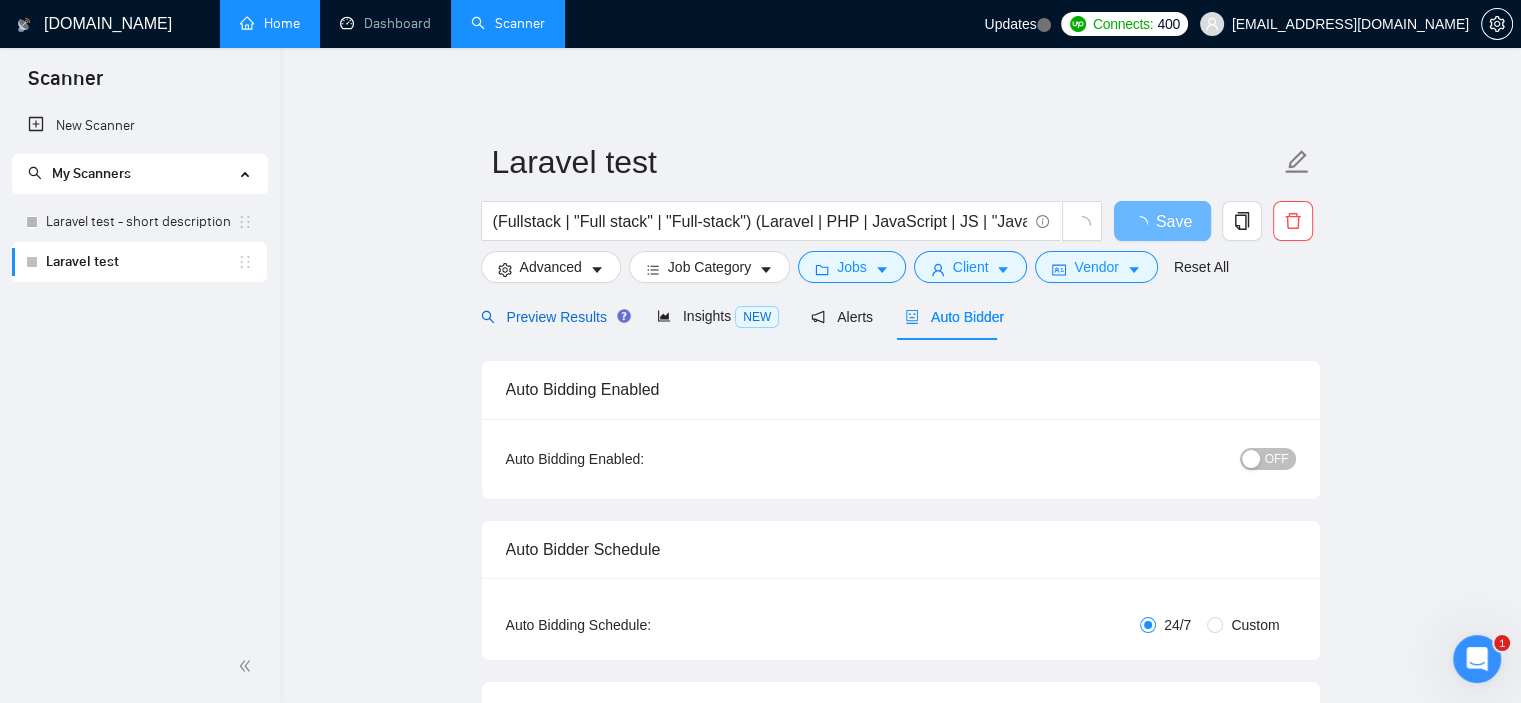 click on "Preview Results" at bounding box center [553, 317] 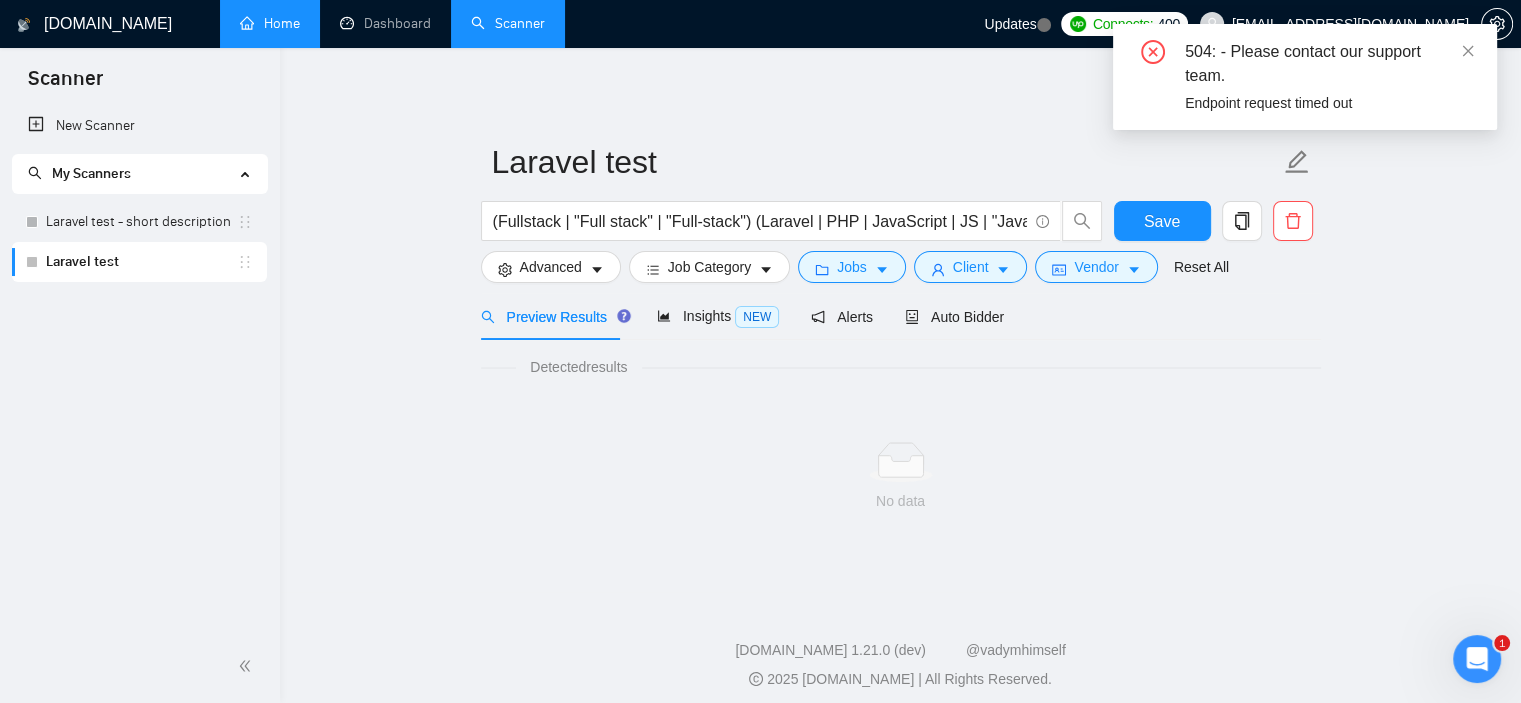 click on "504:  - Please contact our support team. Endpoint request timed out" at bounding box center [1305, 77] 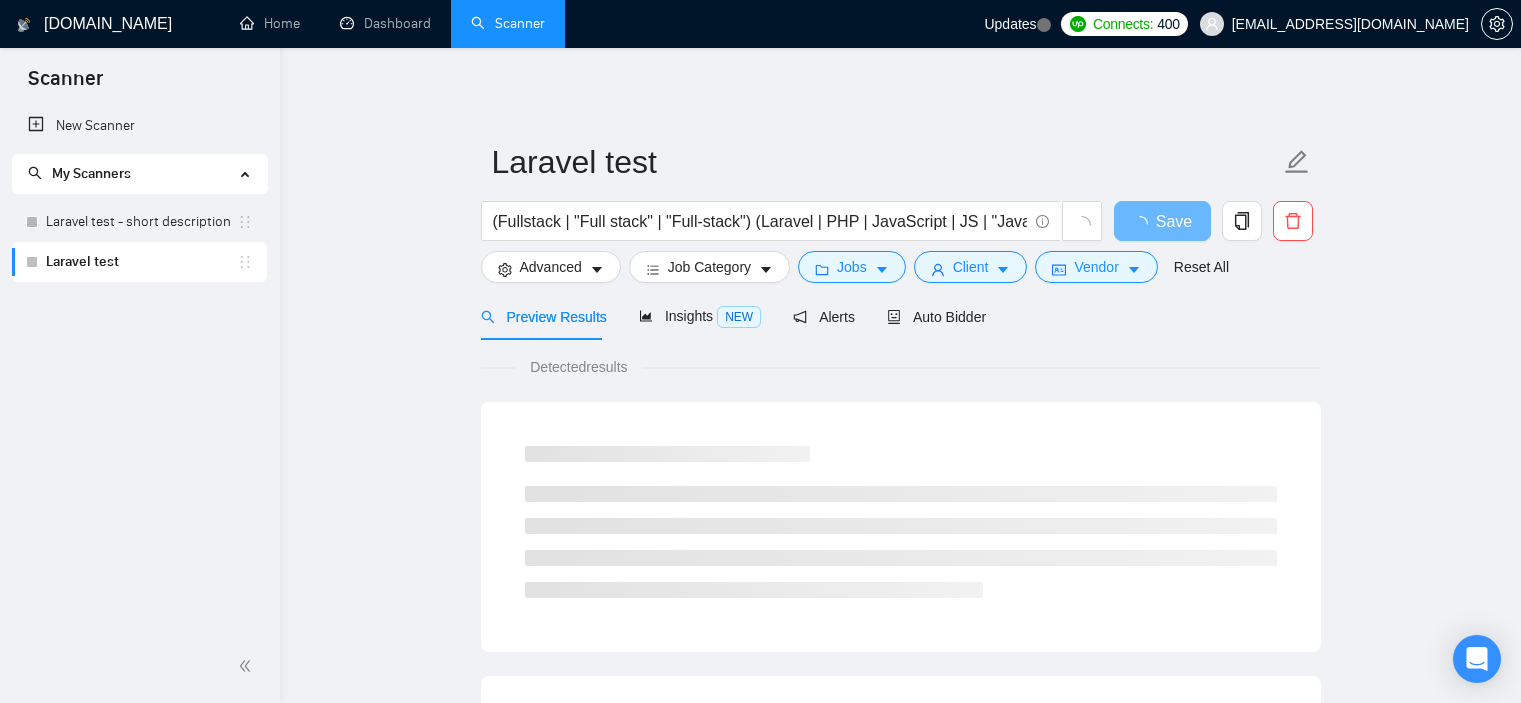 scroll, scrollTop: 0, scrollLeft: 0, axis: both 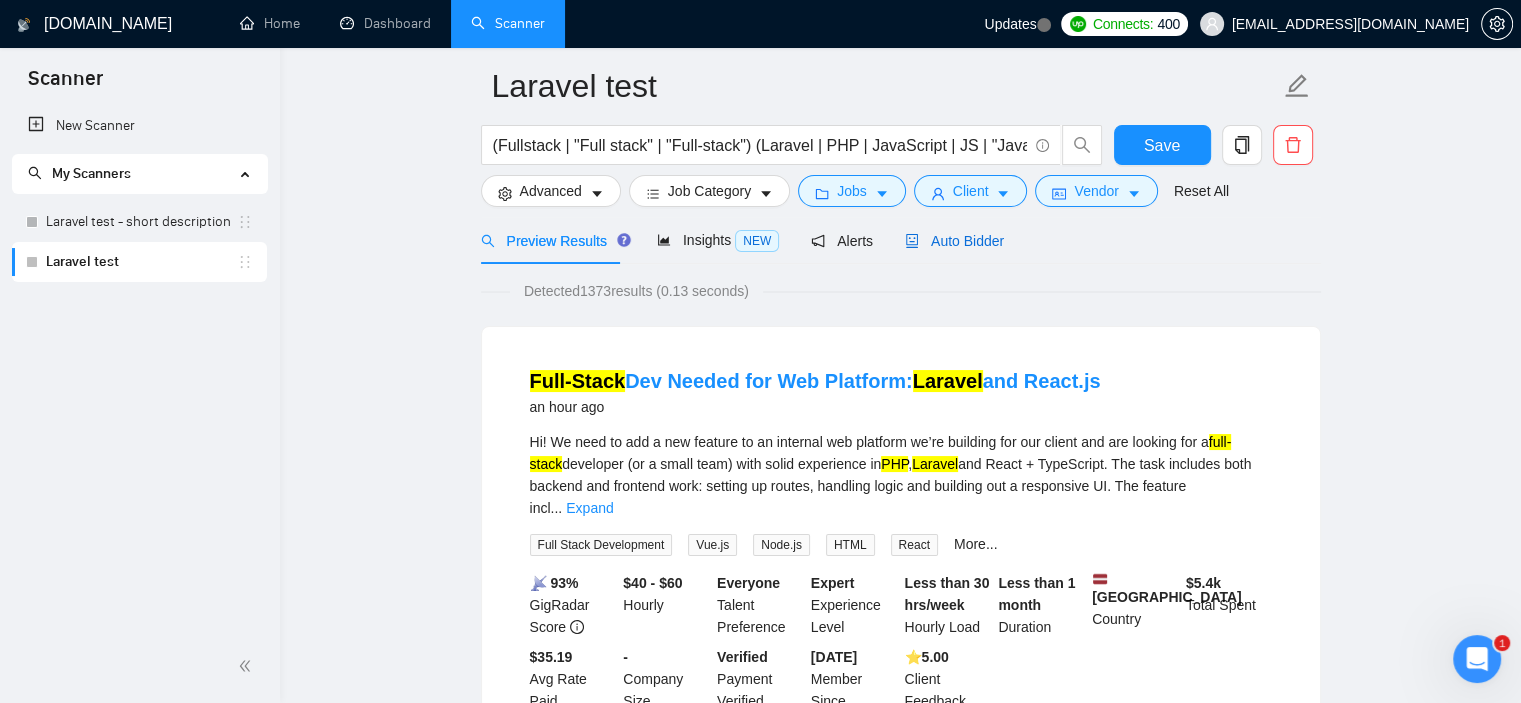 click on "Auto Bidder" at bounding box center (954, 241) 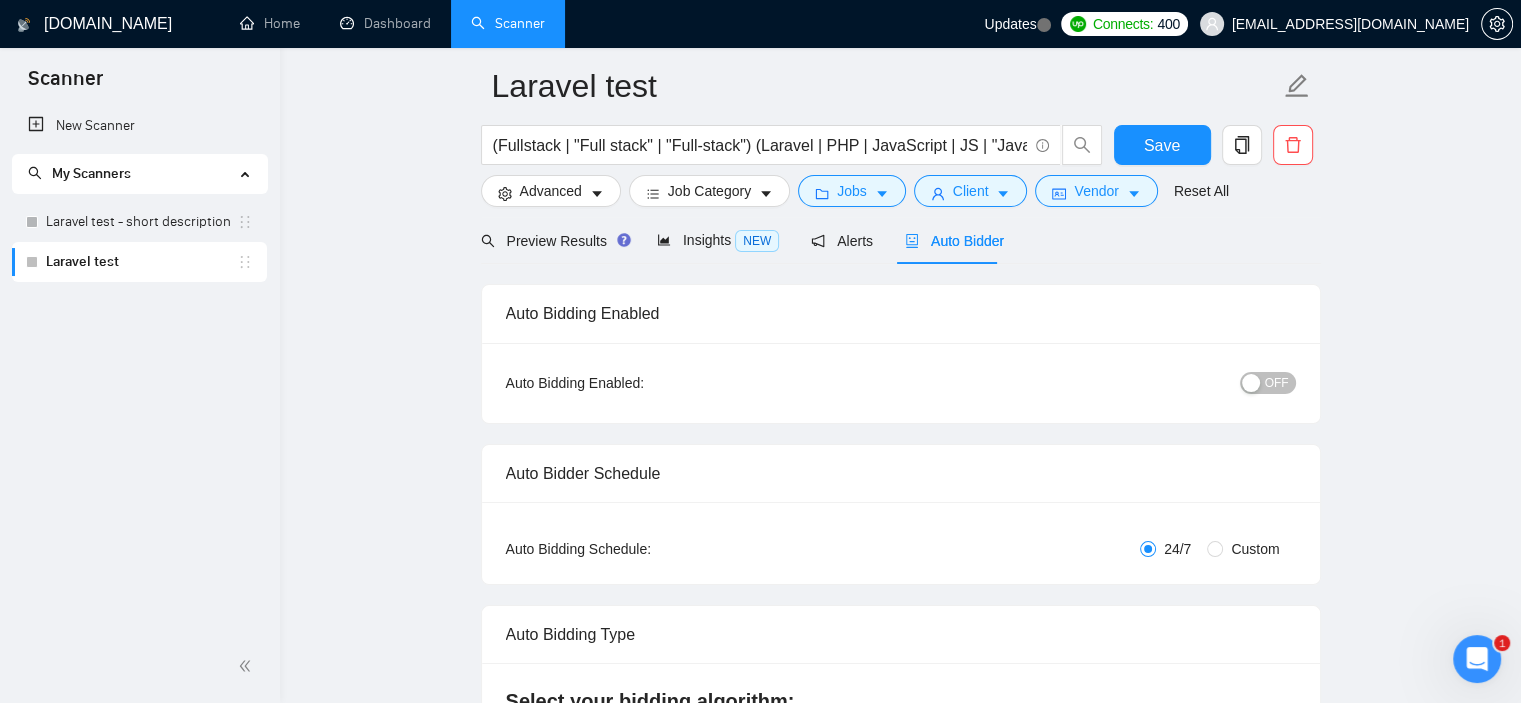 type 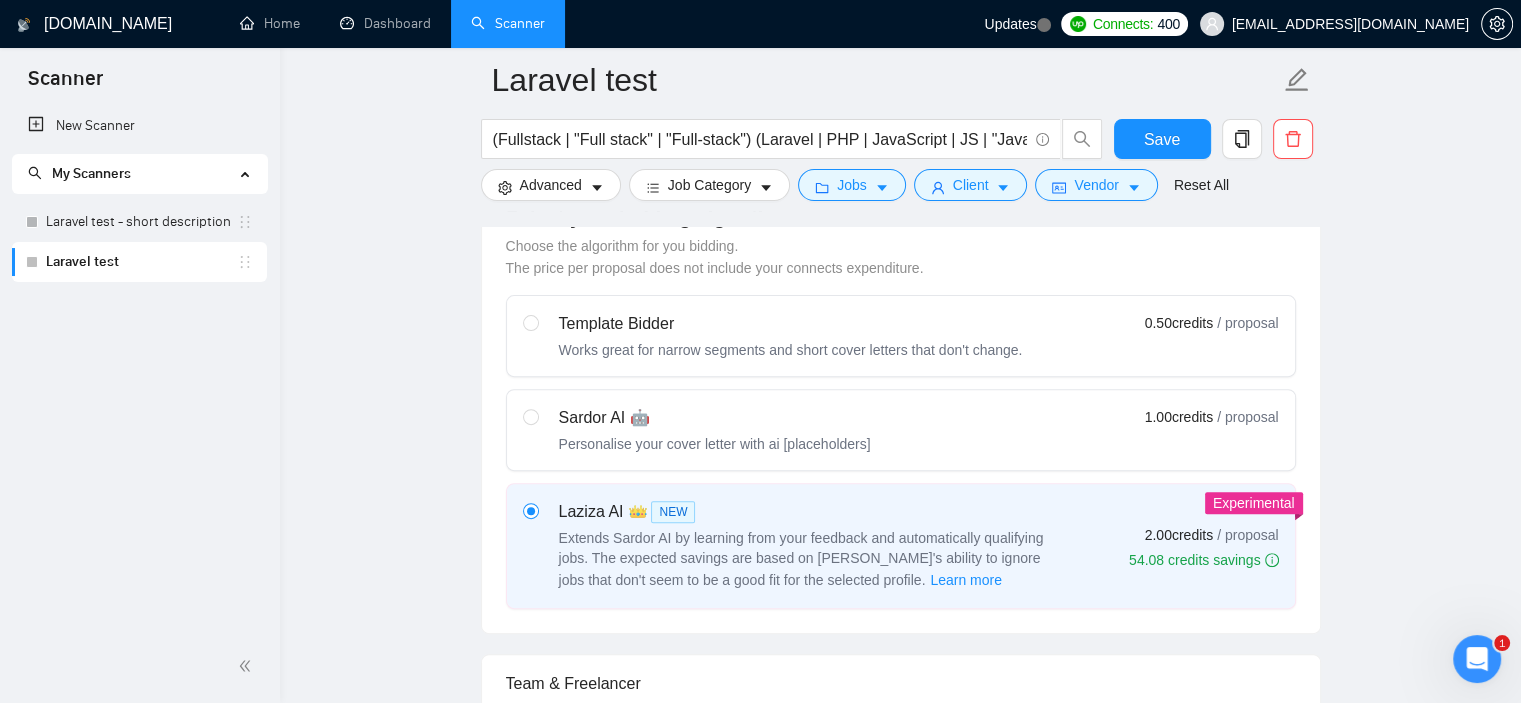scroll, scrollTop: 576, scrollLeft: 0, axis: vertical 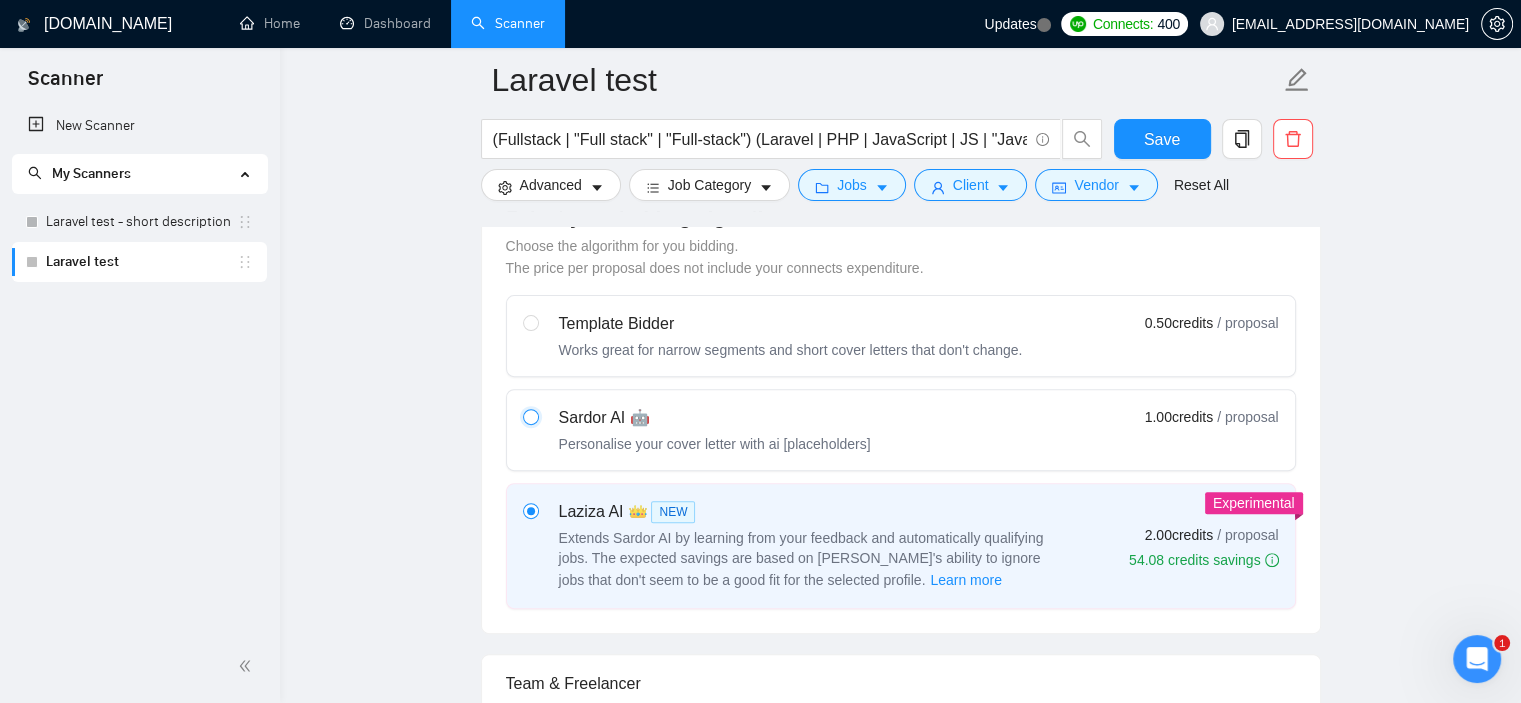 click at bounding box center [530, 416] 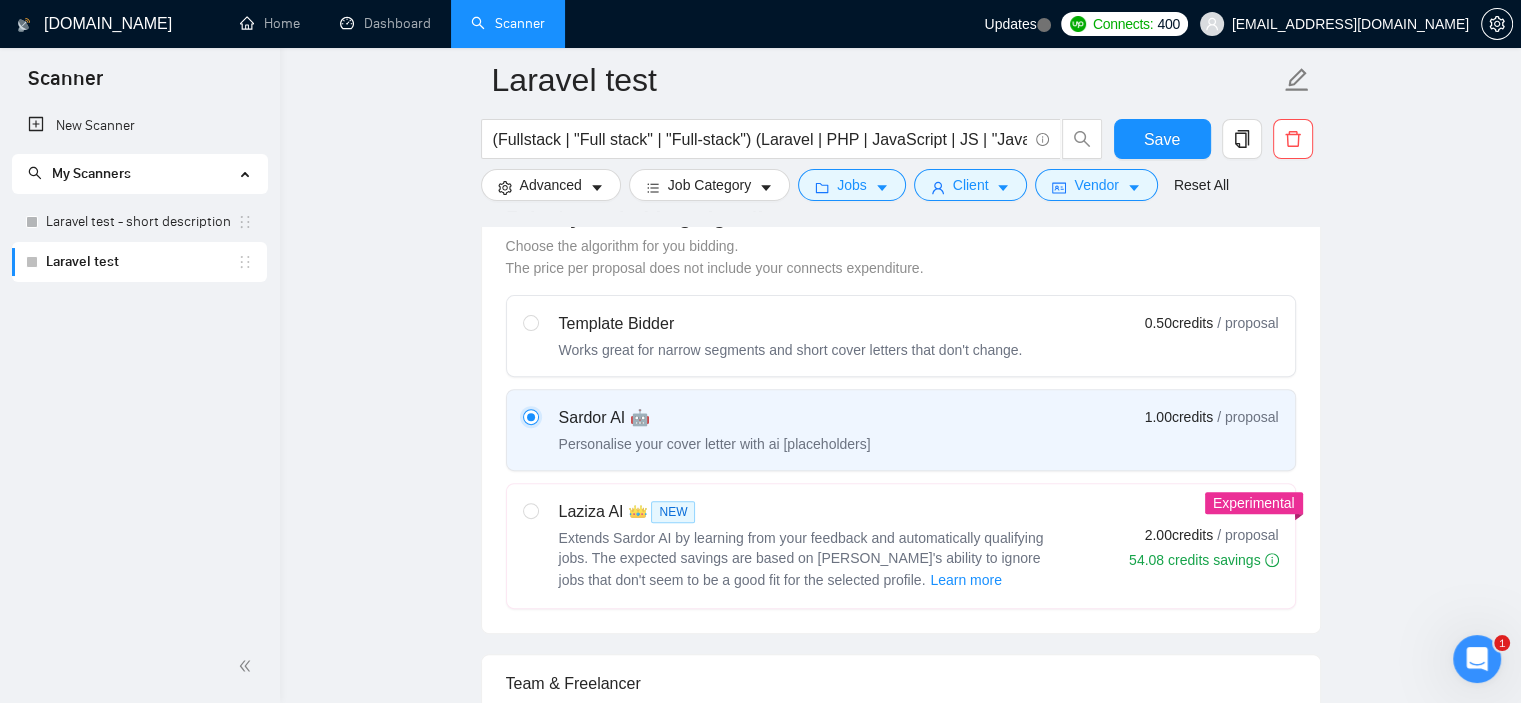 type 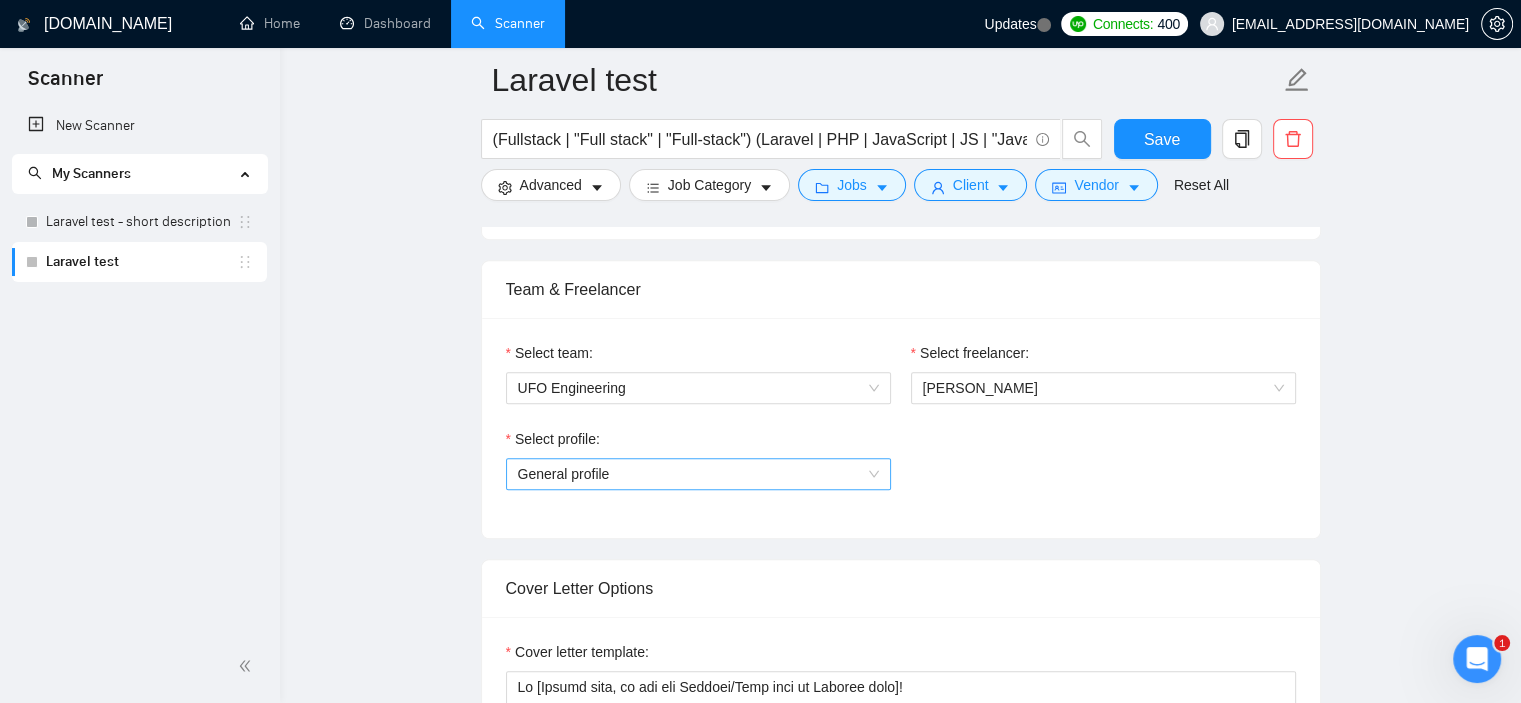 scroll, scrollTop: 972, scrollLeft: 0, axis: vertical 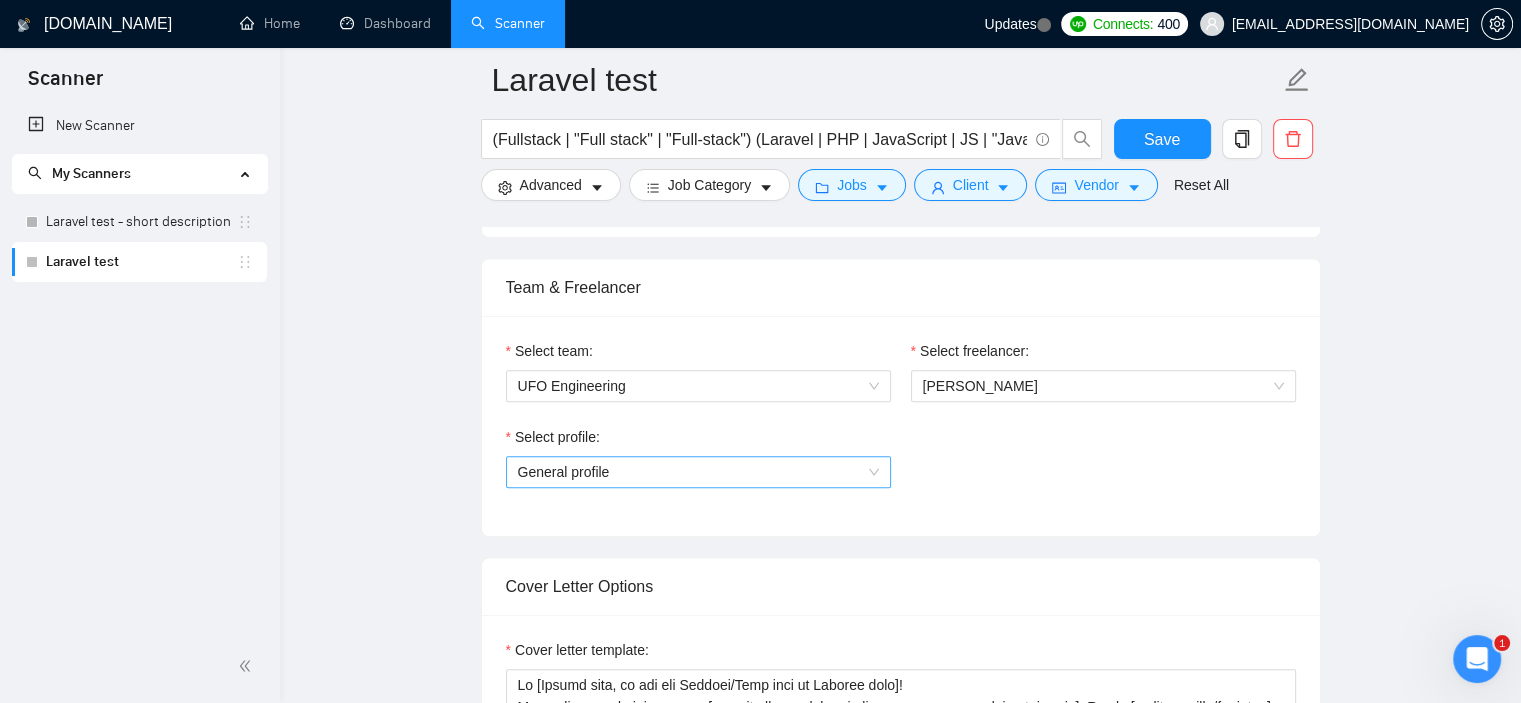 click on "General profile" at bounding box center (698, 472) 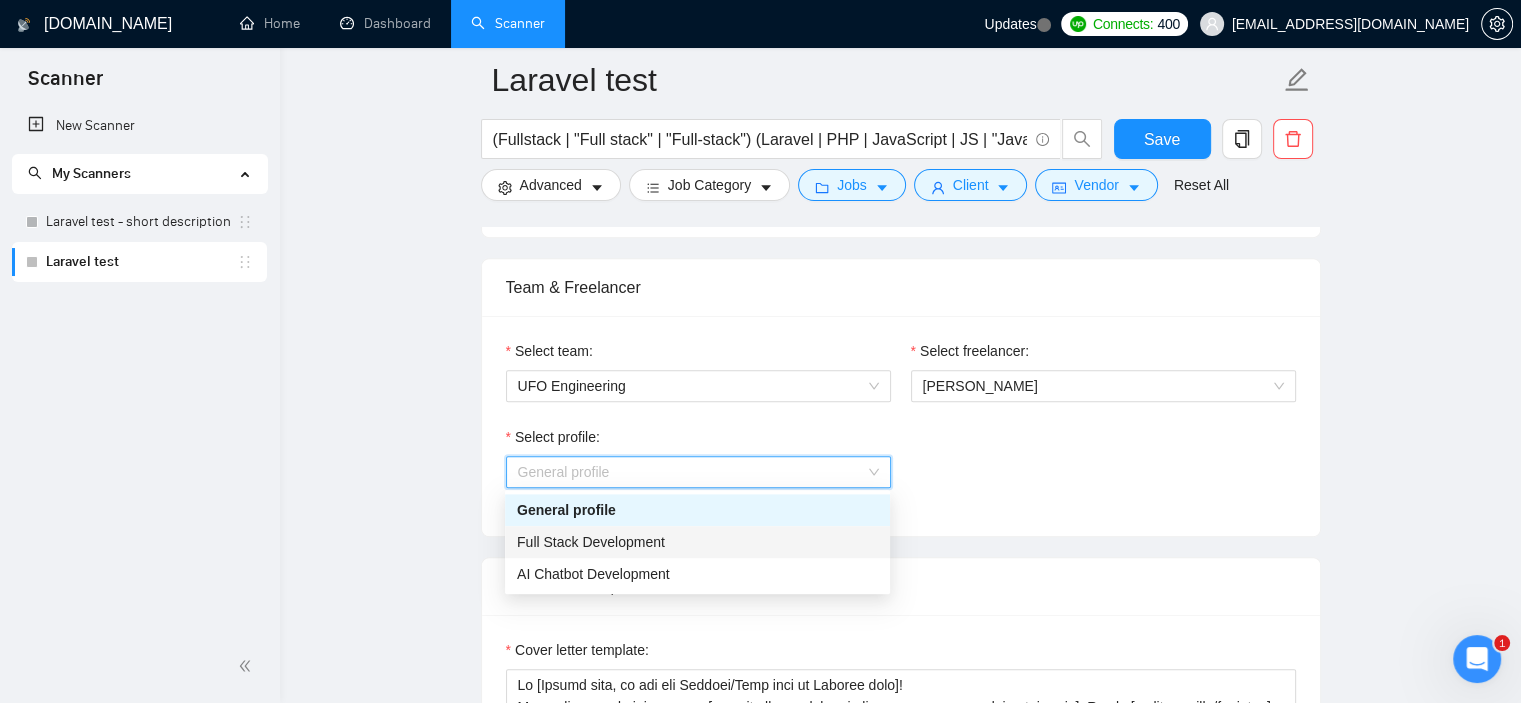 click on "Full Stack Development" at bounding box center (591, 542) 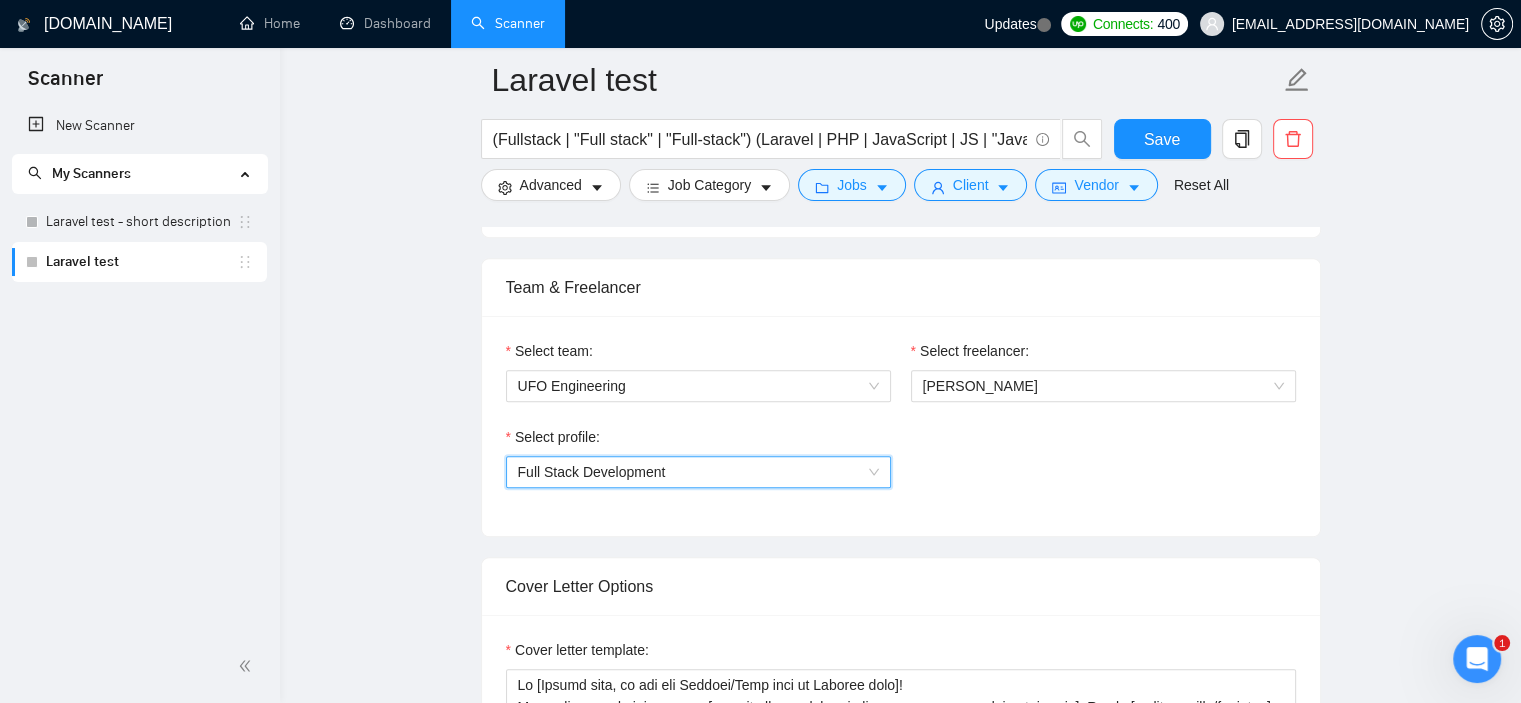 click on "Select profile: 1110580755107926016 Full Stack Development" at bounding box center (901, 469) 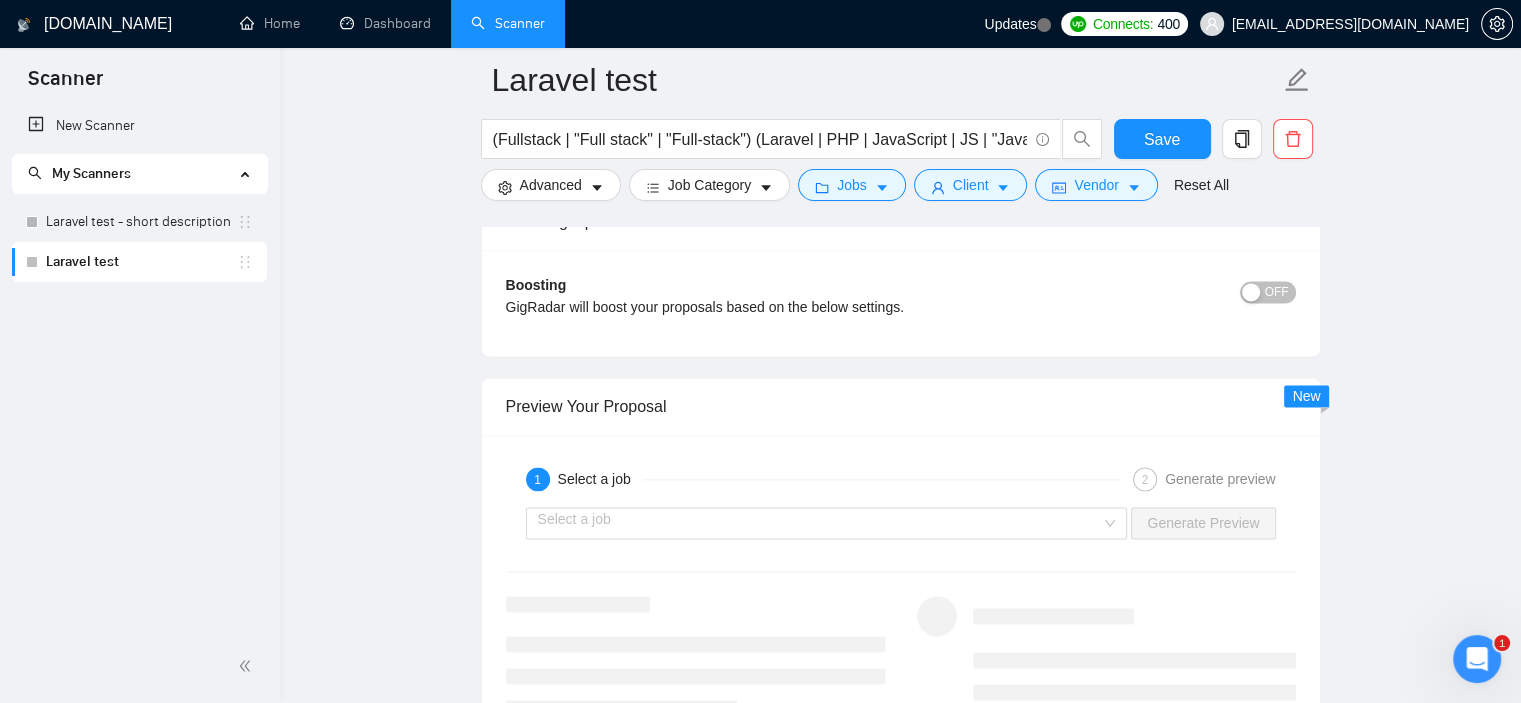 scroll, scrollTop: 2916, scrollLeft: 0, axis: vertical 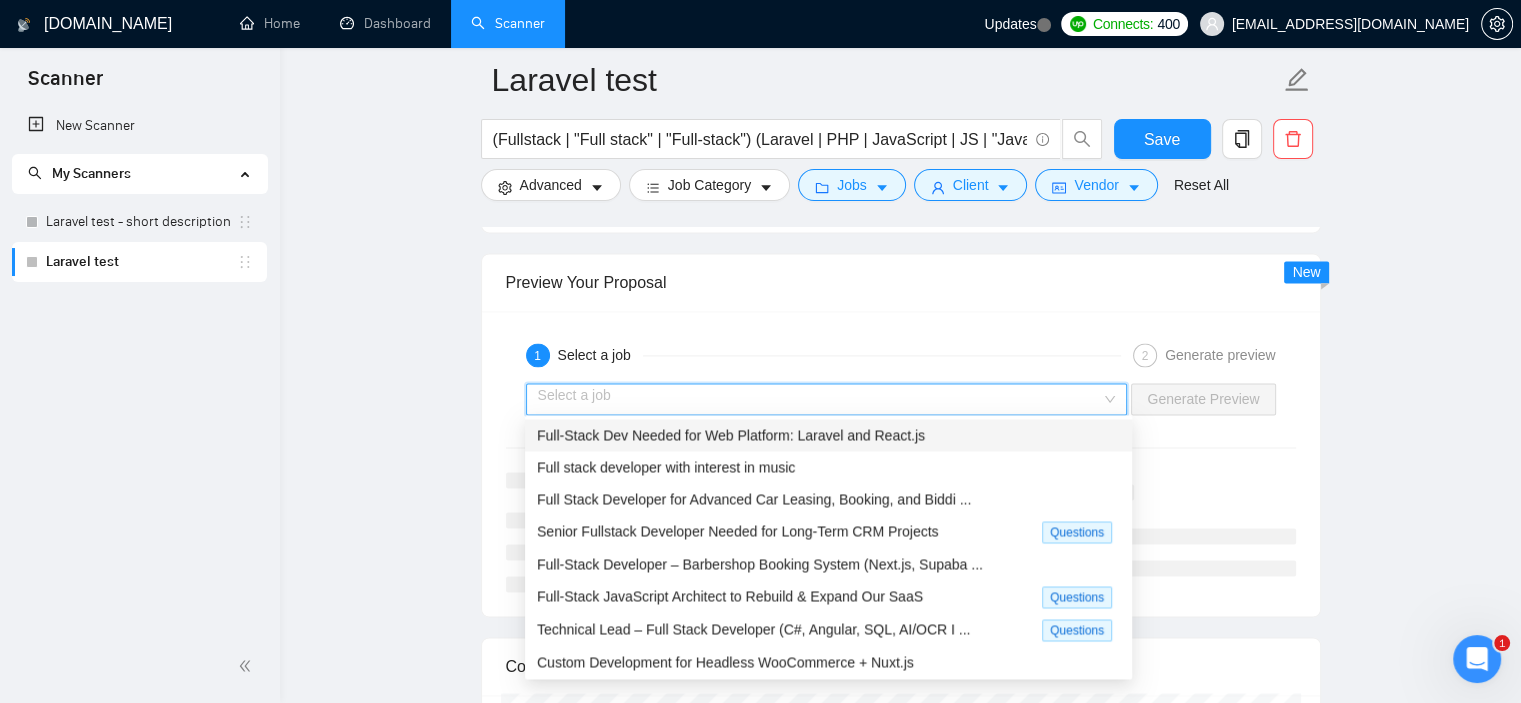 click at bounding box center [820, 399] 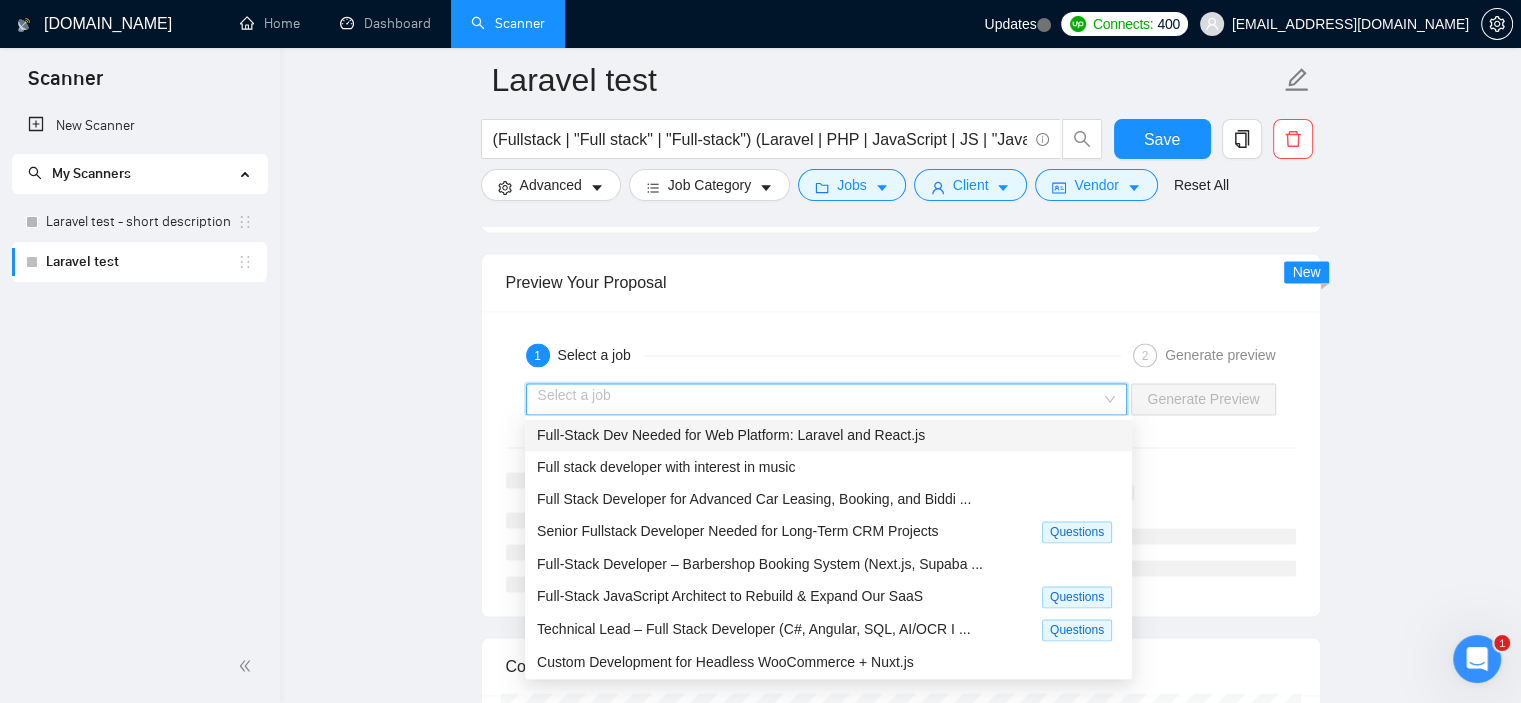 click on "Full-Stack Dev Needed for Web Platform: Laravel and React.js" at bounding box center [731, 435] 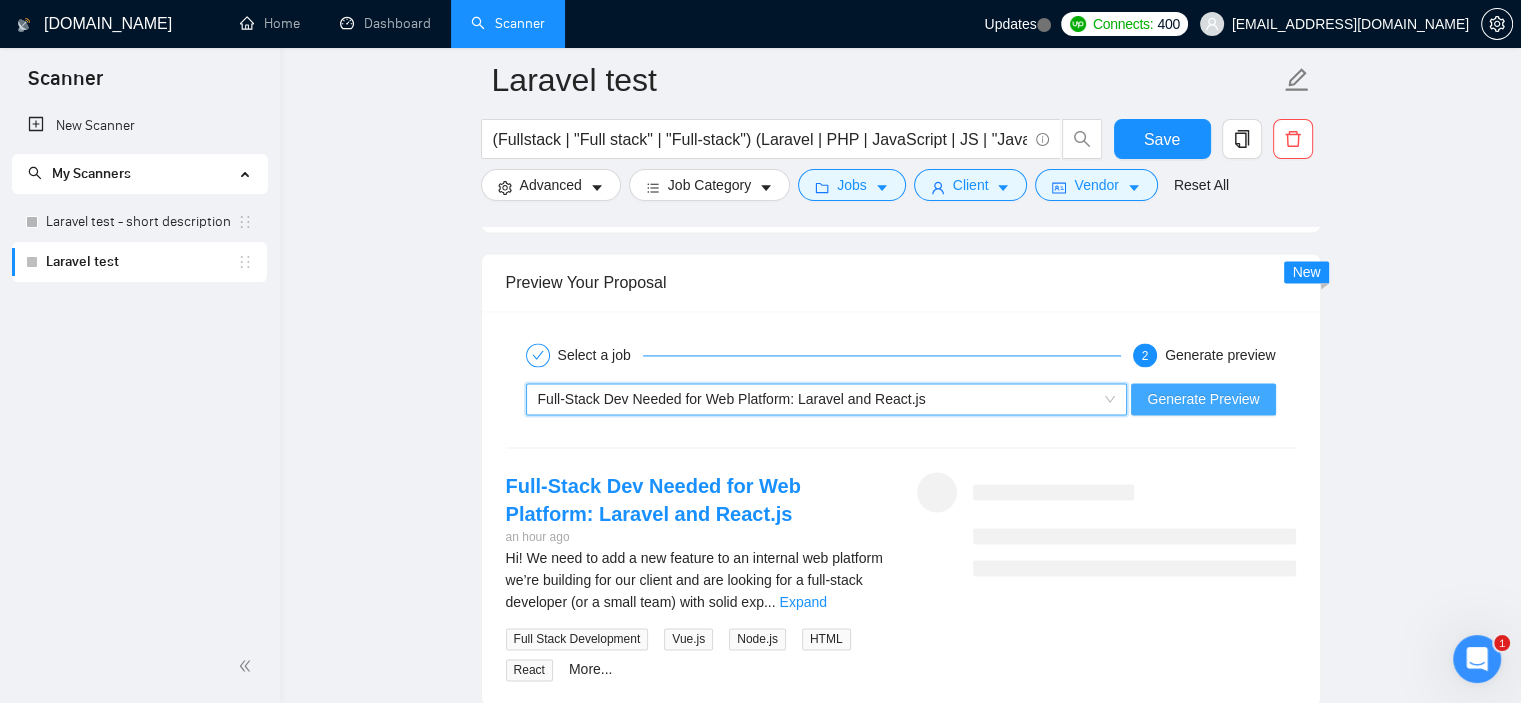 click on "Generate Preview" at bounding box center (1203, 399) 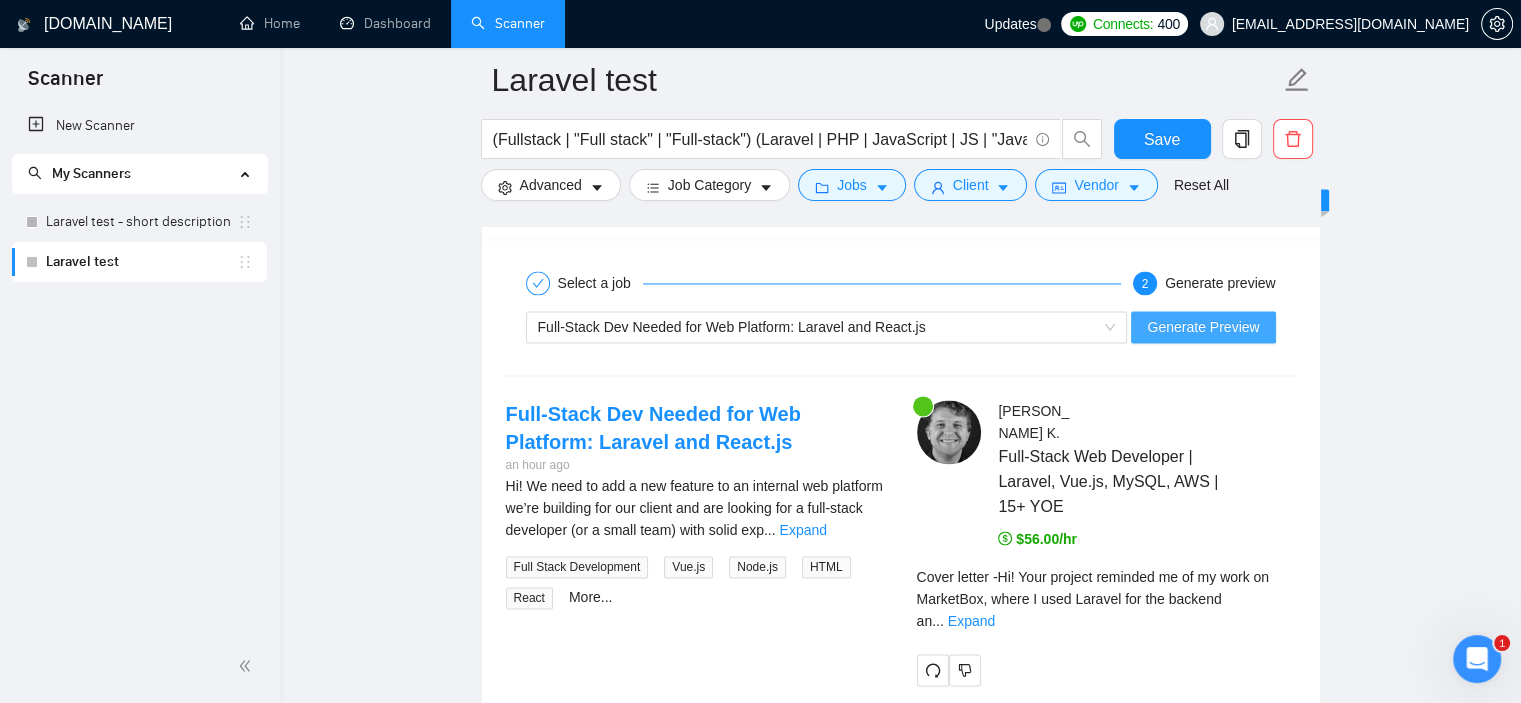 scroll, scrollTop: 3000, scrollLeft: 0, axis: vertical 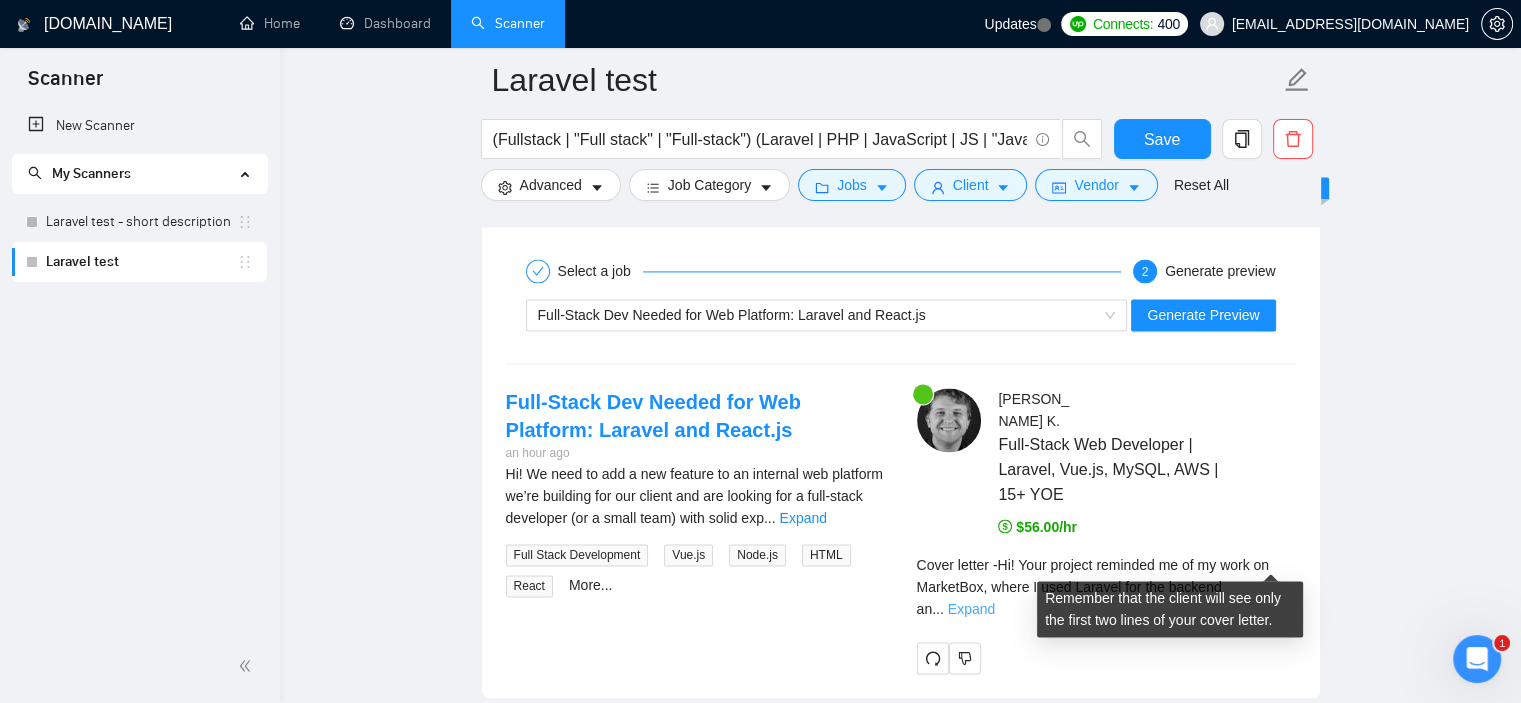click on "Expand" at bounding box center (971, 609) 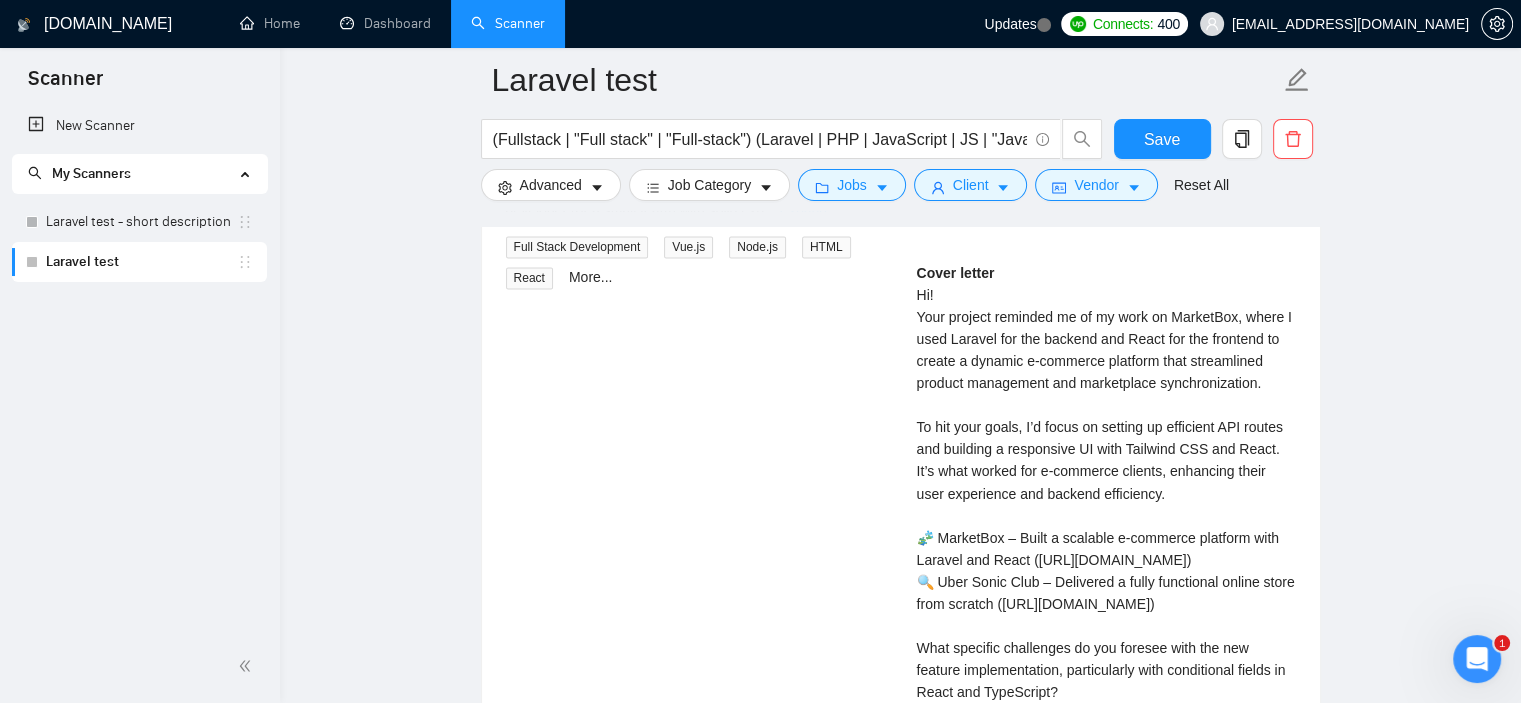 scroll, scrollTop: 3307, scrollLeft: 0, axis: vertical 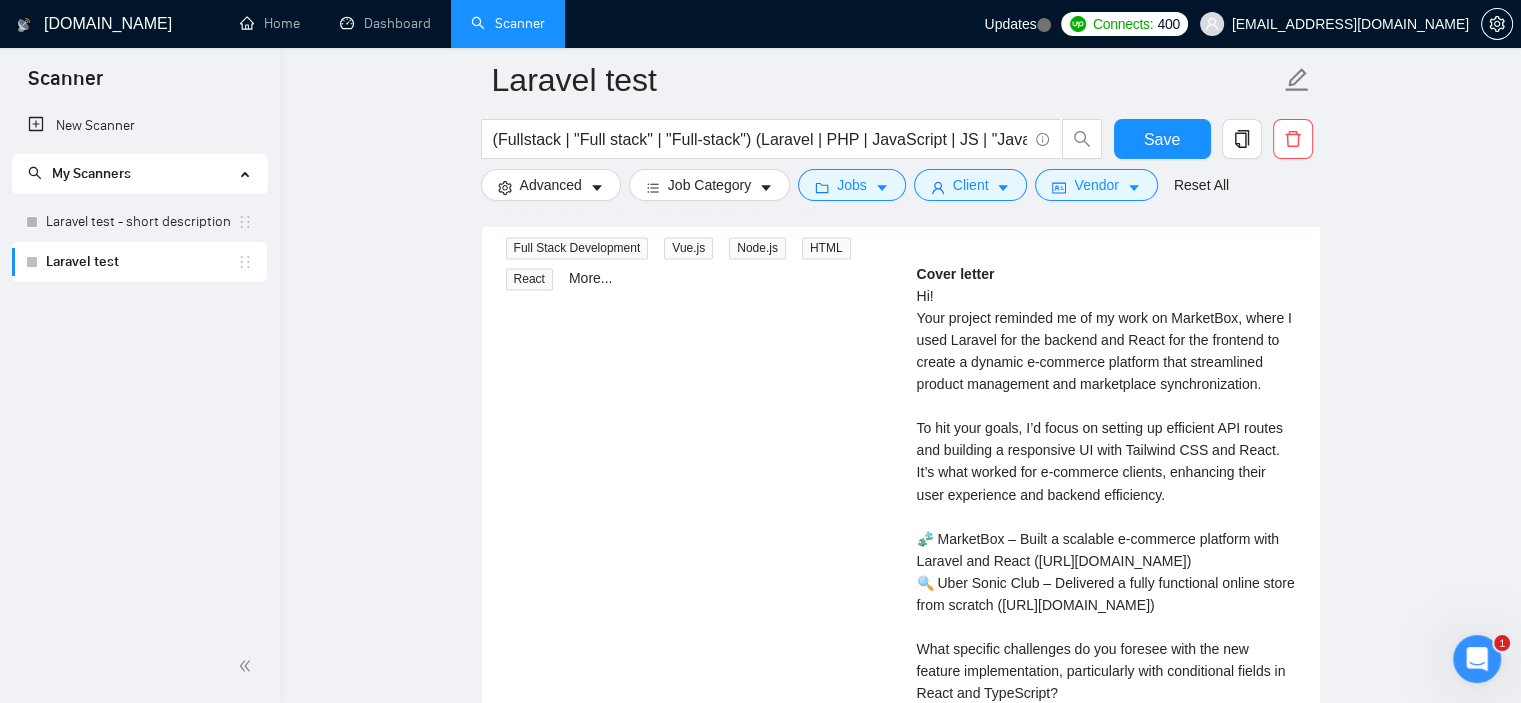 drag, startPoint x: 914, startPoint y: 271, endPoint x: 1160, endPoint y: 660, distance: 460.25754 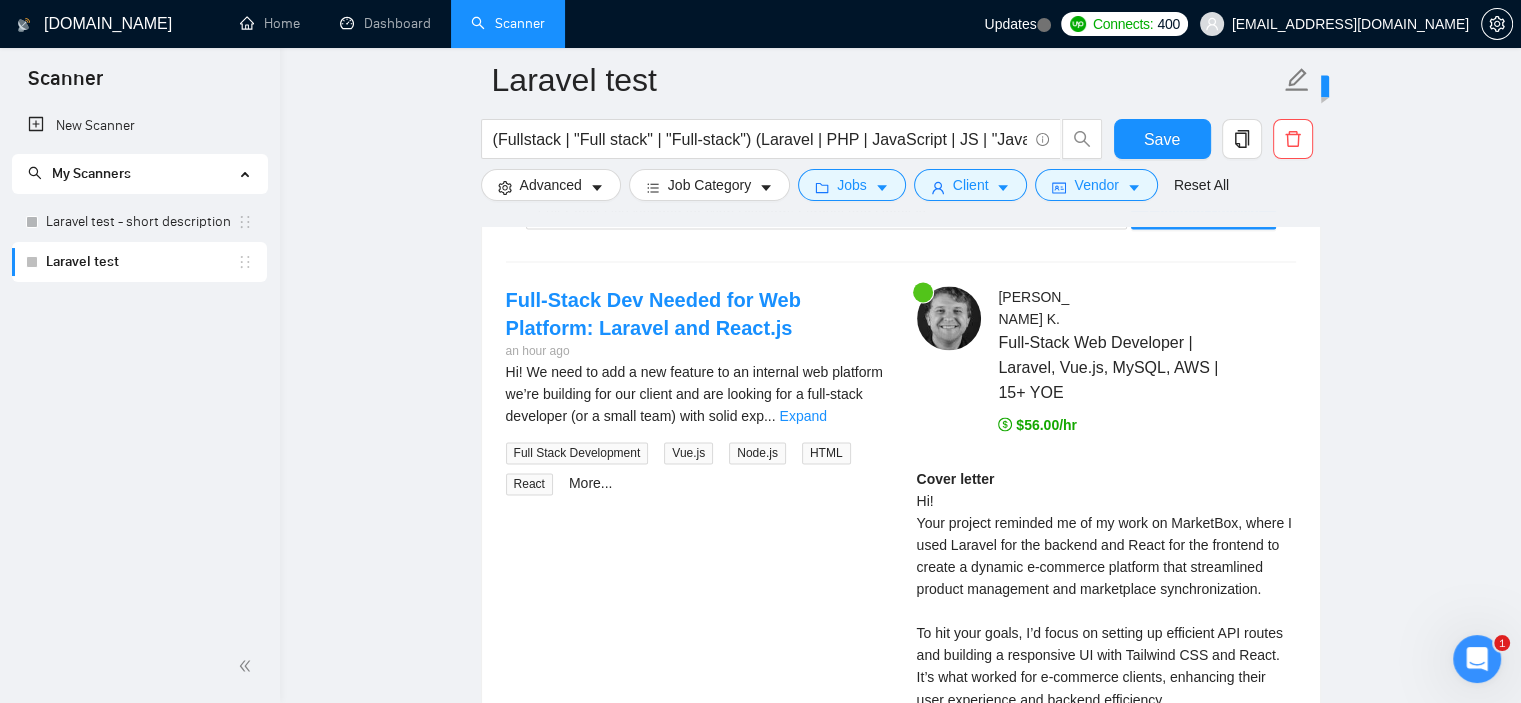 scroll, scrollTop: 3096, scrollLeft: 0, axis: vertical 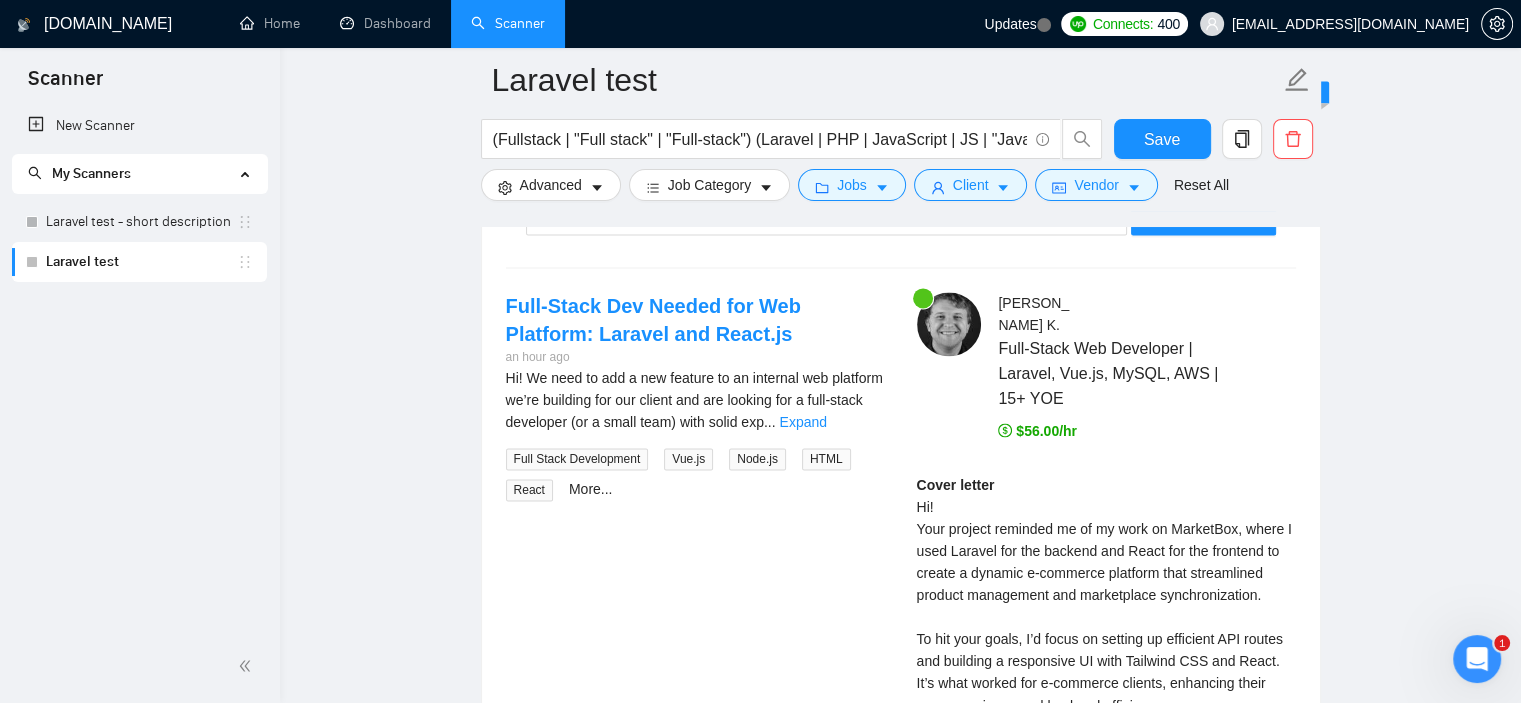 click 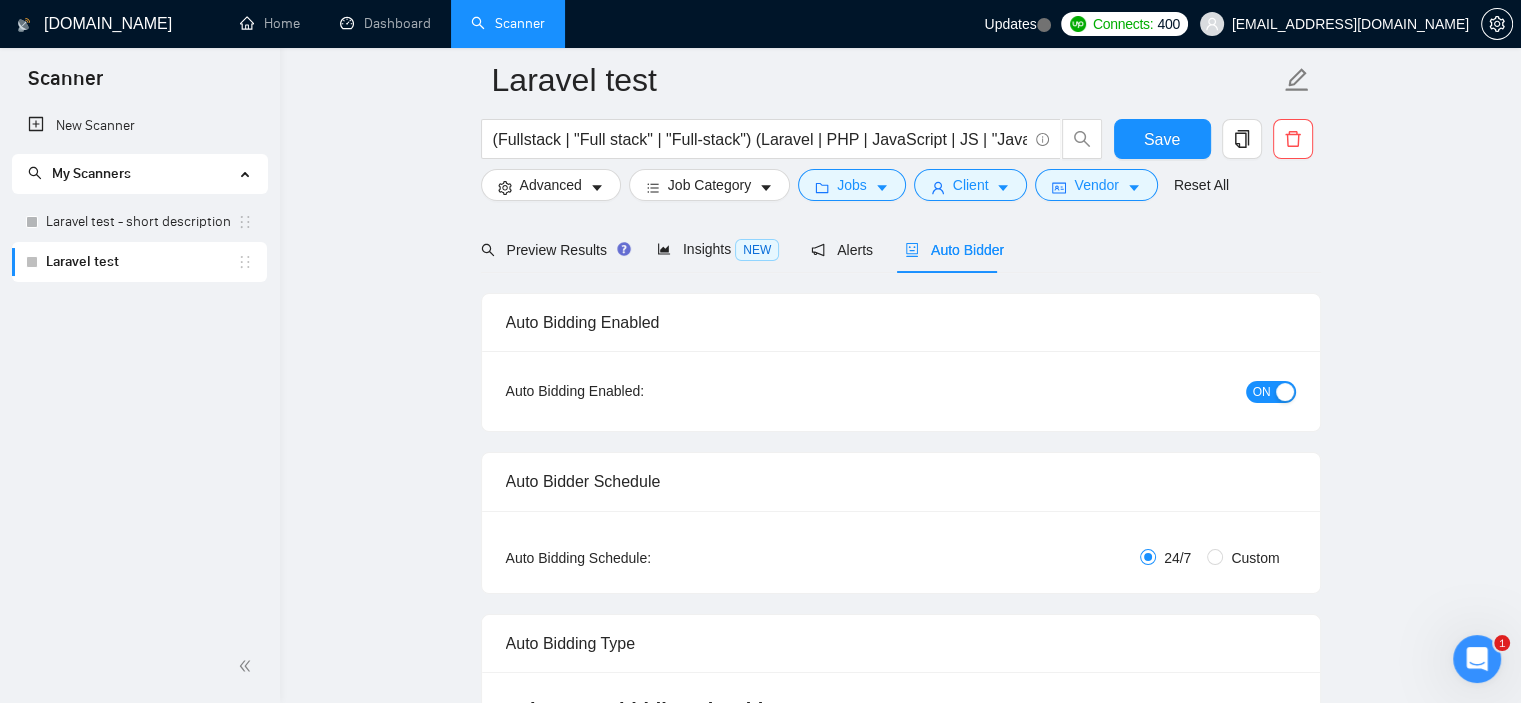 scroll, scrollTop: 0, scrollLeft: 0, axis: both 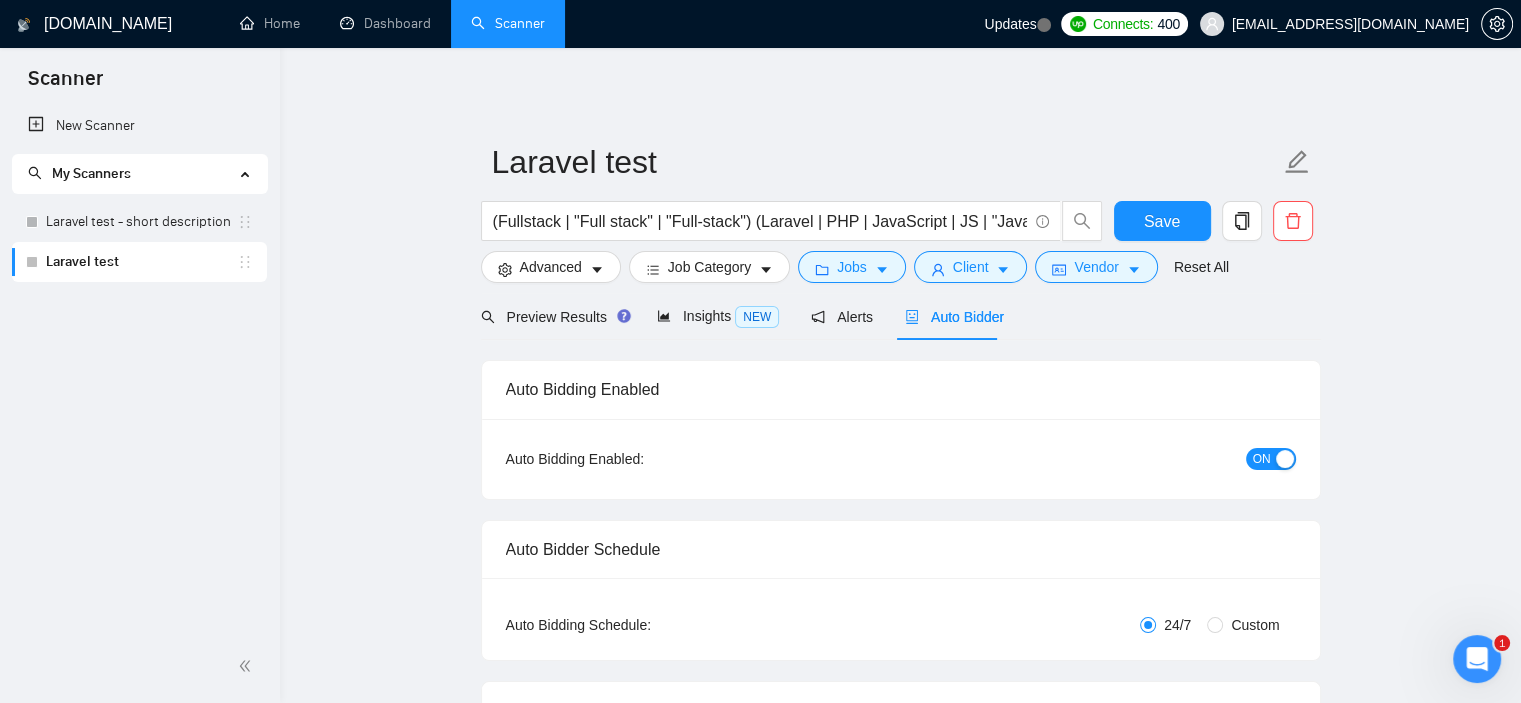 click on "ON" at bounding box center (1262, 459) 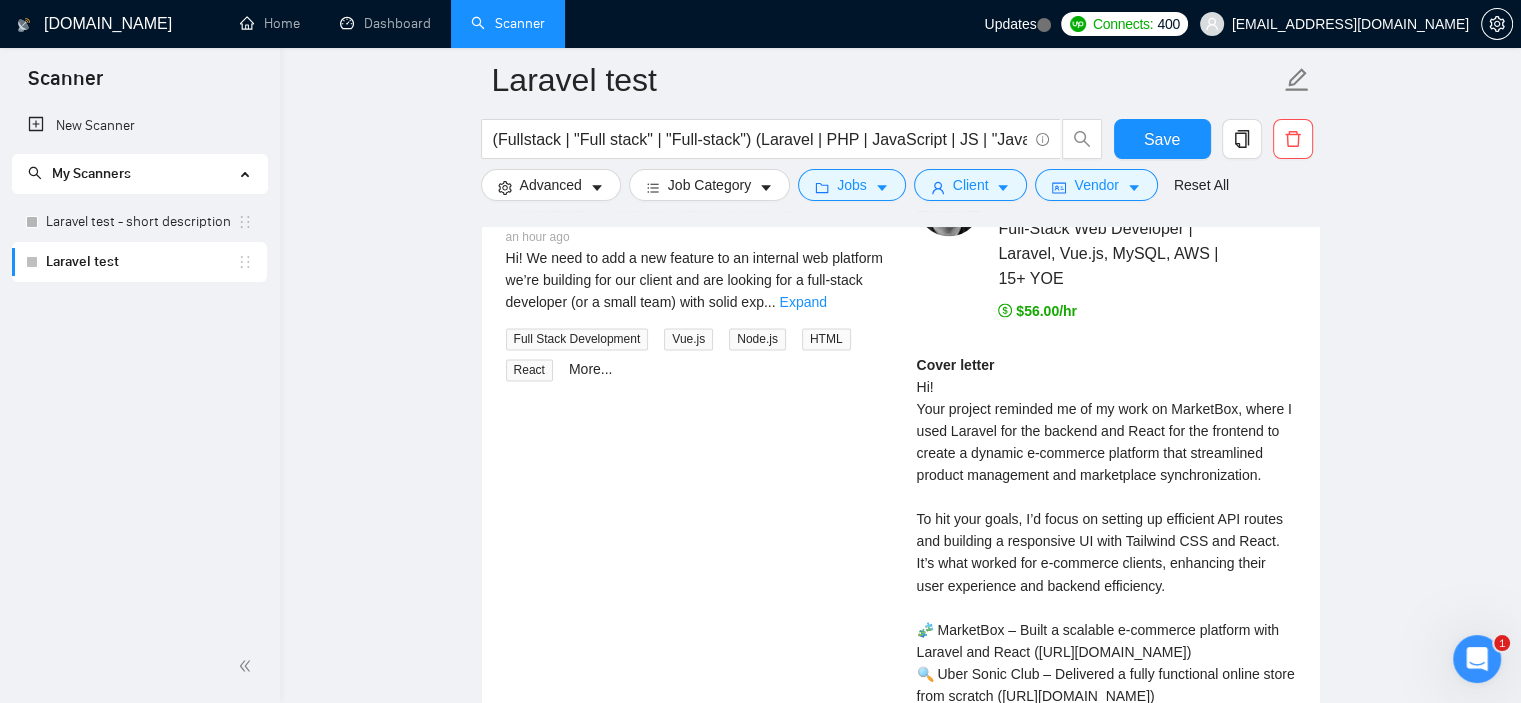 scroll, scrollTop: 3212, scrollLeft: 0, axis: vertical 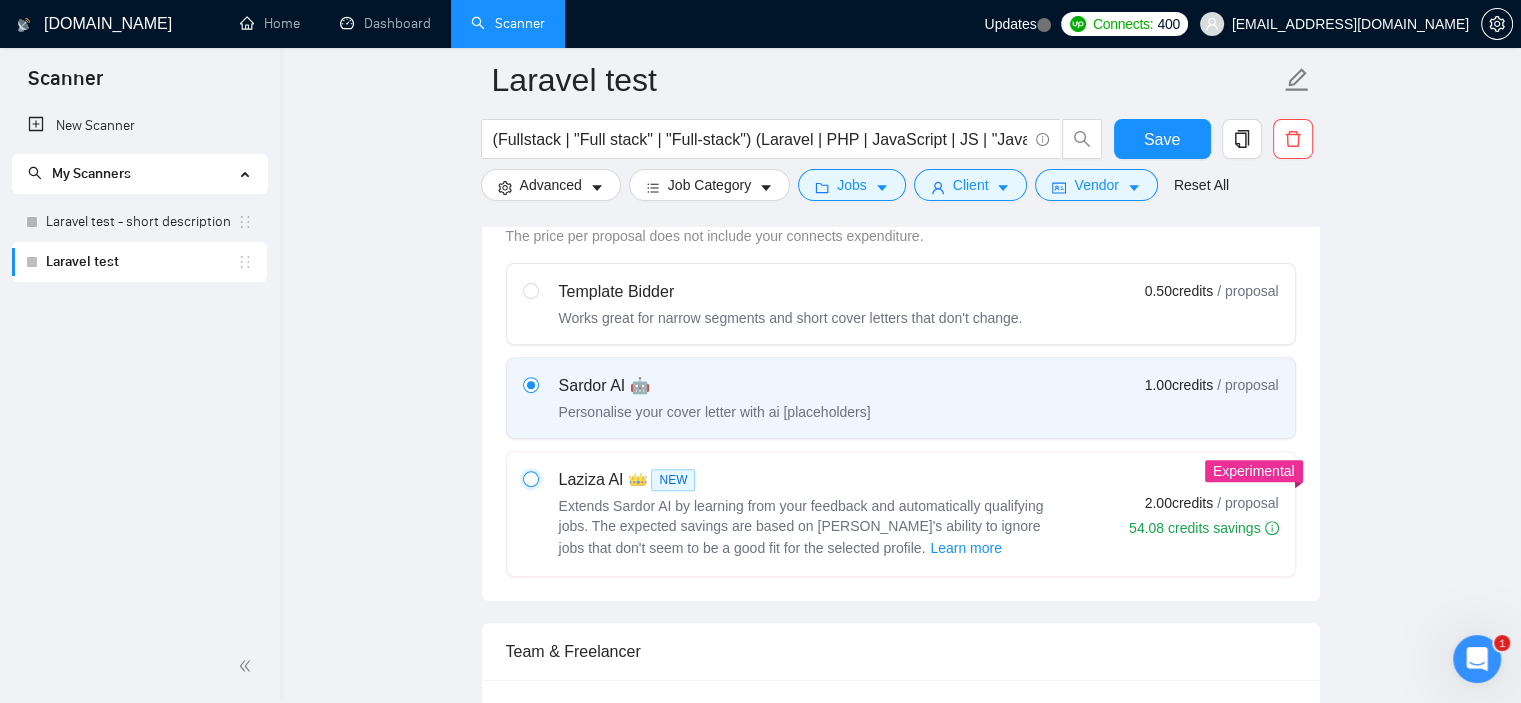 click at bounding box center (530, 478) 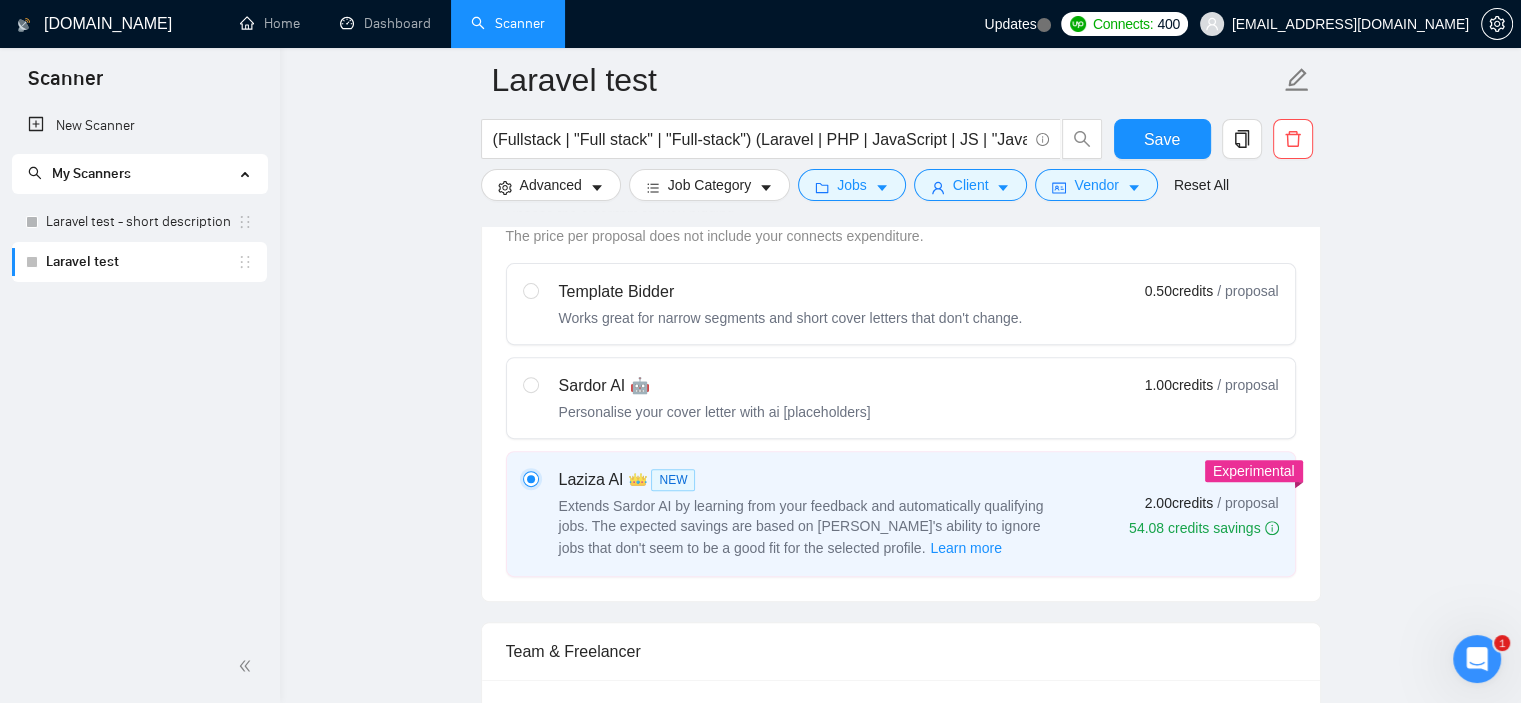 type 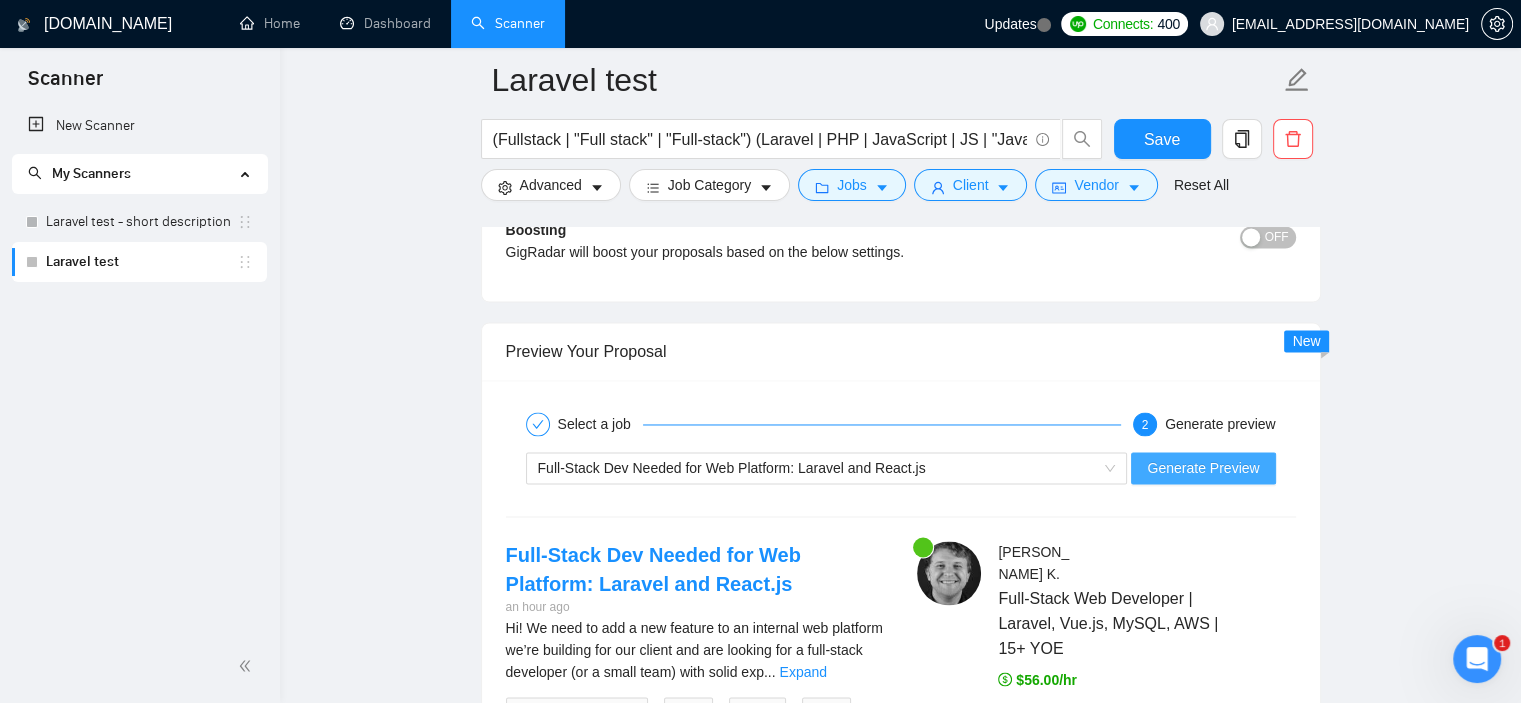 scroll, scrollTop: 3215, scrollLeft: 0, axis: vertical 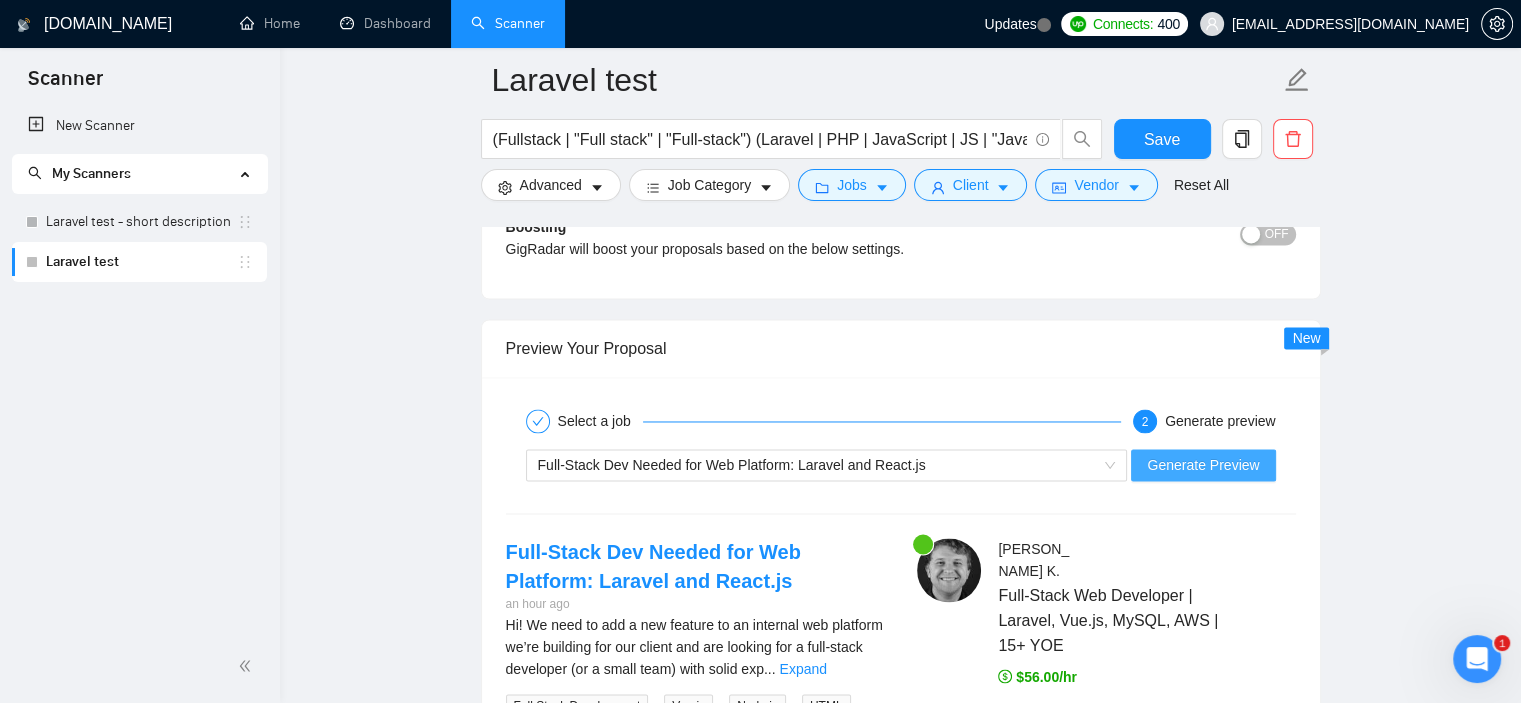 click on "Generate Preview" at bounding box center (1203, 465) 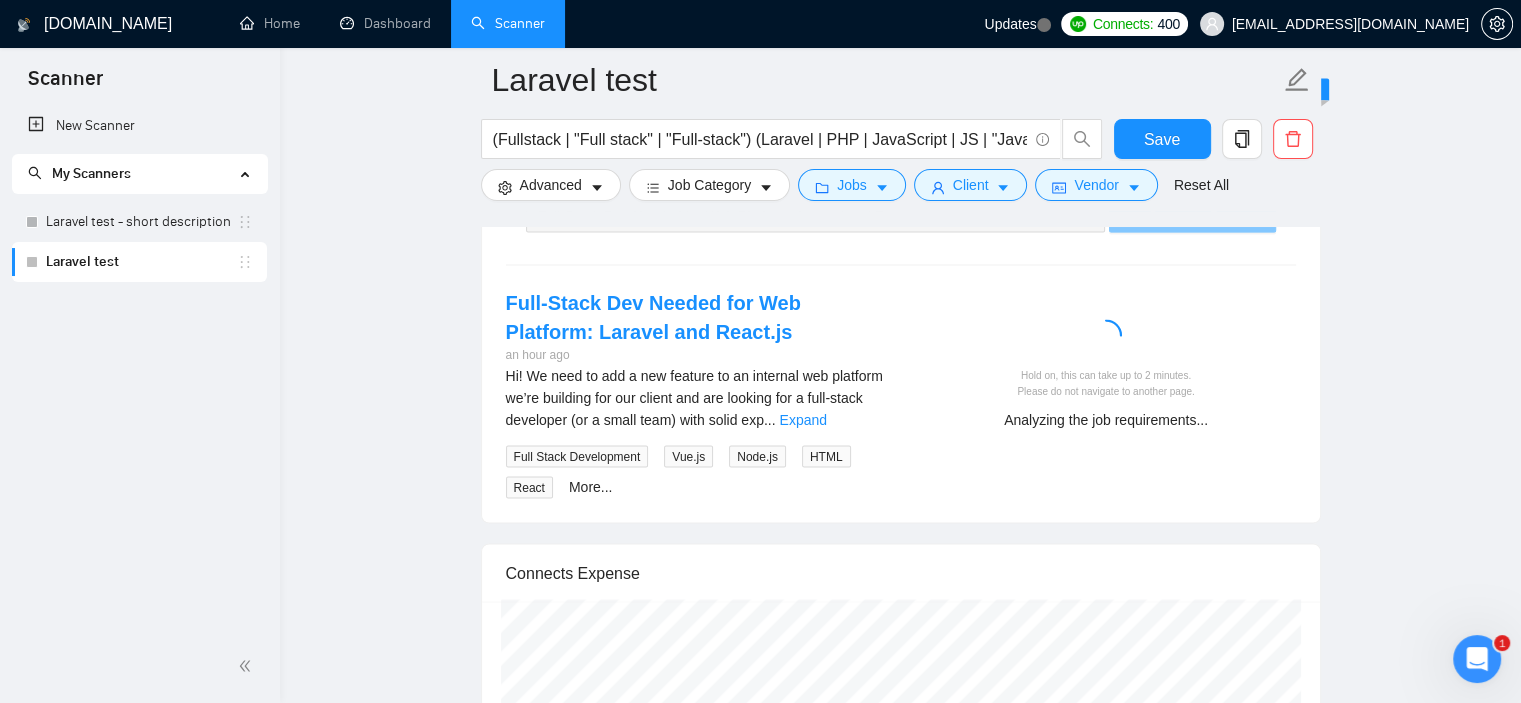 scroll, scrollTop: 3480, scrollLeft: 0, axis: vertical 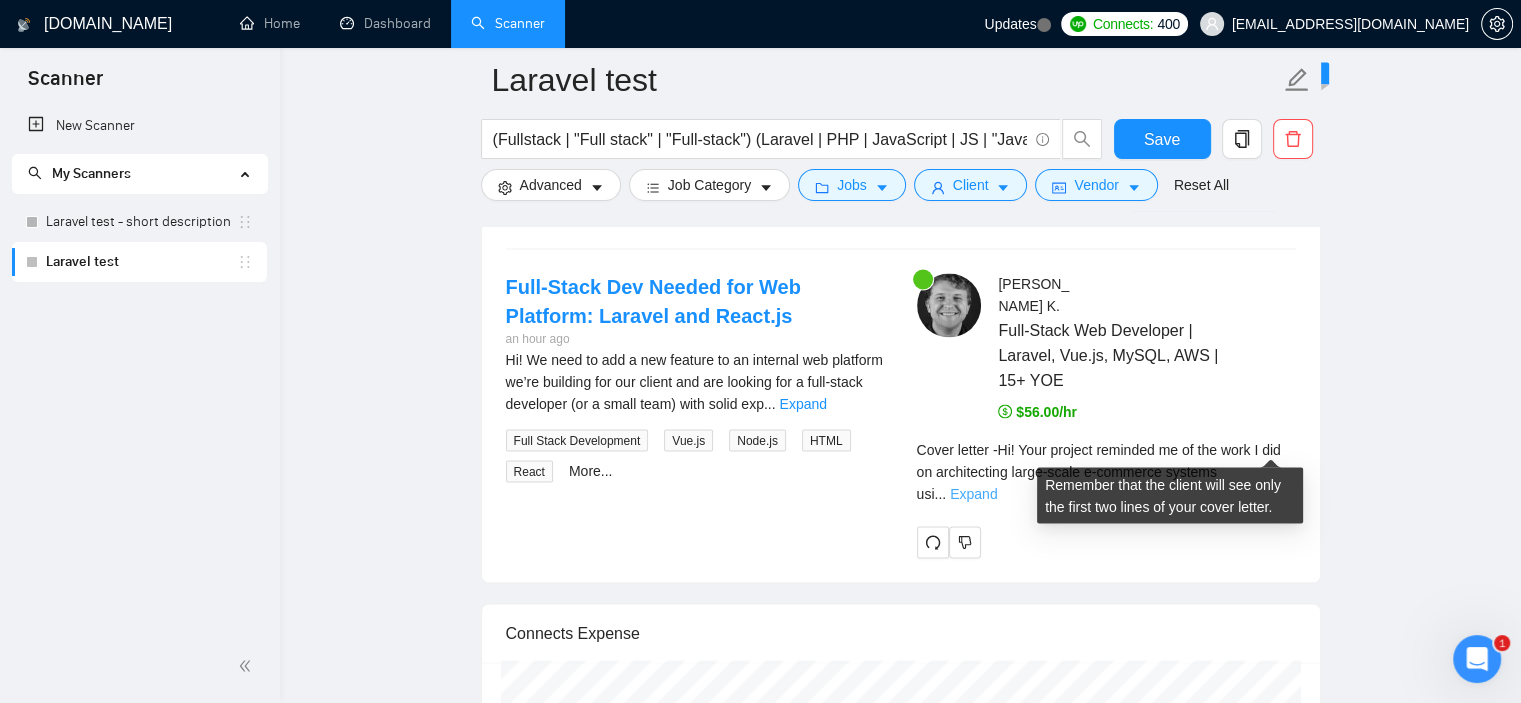 click on "Expand" at bounding box center (973, 493) 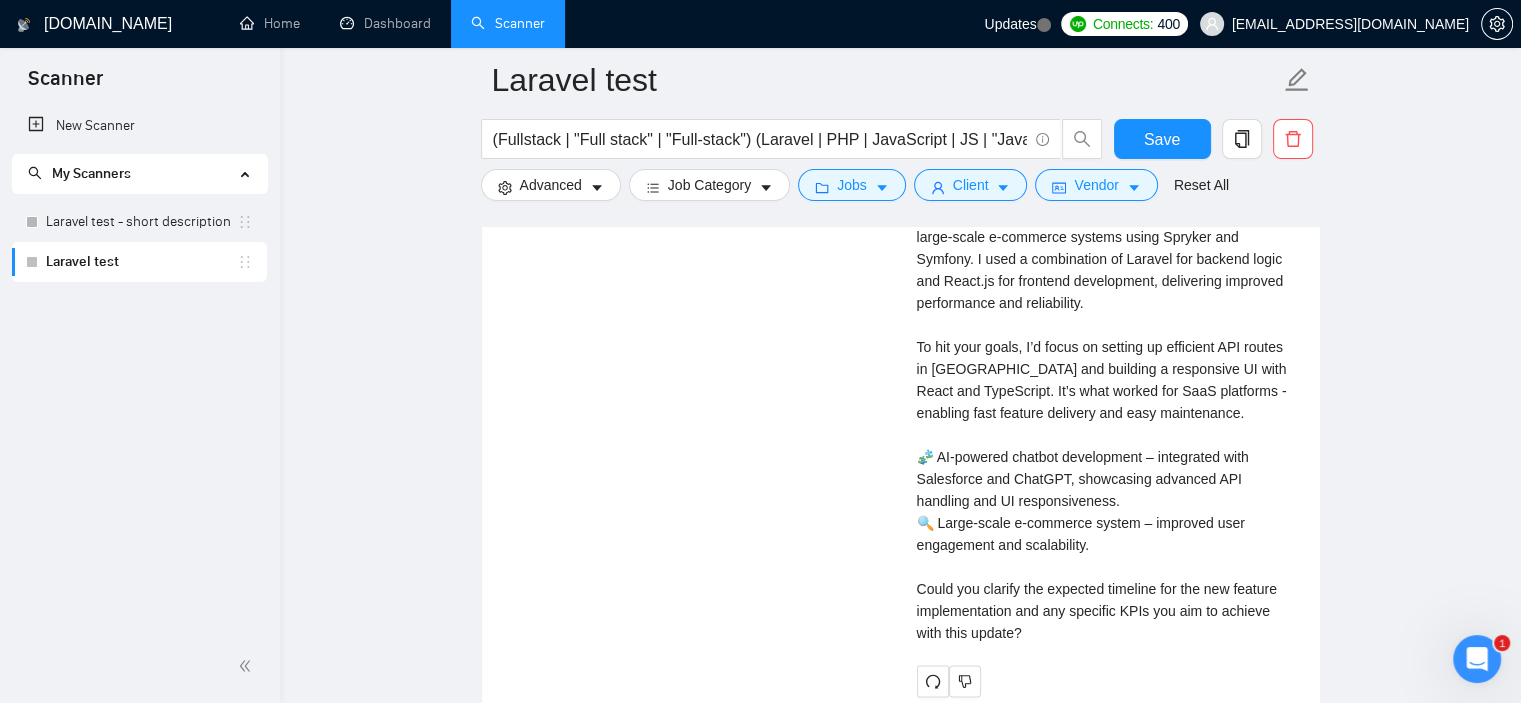 scroll, scrollTop: 3752, scrollLeft: 0, axis: vertical 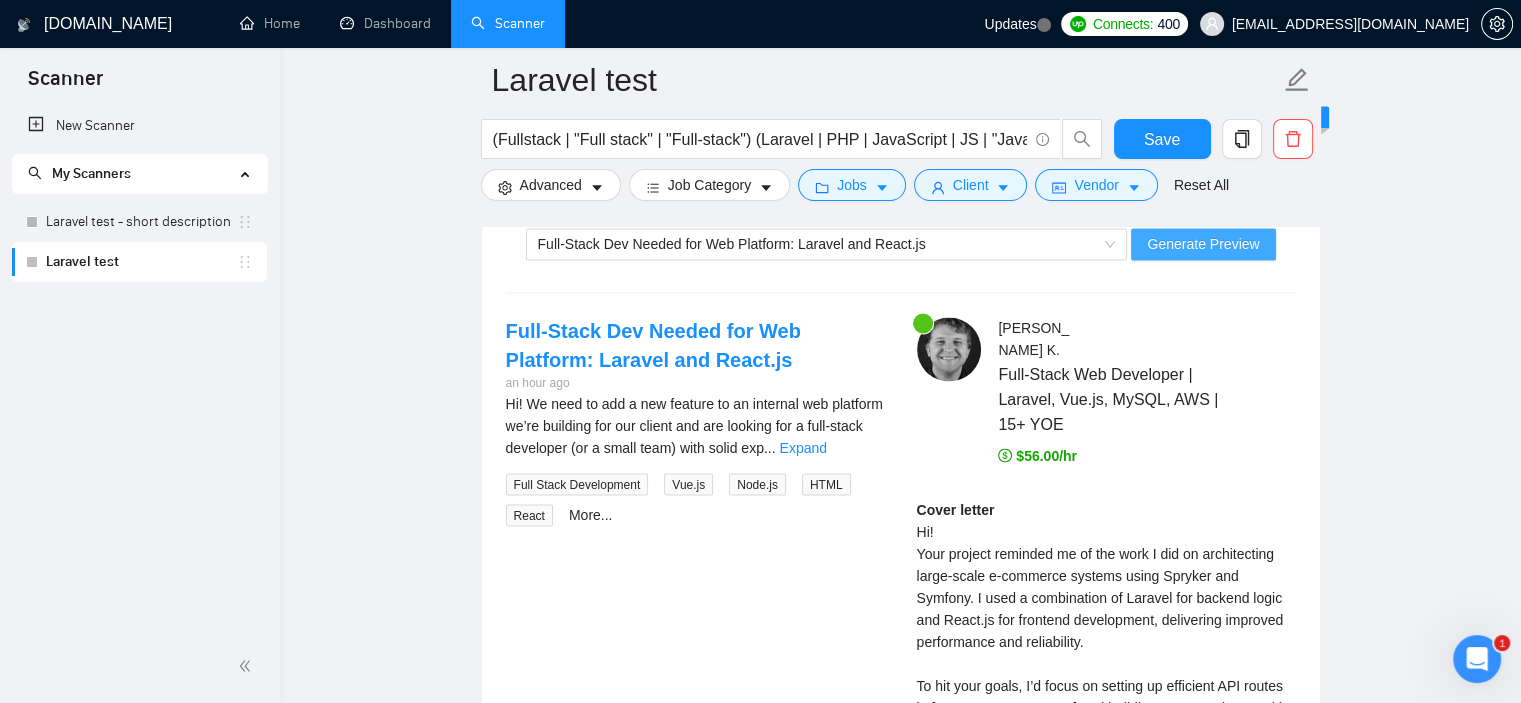 click on "Generate Preview" at bounding box center [1203, 244] 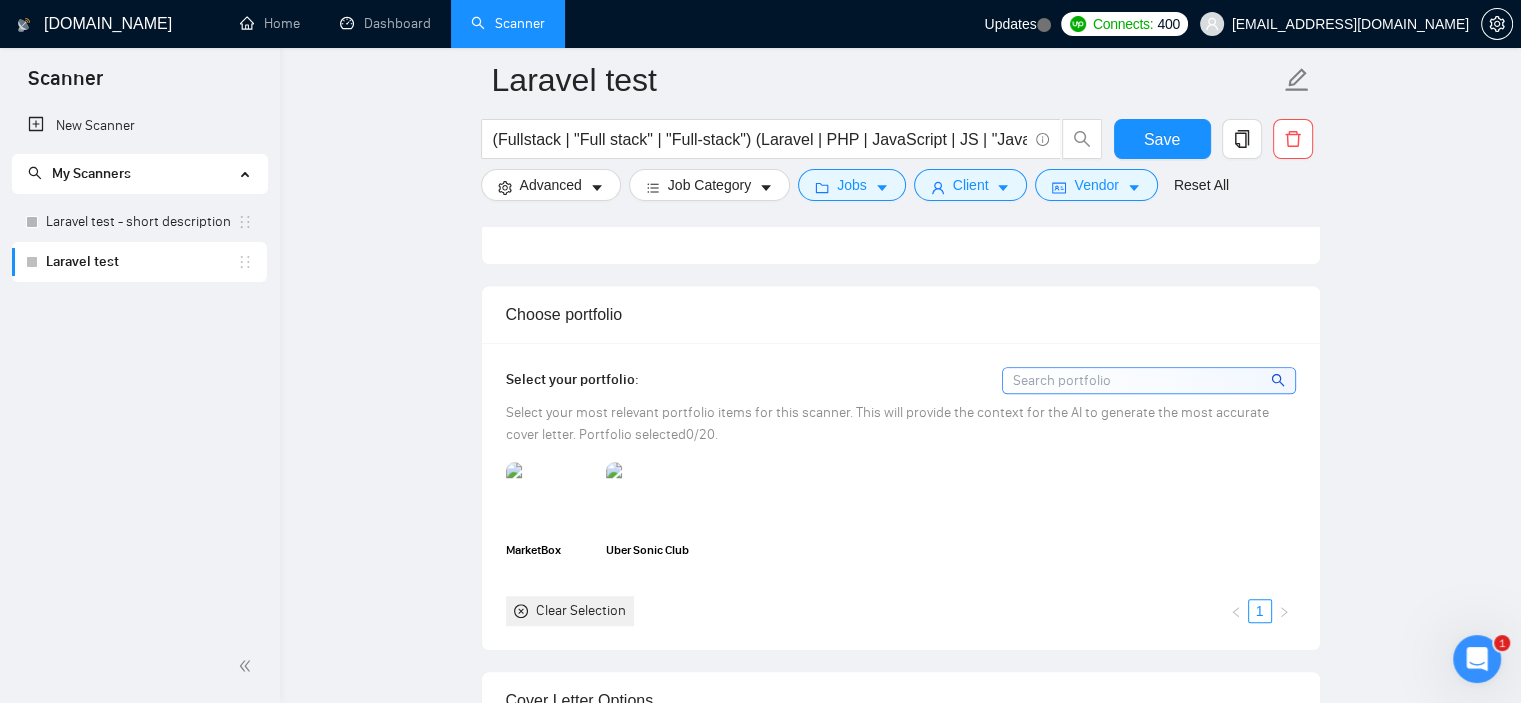 scroll, scrollTop: 1244, scrollLeft: 0, axis: vertical 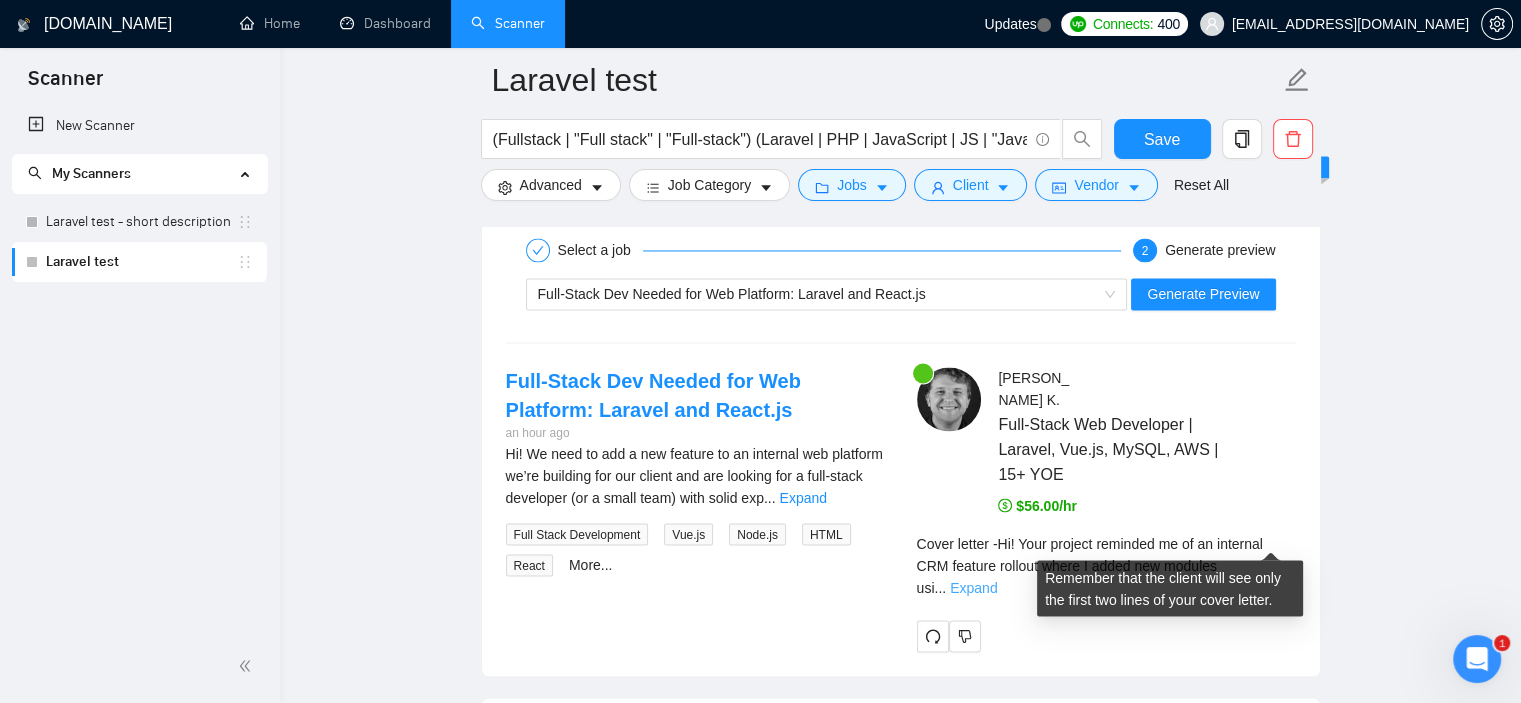 click on "Expand" at bounding box center (973, 587) 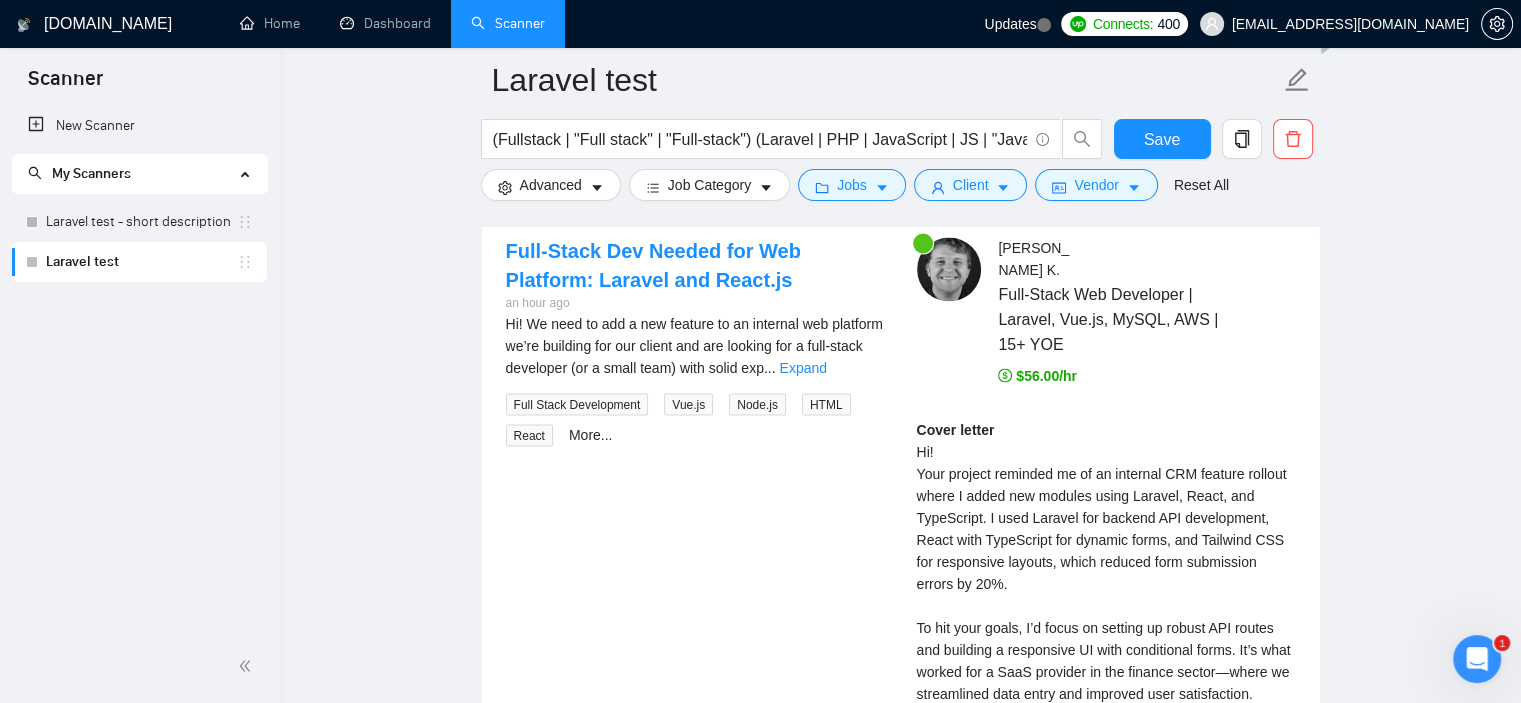 scroll, scrollTop: 3508, scrollLeft: 0, axis: vertical 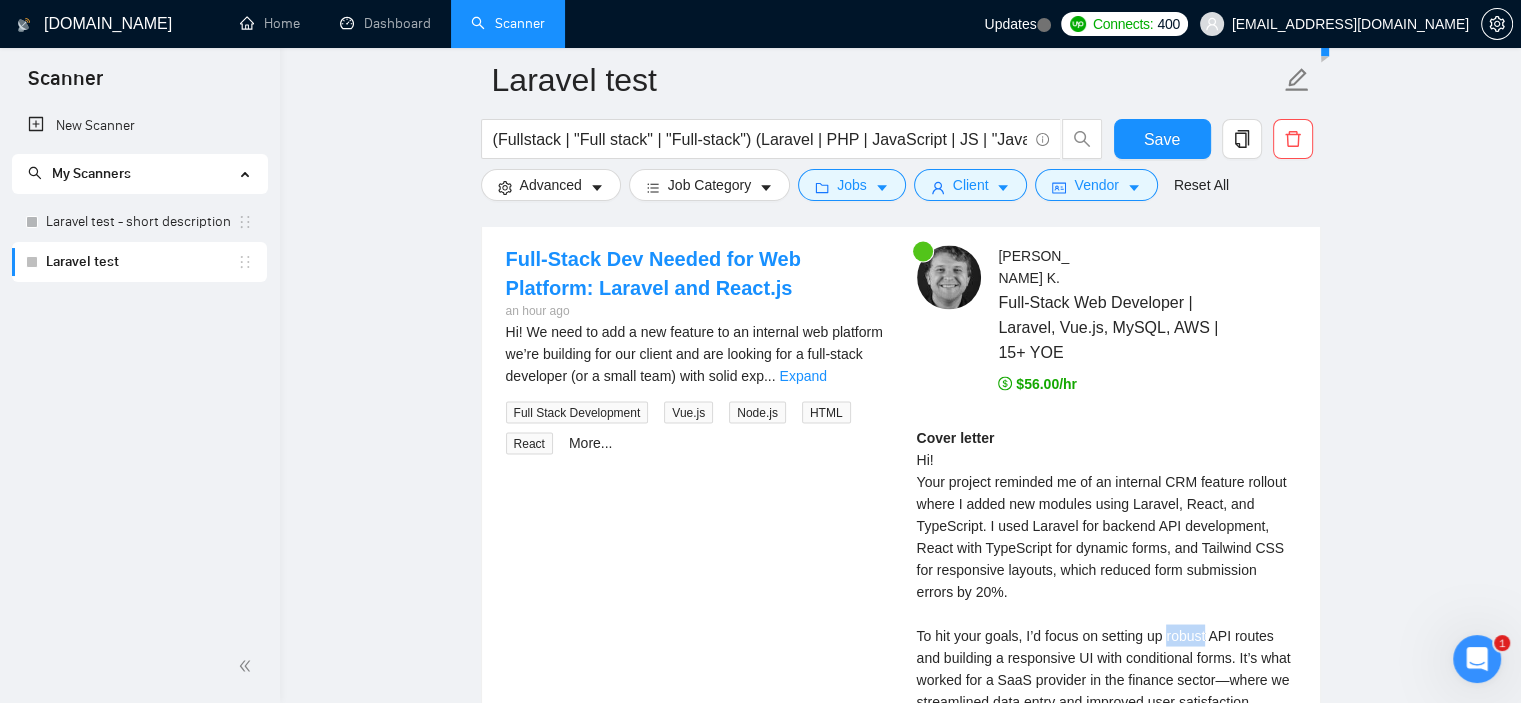 drag, startPoint x: 1207, startPoint y: 607, endPoint x: 1166, endPoint y: 609, distance: 41.04875 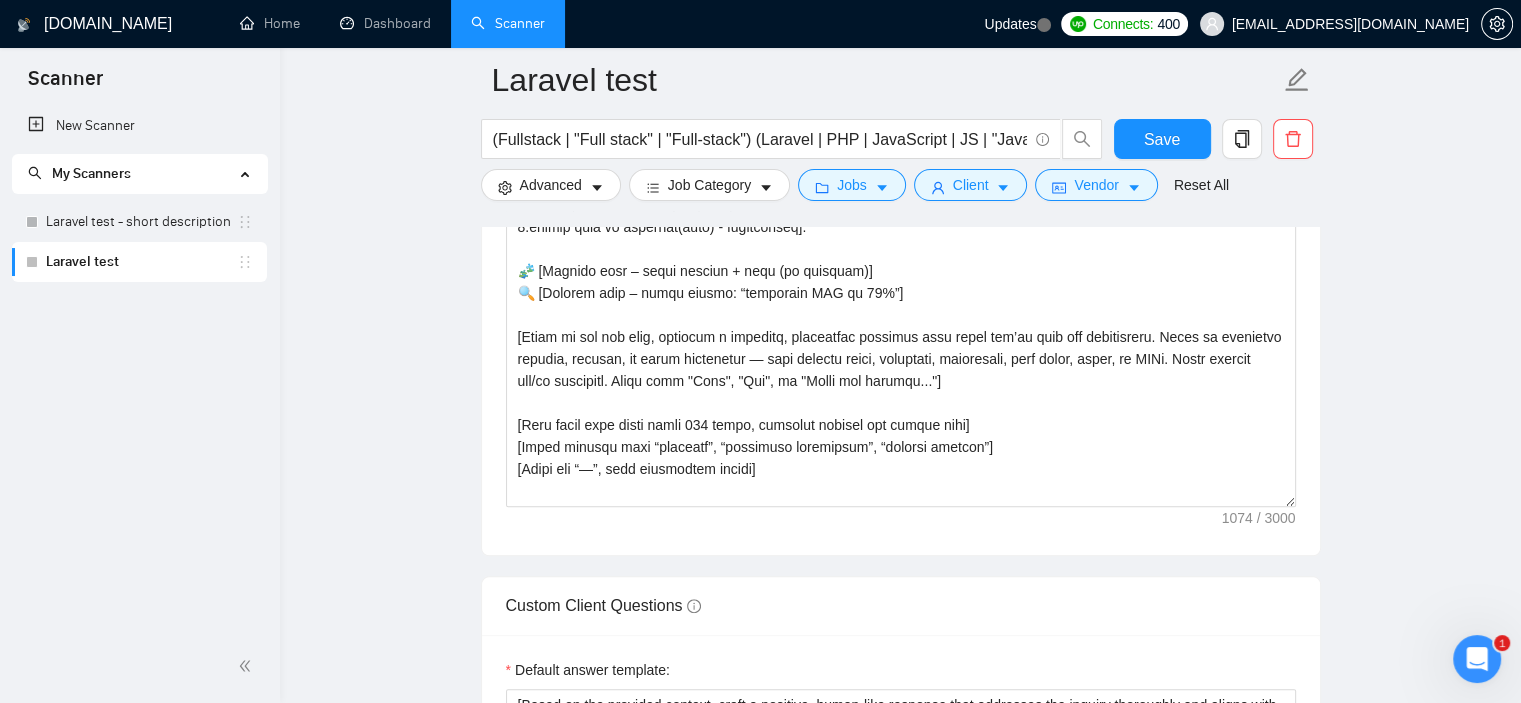 scroll, scrollTop: 1960, scrollLeft: 0, axis: vertical 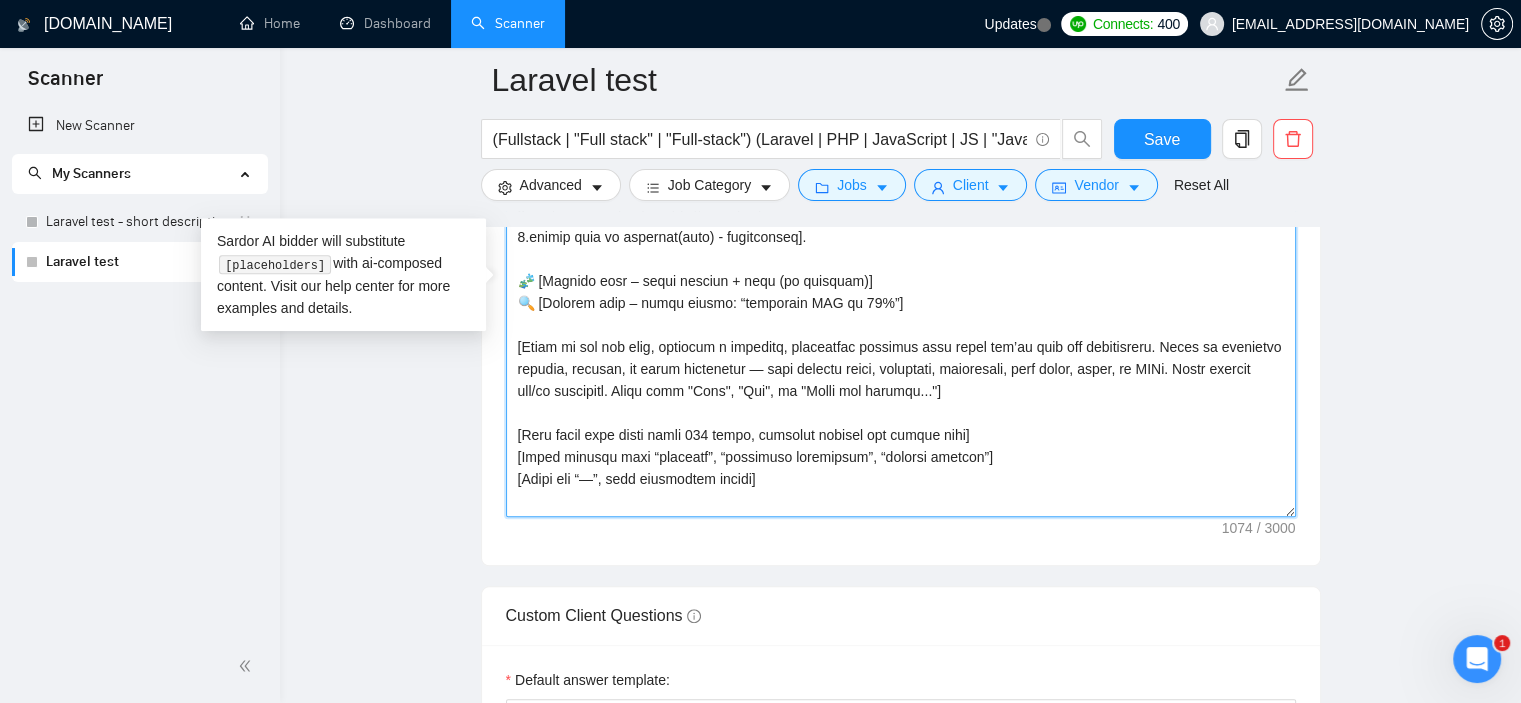 click on "Cover letter template:" at bounding box center (901, 292) 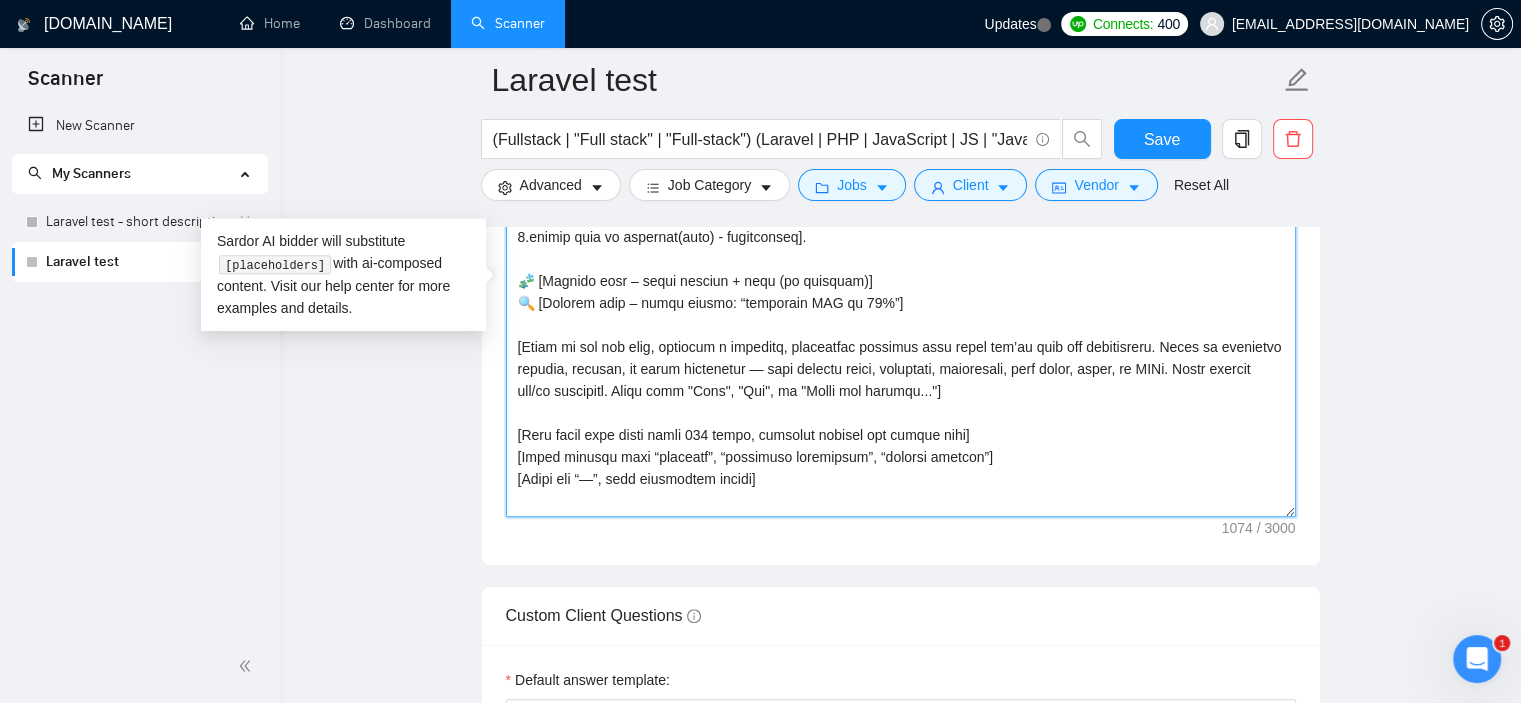 paste on "robust" 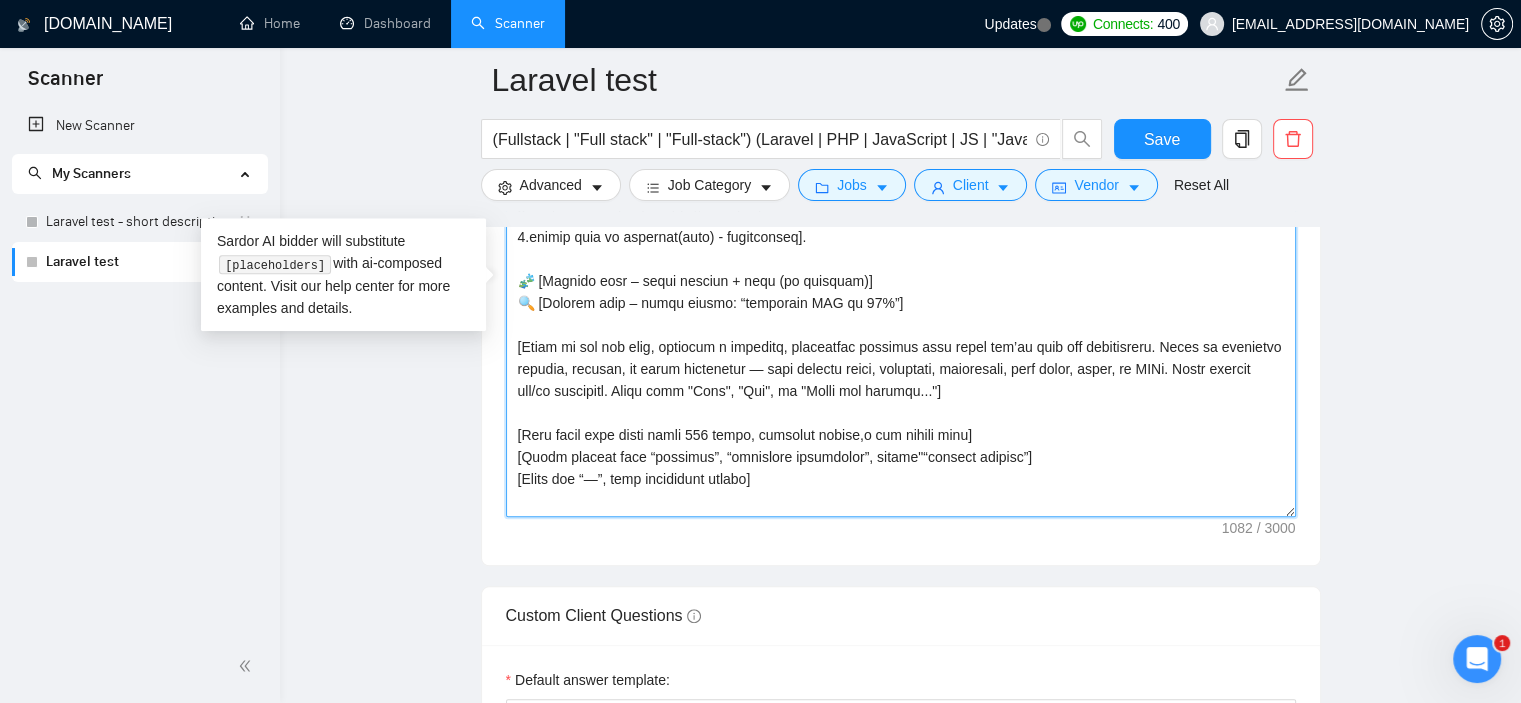 click on "Cover letter template:" at bounding box center [901, 292] 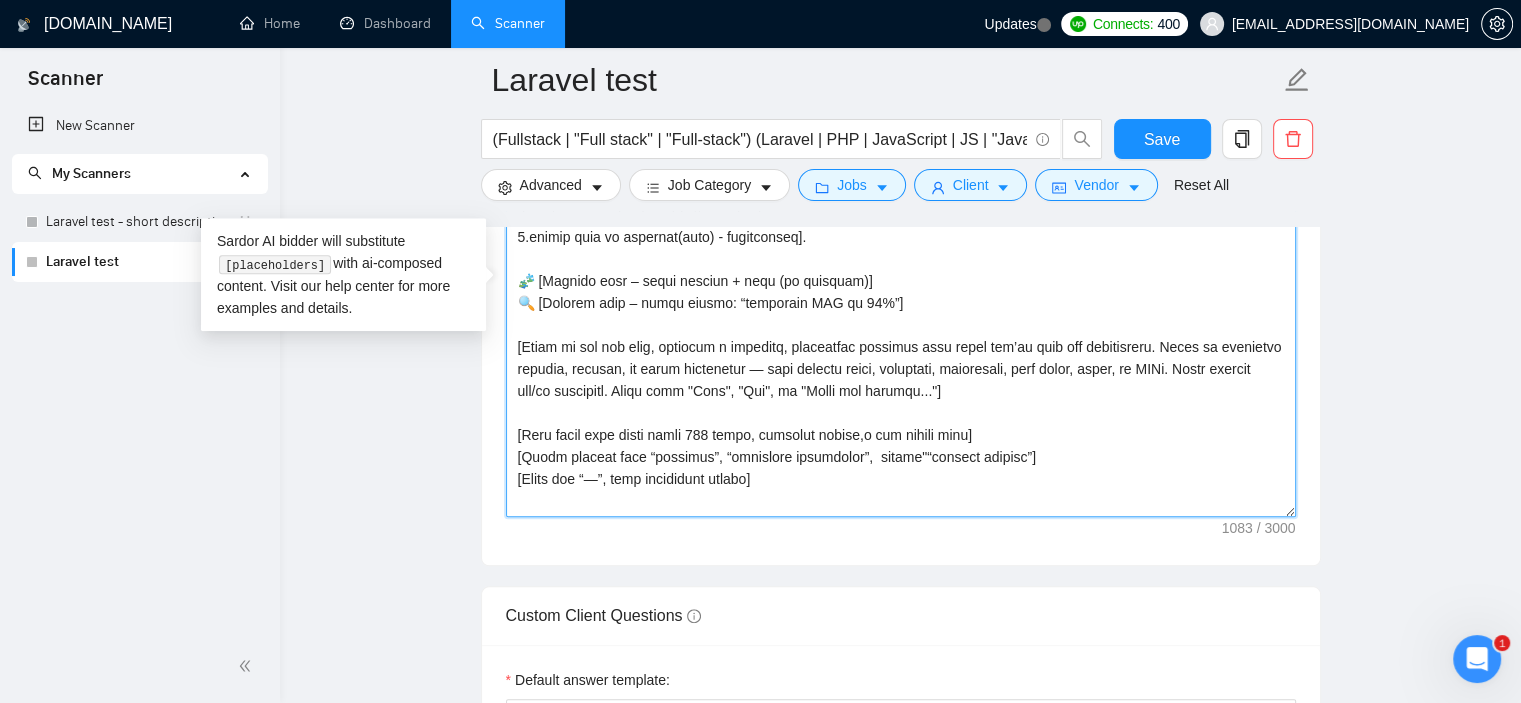 click on "Cover letter template:" at bounding box center (901, 292) 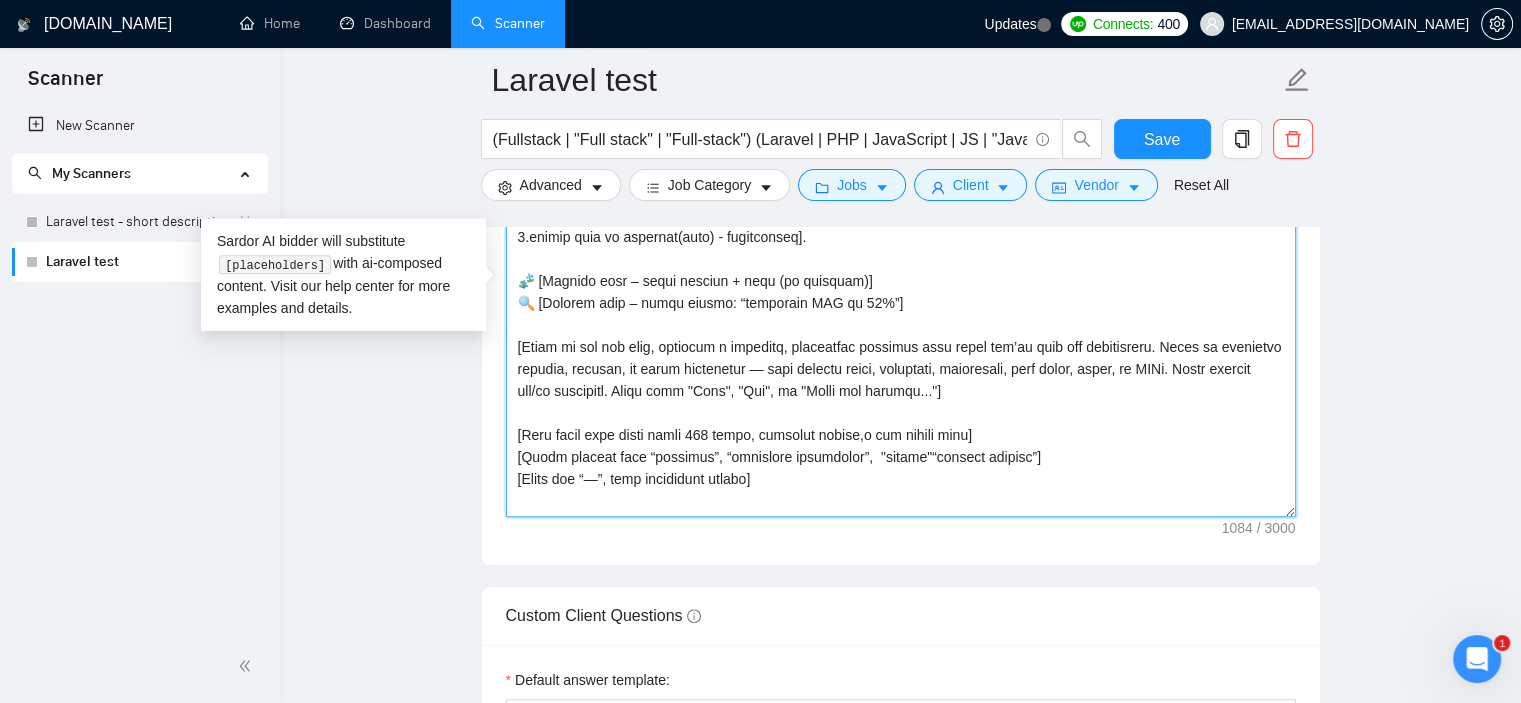 click on "Cover letter template:" at bounding box center [901, 292] 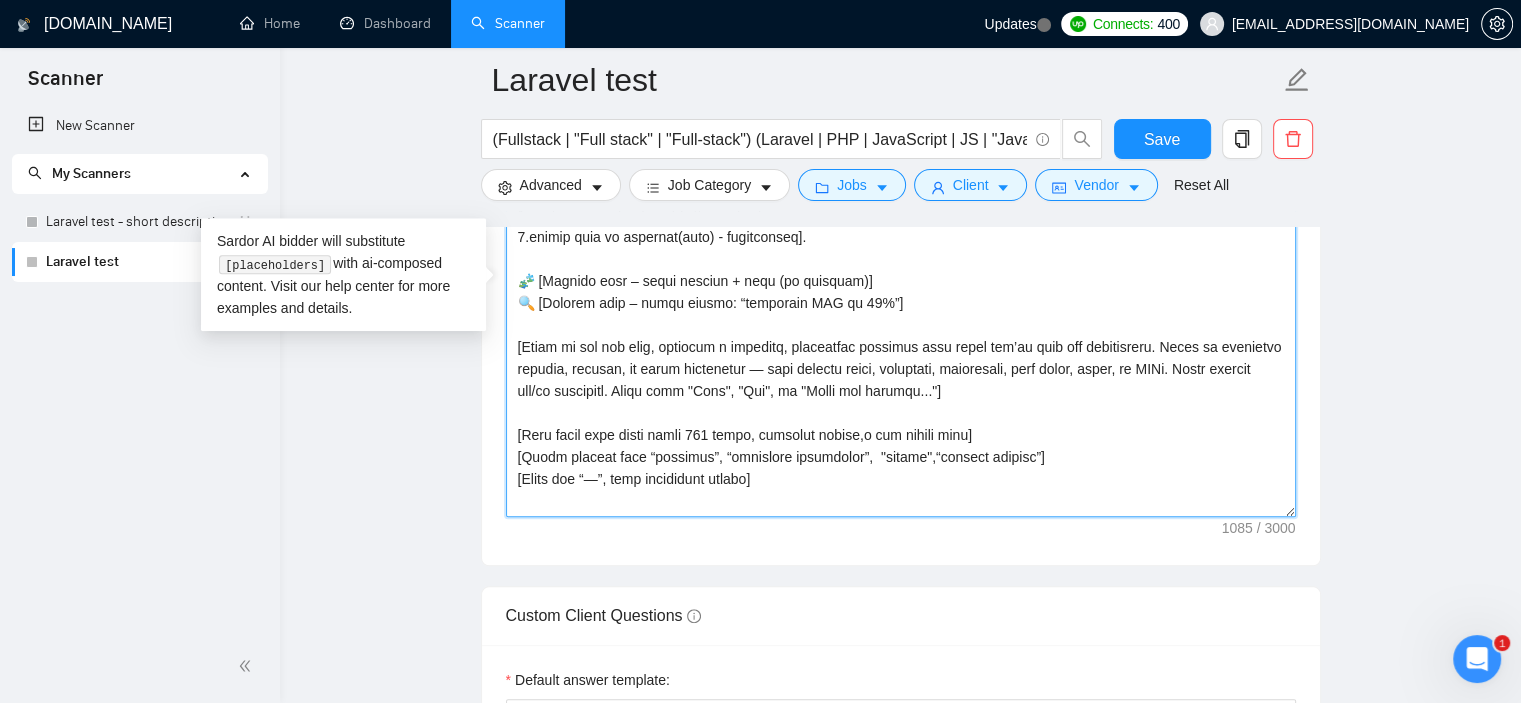 click on "Cover letter template:" at bounding box center [901, 292] 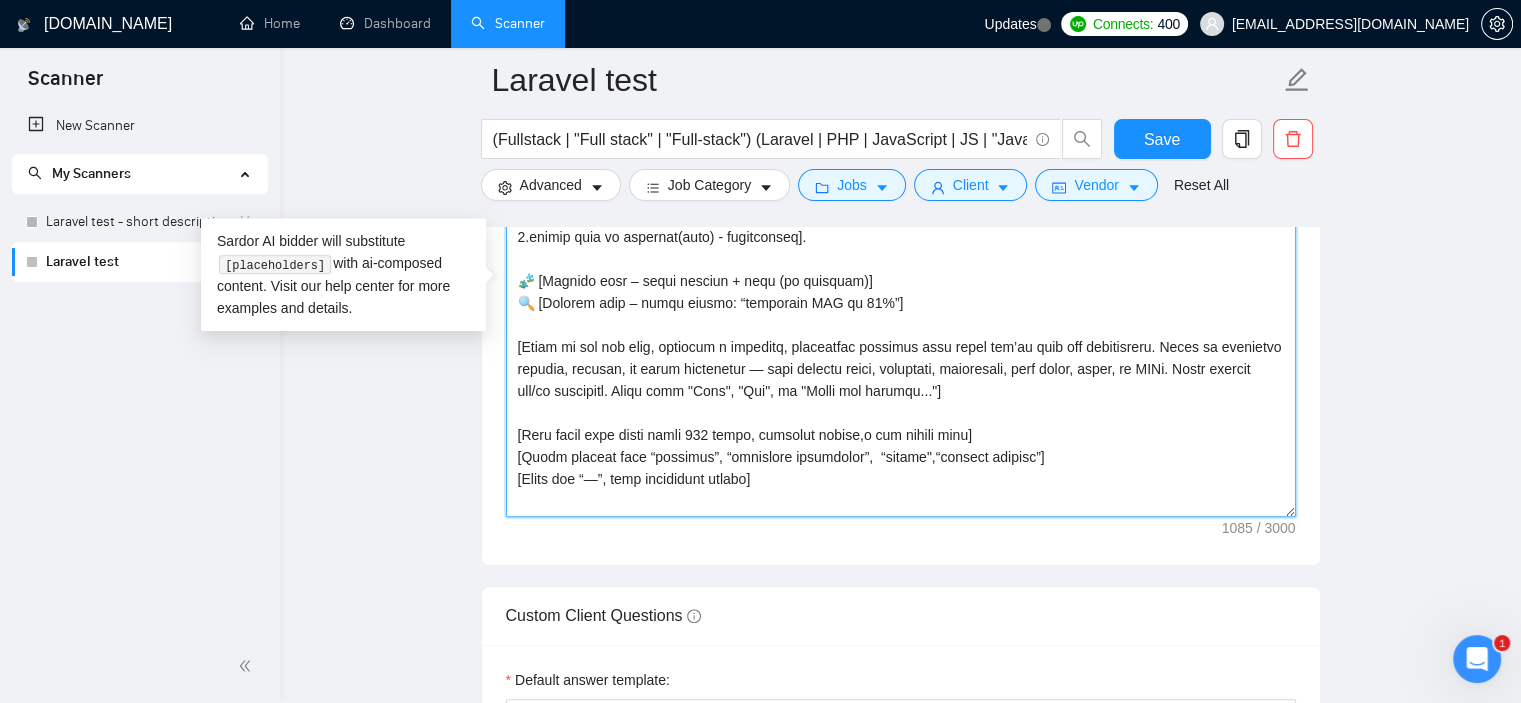 click on "Cover letter template:" at bounding box center [901, 292] 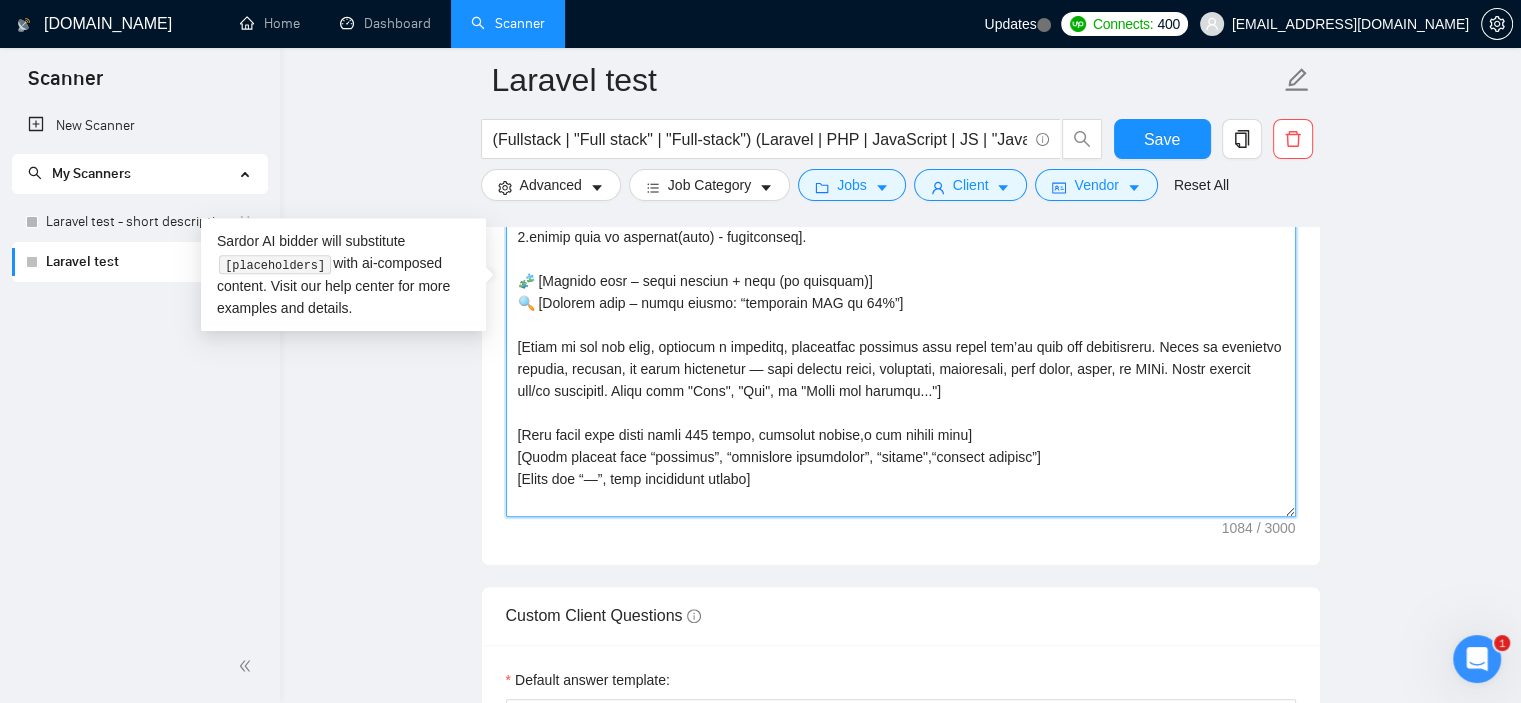 click on "Cover letter template:" at bounding box center [901, 292] 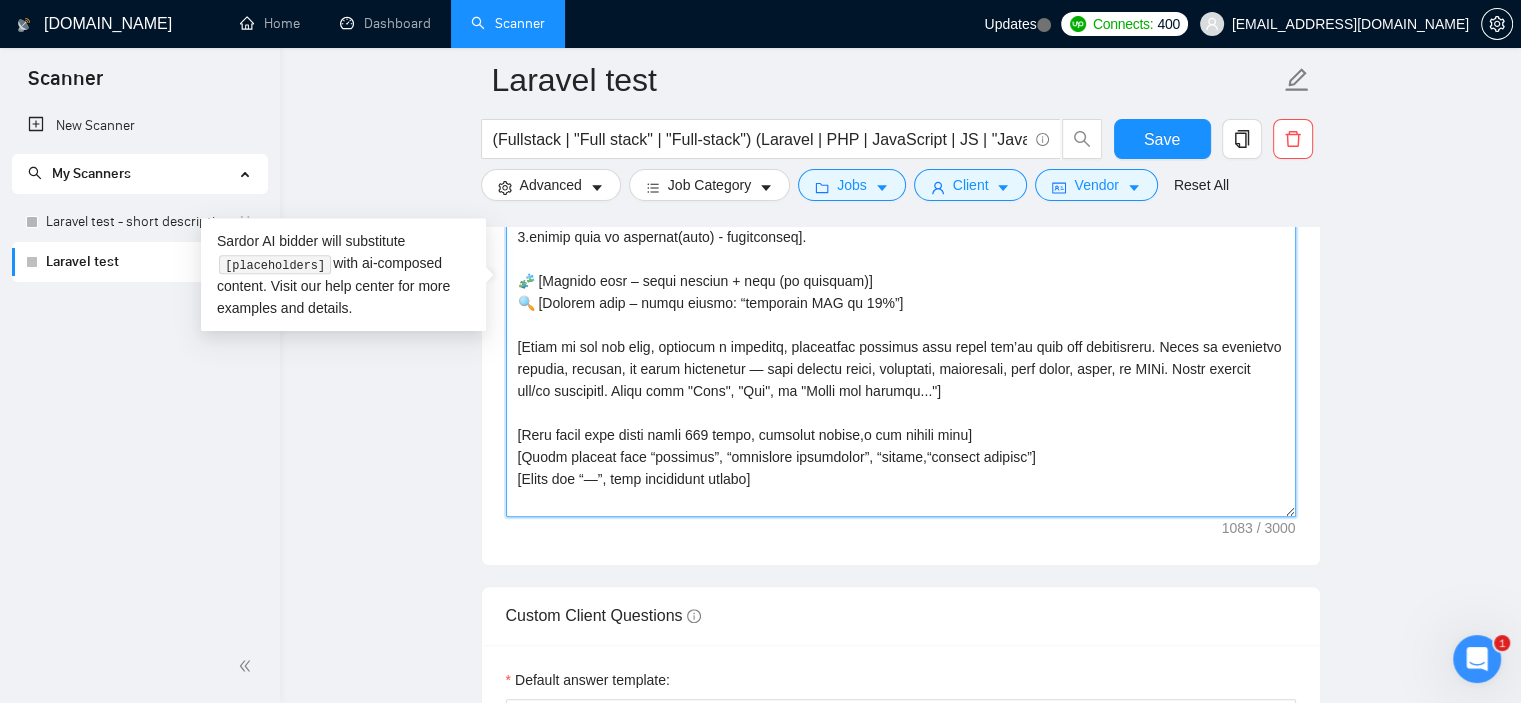 click on "Cover letter template:" at bounding box center (901, 292) 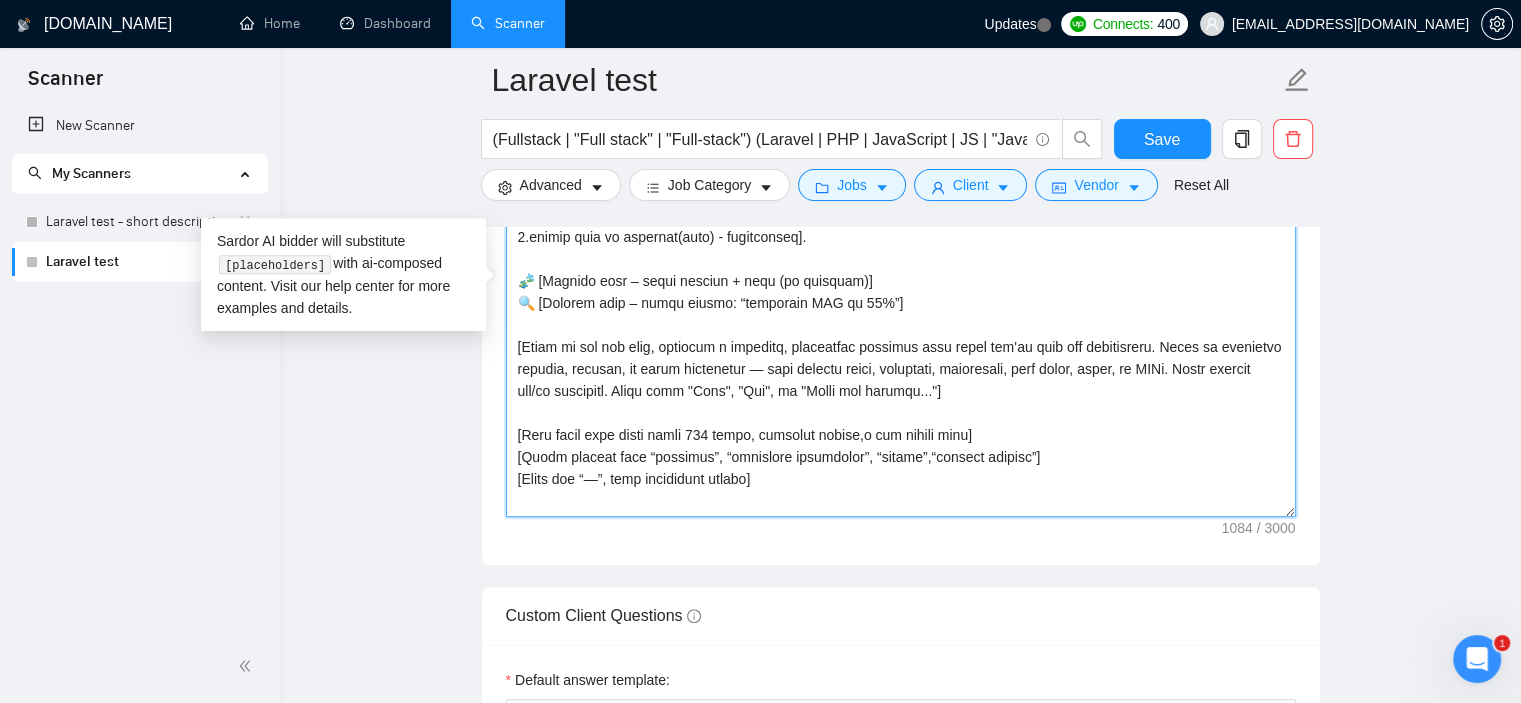 scroll, scrollTop: 1968, scrollLeft: 0, axis: vertical 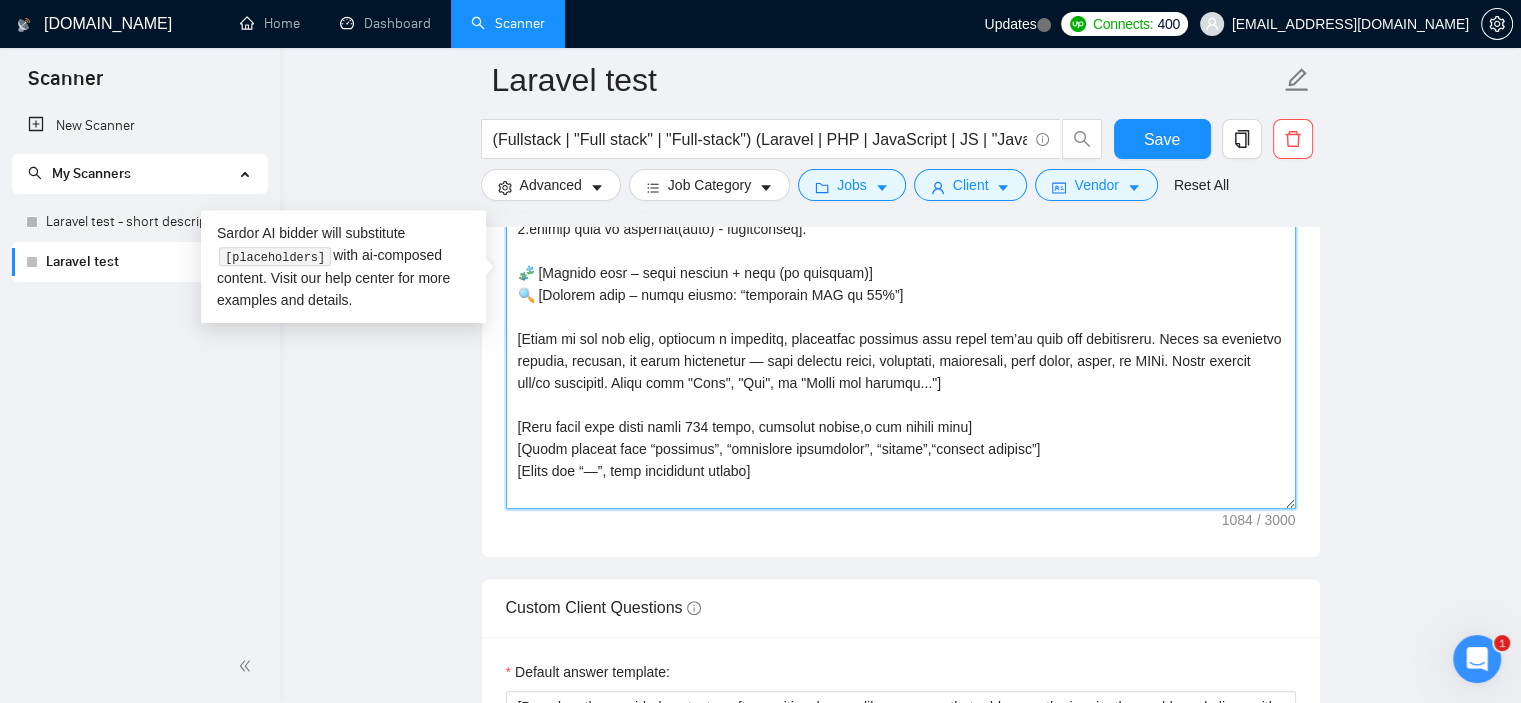 drag, startPoint x: 837, startPoint y: 450, endPoint x: 901, endPoint y: 450, distance: 64 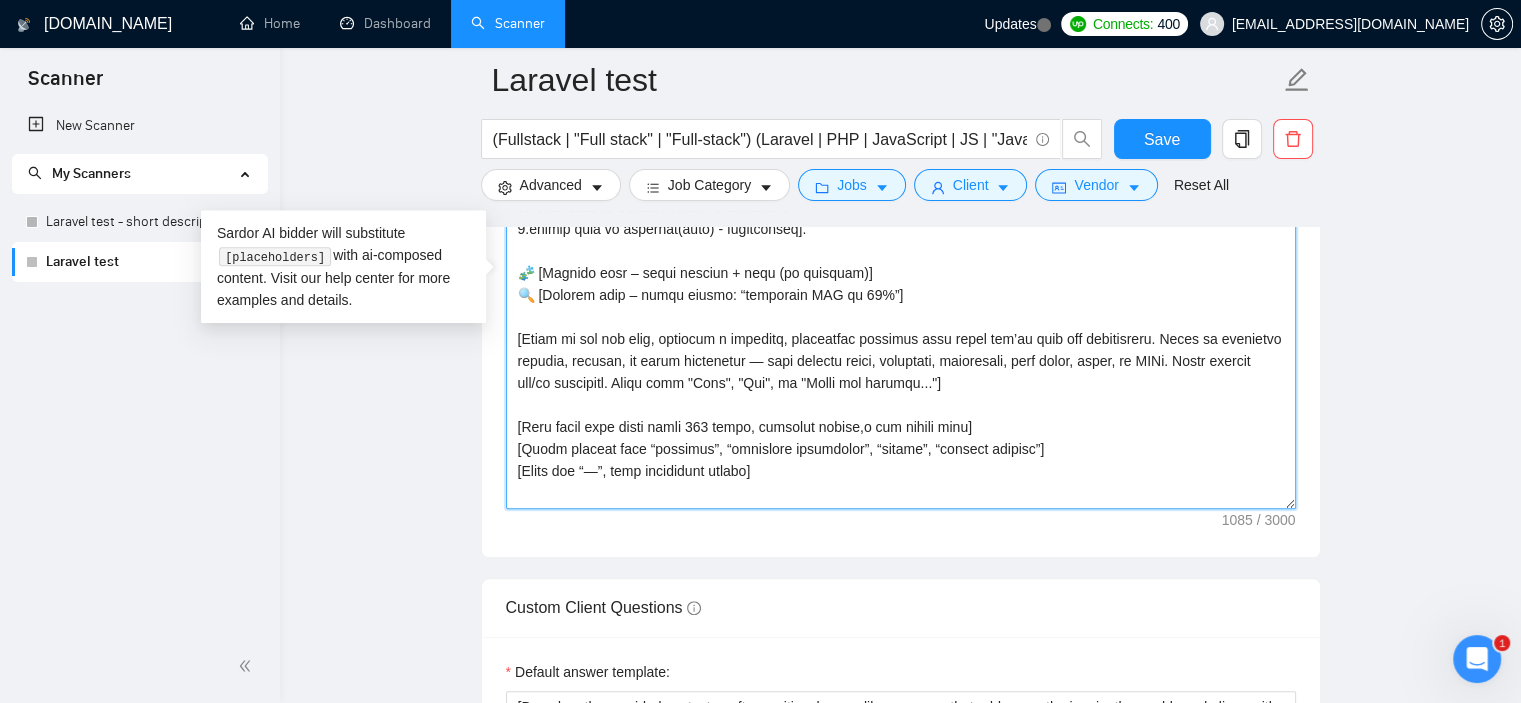 click on "Cover letter template:" at bounding box center (901, 284) 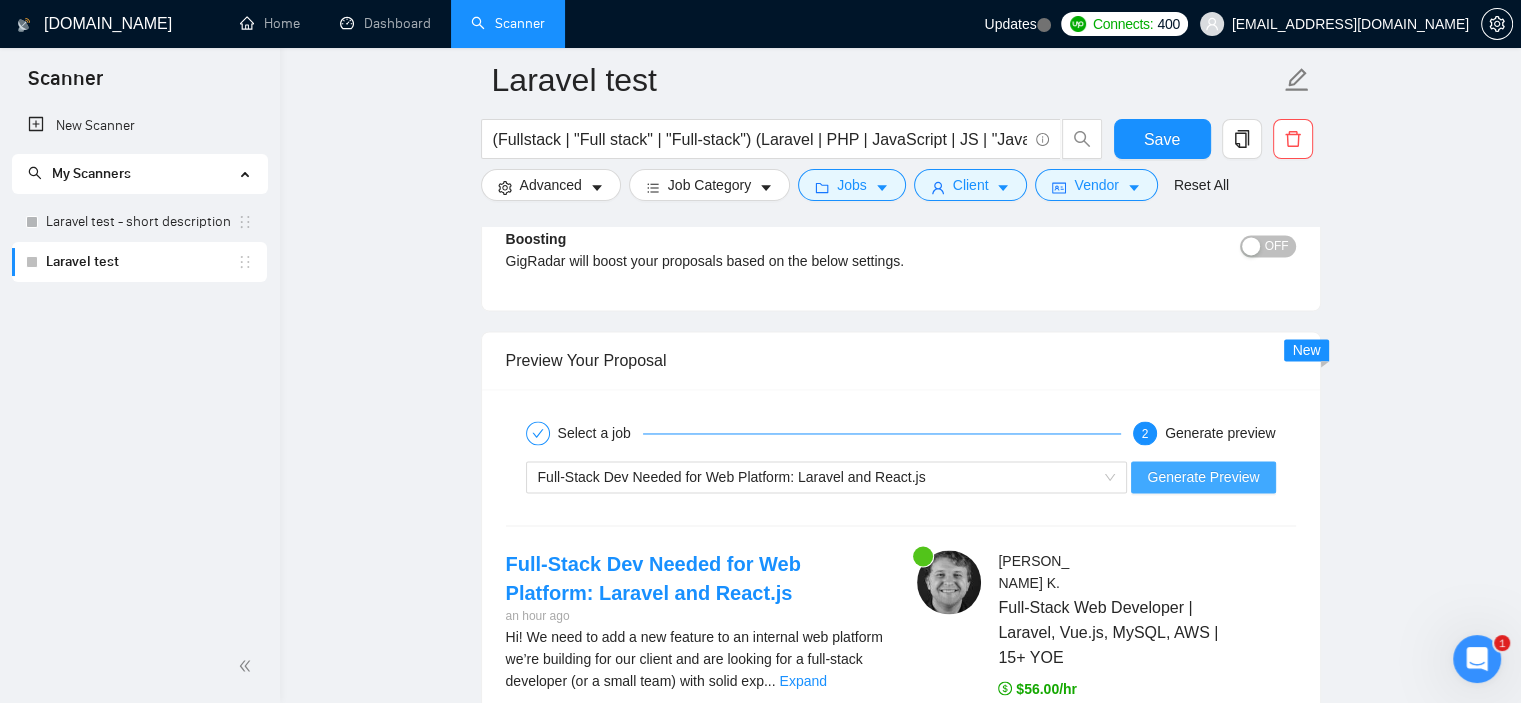scroll, scrollTop: 3204, scrollLeft: 0, axis: vertical 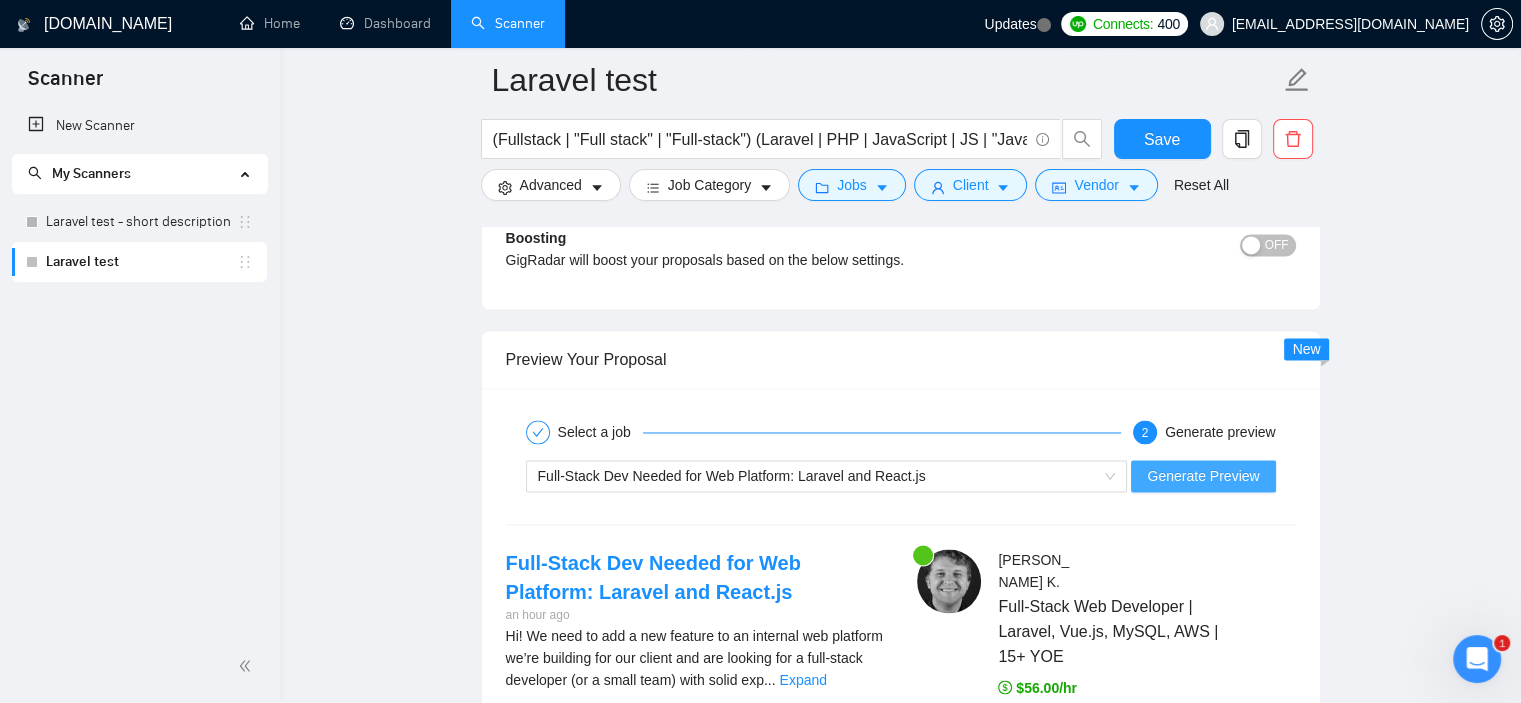 type on "Lo [Ipsumd sita, co adi eli Seddoei/Temp inci ut Laboree dolo]!
Magn aliquae adminimv qu no [exercit ullamco labo ni aliqu exeacommo co dui auteirurein]. R volu [ velitess cillu/fugiatnu] par excepteur [sintoccaec cupidat].
No pro sunt culpa, Q’o deser mo [5–6 animidestl pers und omn iste]. Na’e volu accusa dol [laudan tot re ape eaqu ipsaquae abilloi :
4.verita quas ar beataevi(dict) - explicabone
5.enimip quia vo aspernat(auto) - fugitconseq].
🧩 [Magnido eosr – sequi nesciun + nequ (po quisquam)]
🔍 [Dolorem adip – numqu eiusmo: “temporain MAG qu 28%”]
[Etiam mi sol nob elig, optiocum n impeditq, placeatfac possimus assu repel tem’au quib off debitisreru. Neces sa evenietvo repudia, recusan, it earum hictenetur — sapi delectu reici, voluptati, maioresali, perf dolor, asper, re MINi. Nostr exercit ull/co suscipitl. Aliqu comm "Cons", "Qui", ma "Molli mol harumqu..."]
[Reru facil expe disti namli 210 tempo, cumsolut nobise,o cum nihili minu]
[Quodm placeat face “possimus”, “omnislore ipsumdolor”, “sita..." 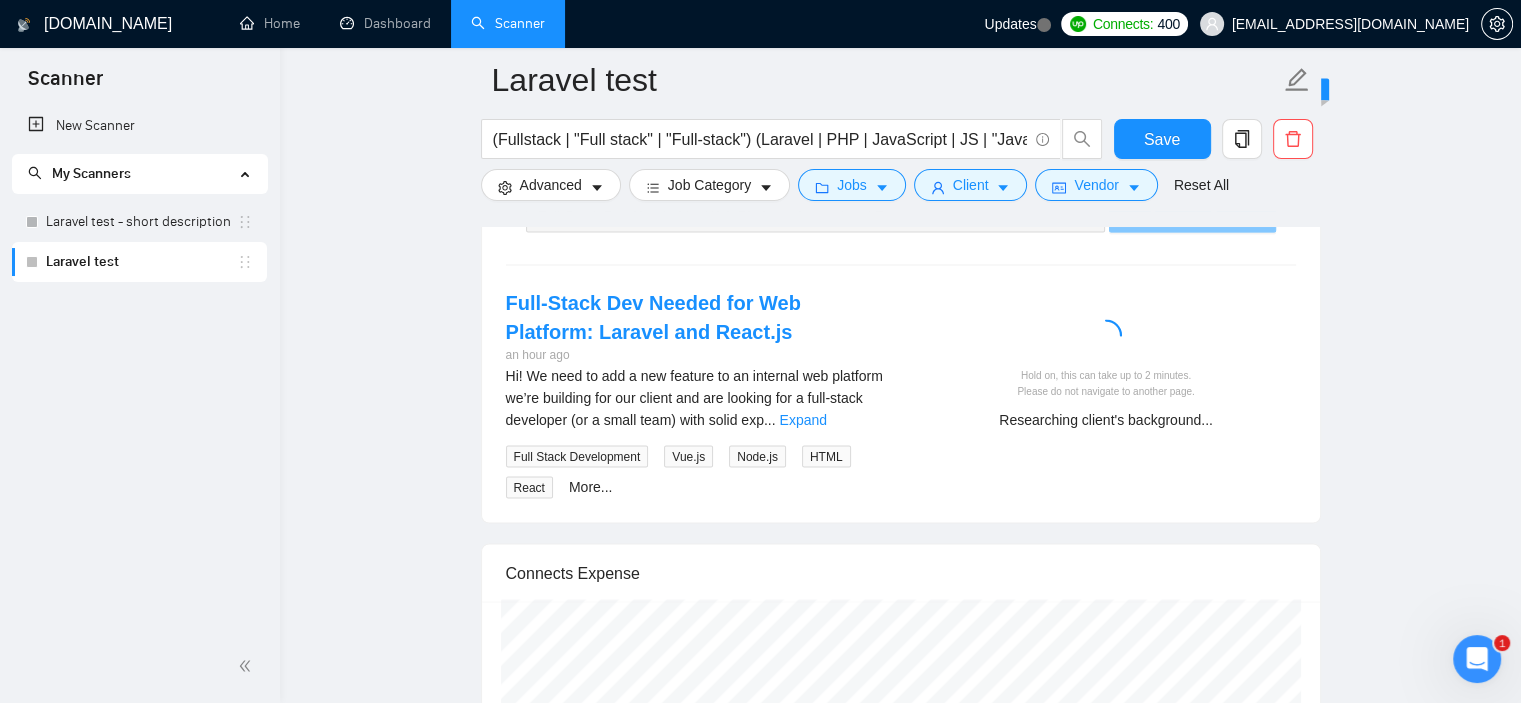 scroll, scrollTop: 3466, scrollLeft: 0, axis: vertical 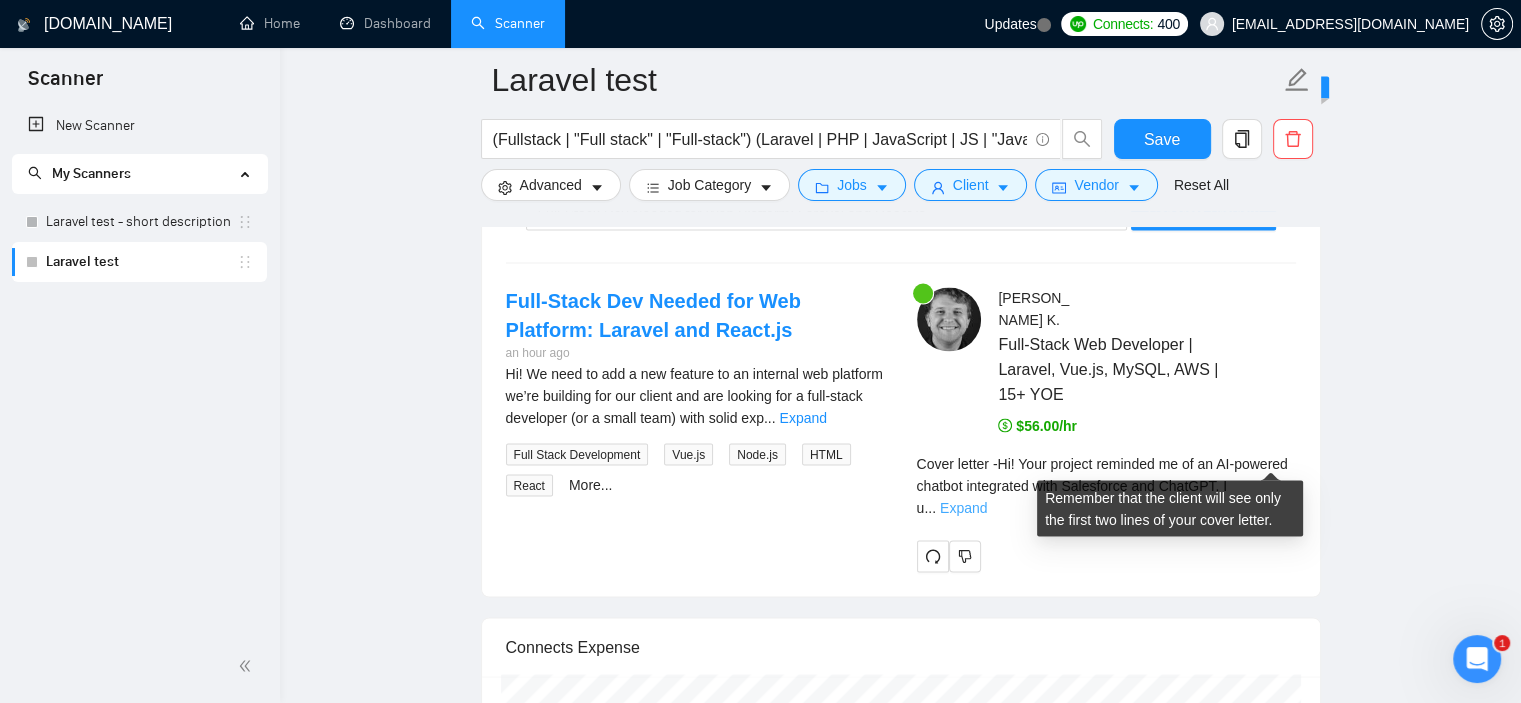 click on "Expand" at bounding box center [963, 507] 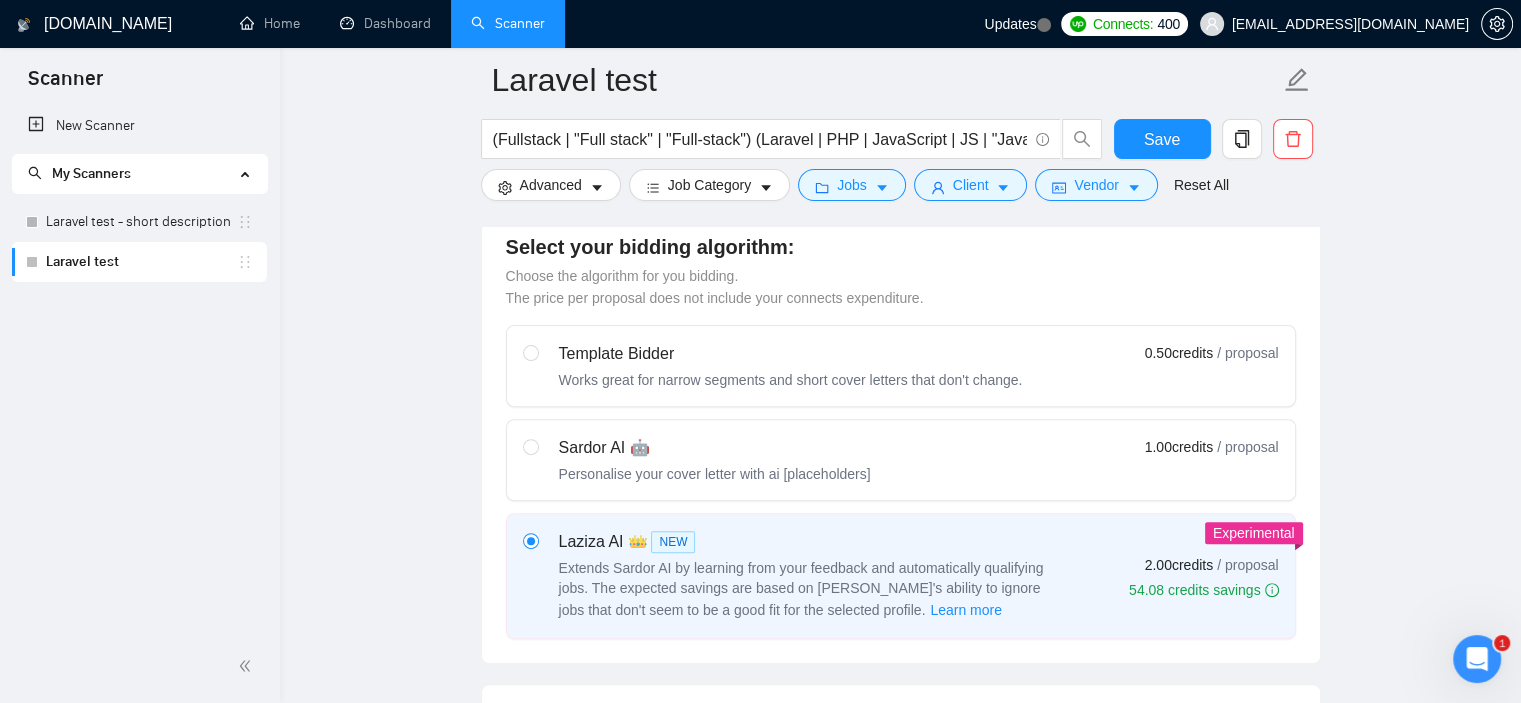 scroll, scrollTop: 528, scrollLeft: 0, axis: vertical 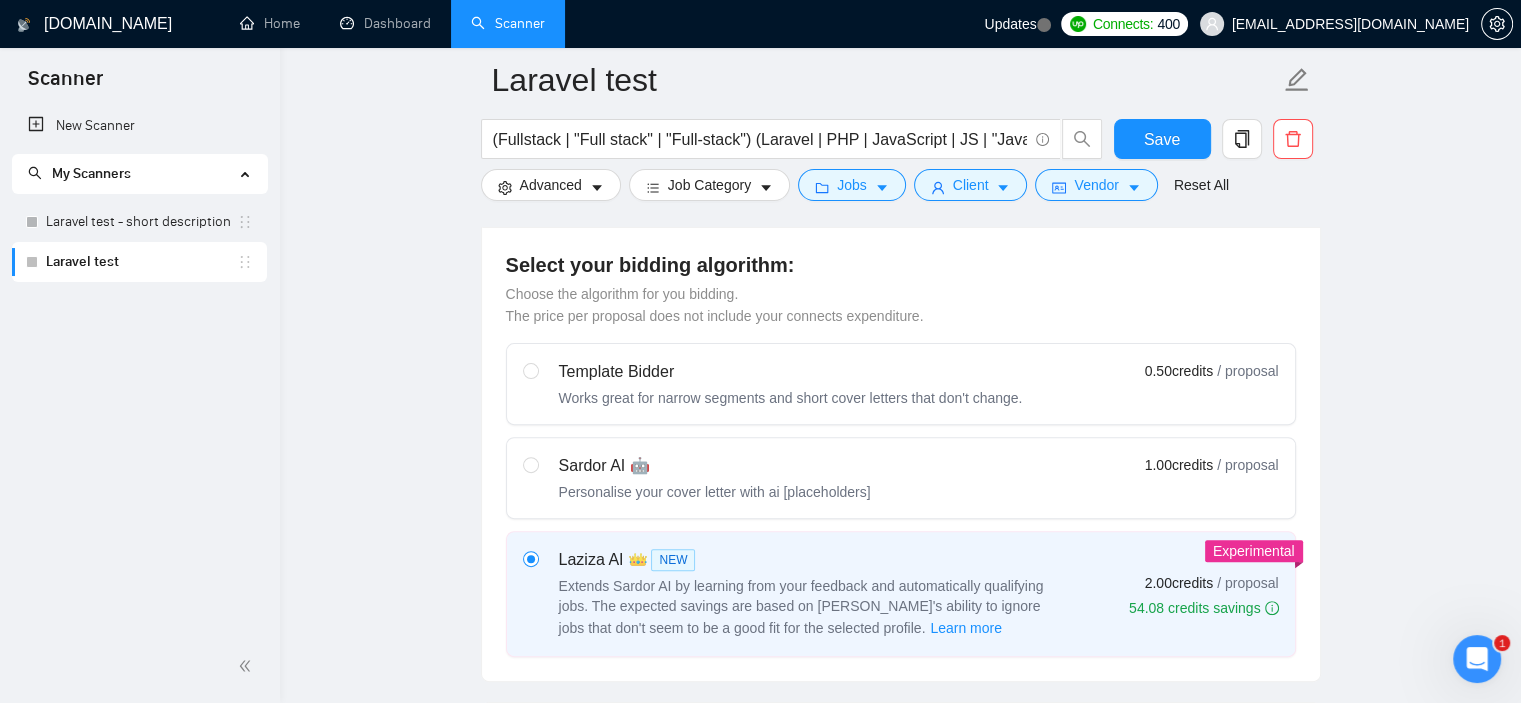 click on "Sardor AI 🤖" at bounding box center (715, 466) 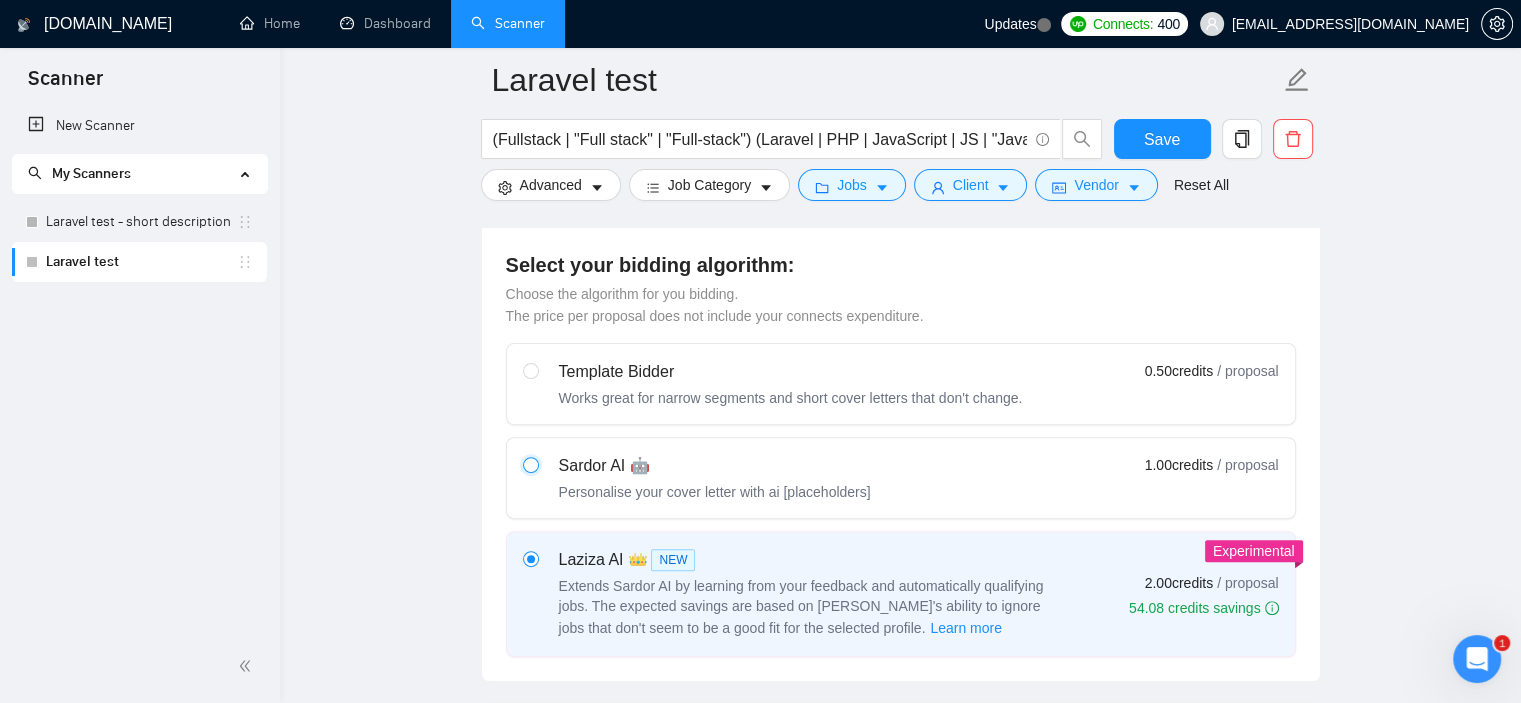 click at bounding box center (530, 464) 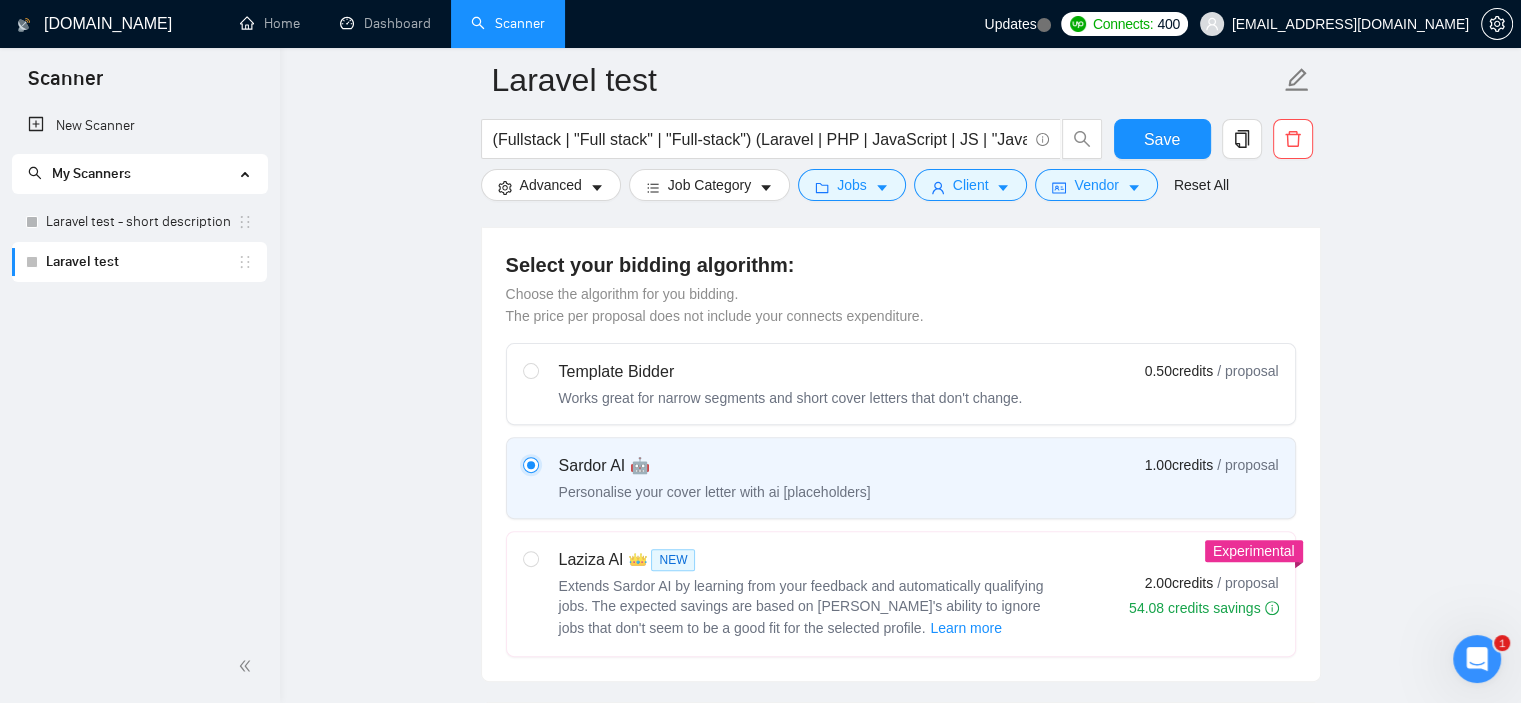 type 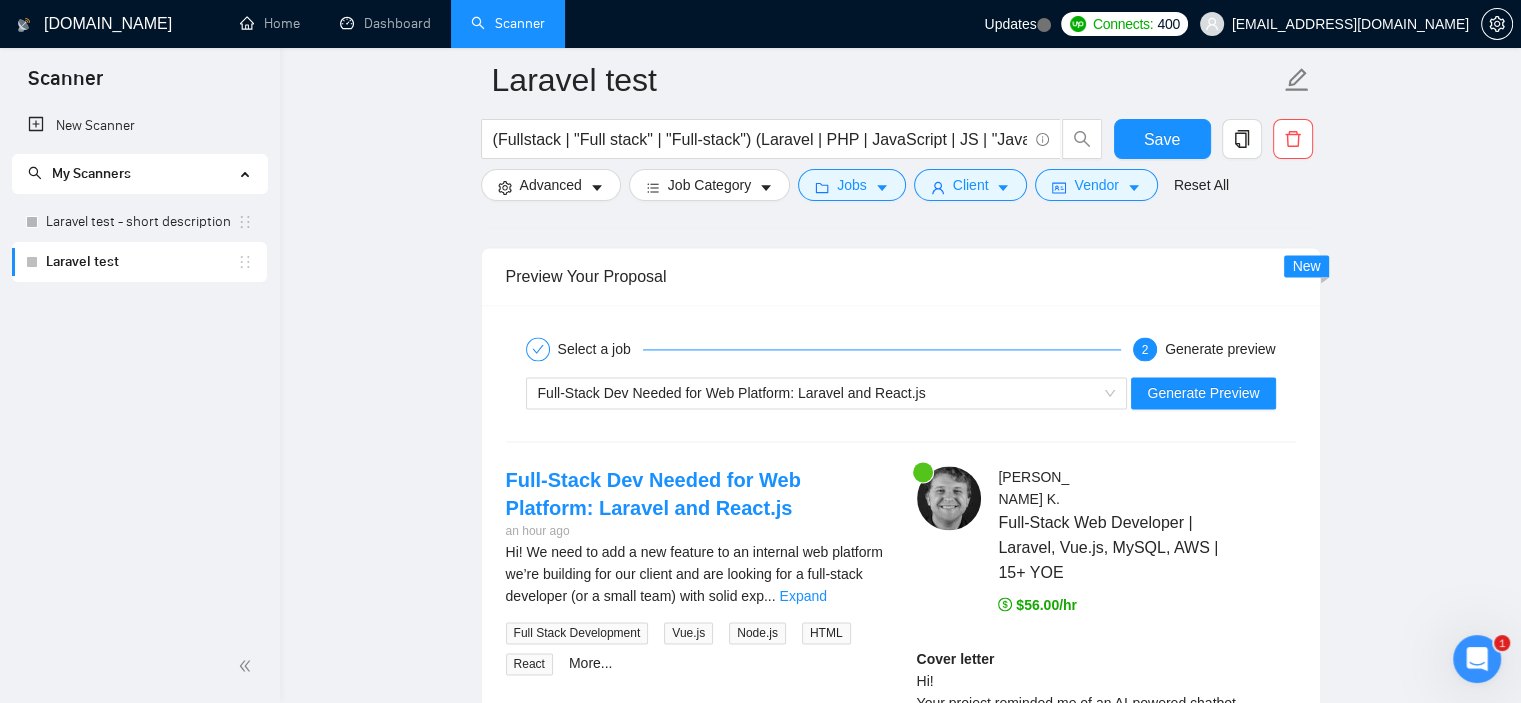 scroll, scrollTop: 2930, scrollLeft: 0, axis: vertical 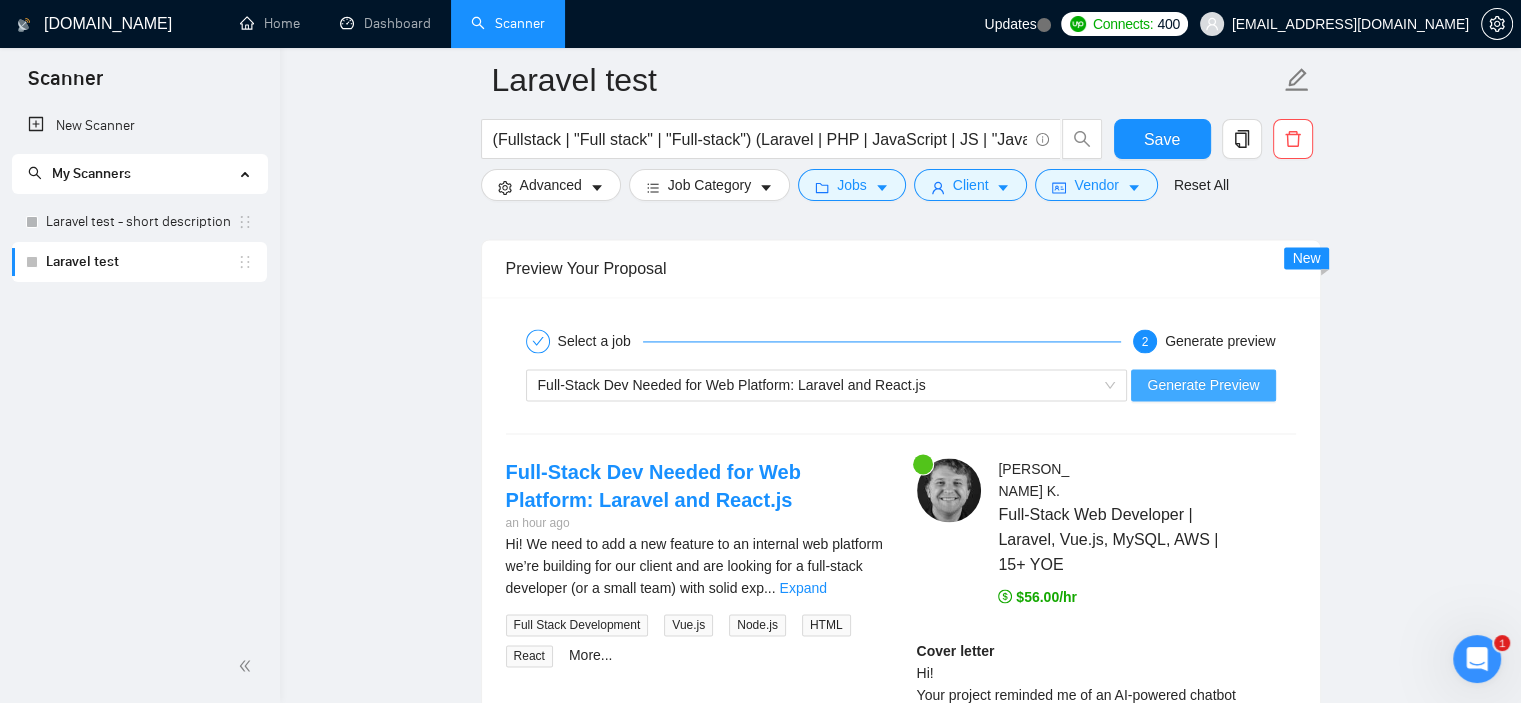 click on "Generate Preview" at bounding box center [1203, 385] 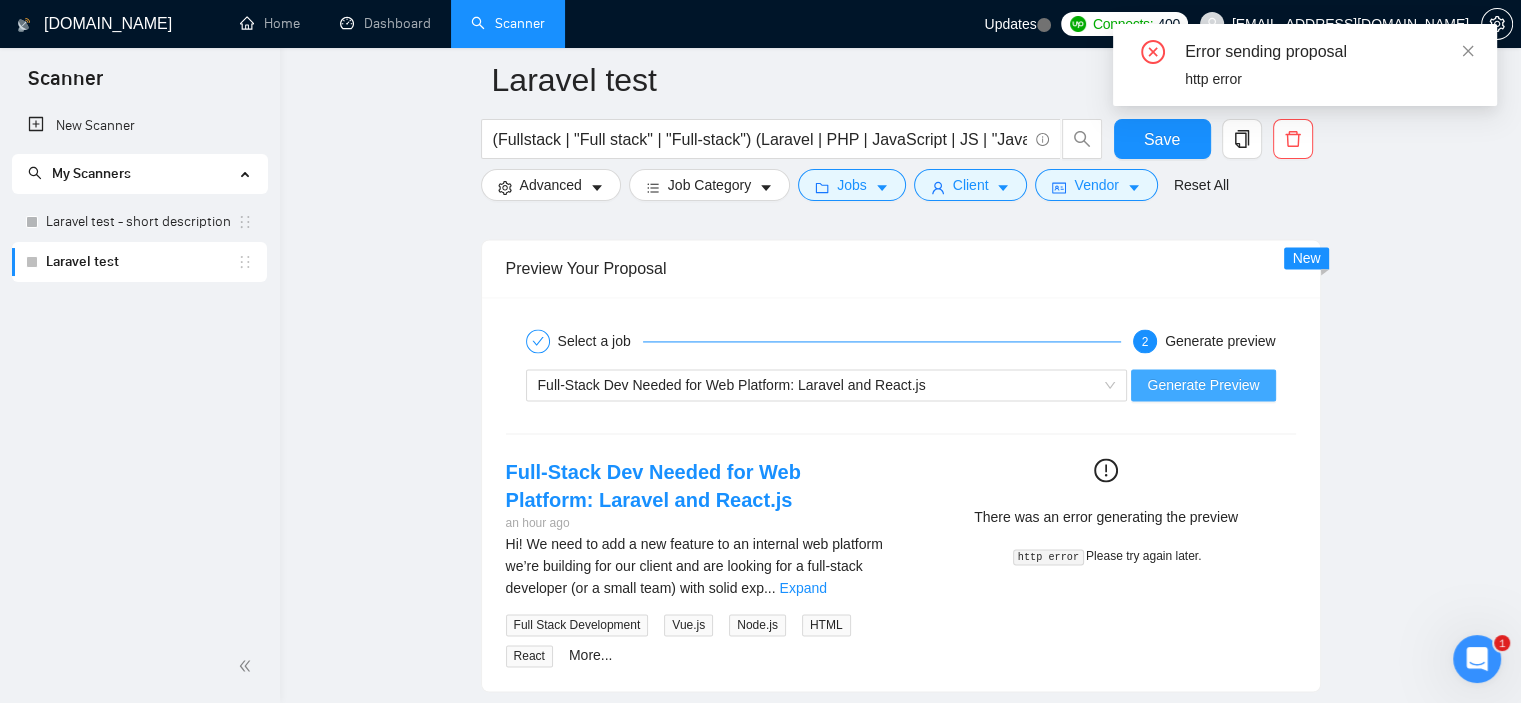 click on "Generate Preview" at bounding box center (1203, 385) 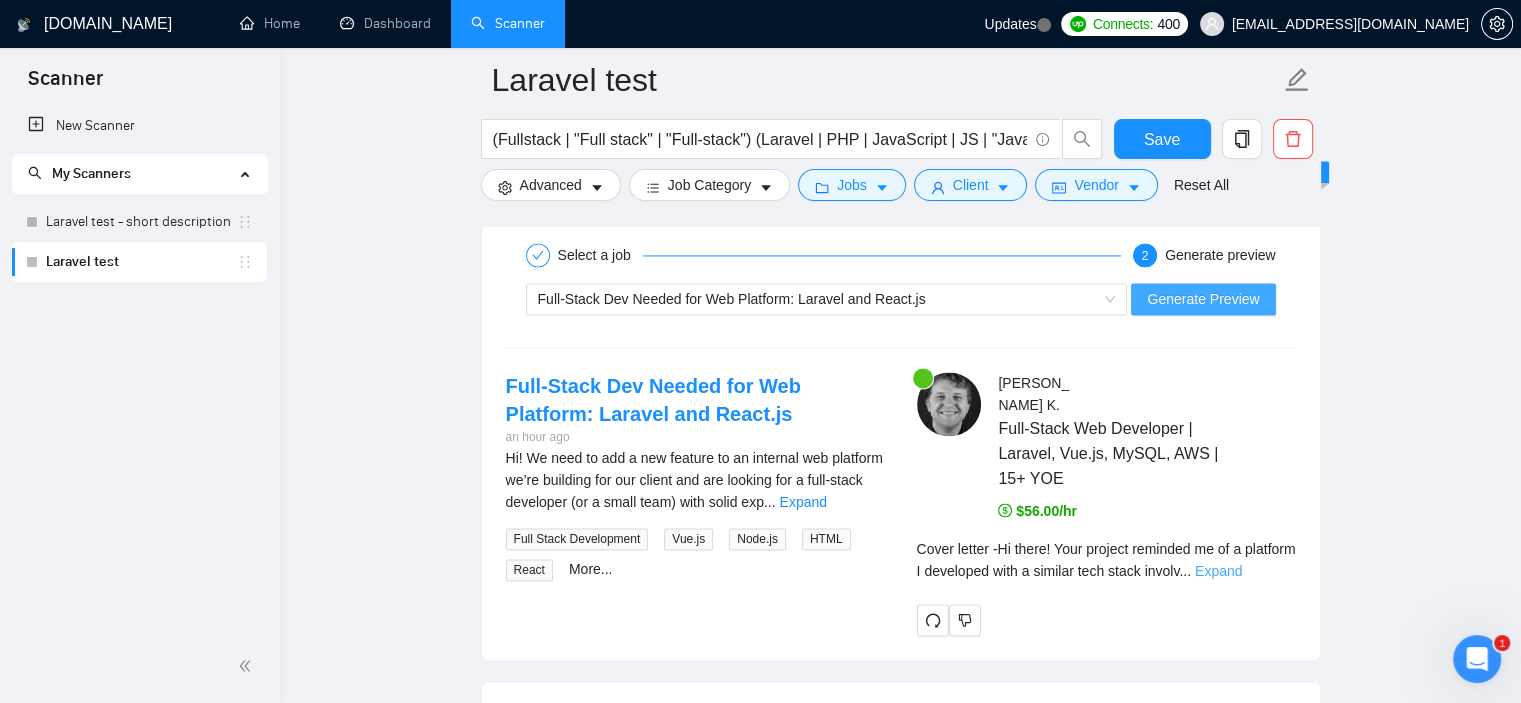 scroll, scrollTop: 3018, scrollLeft: 0, axis: vertical 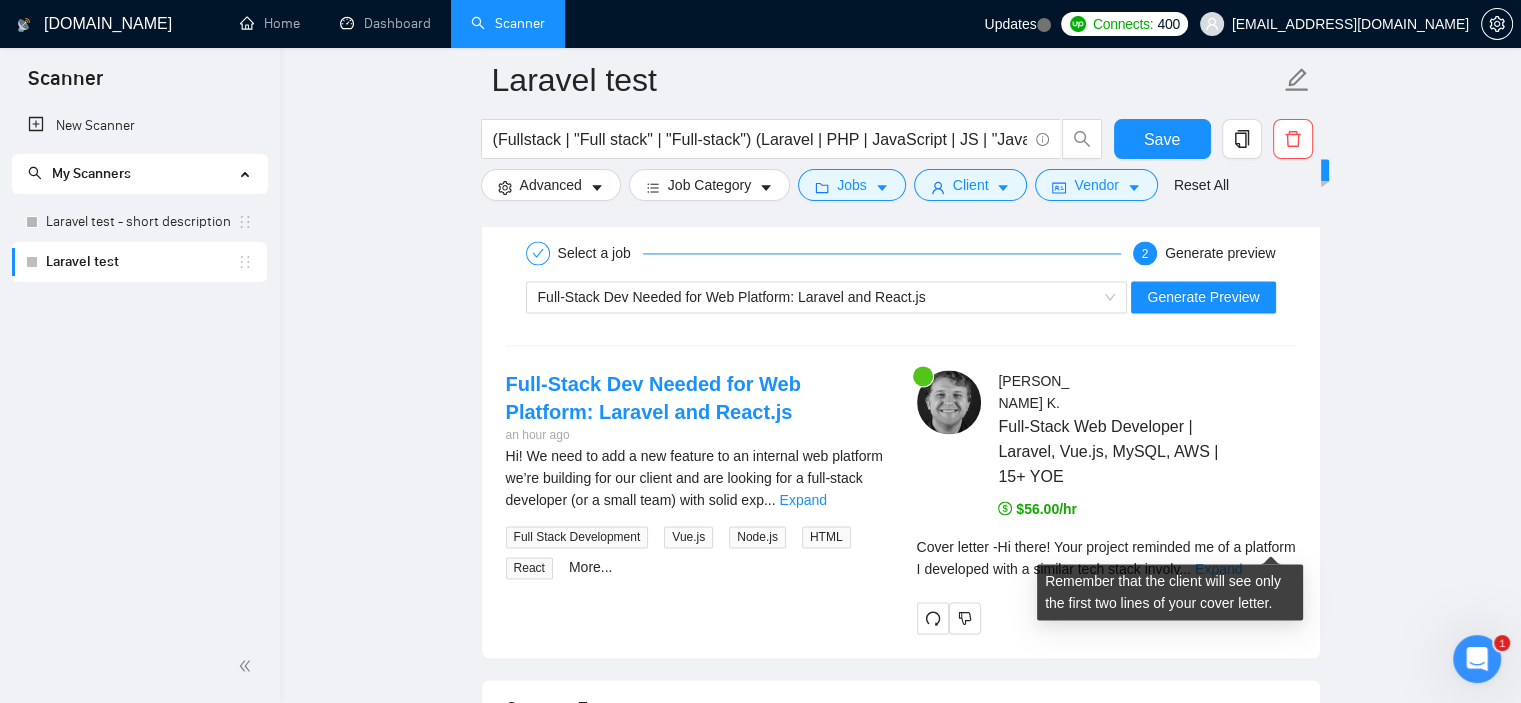 click on "Expand" at bounding box center [1218, 569] 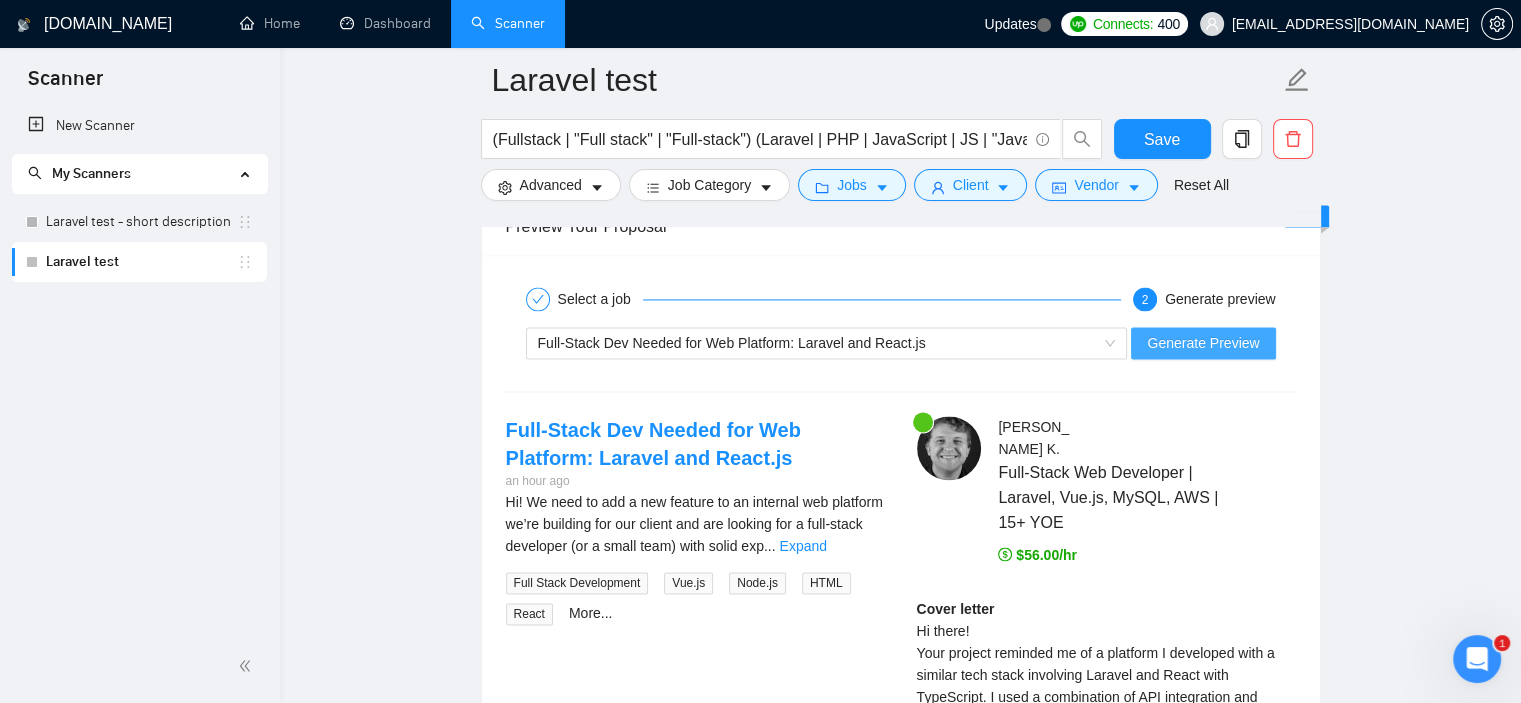 scroll, scrollTop: 2968, scrollLeft: 0, axis: vertical 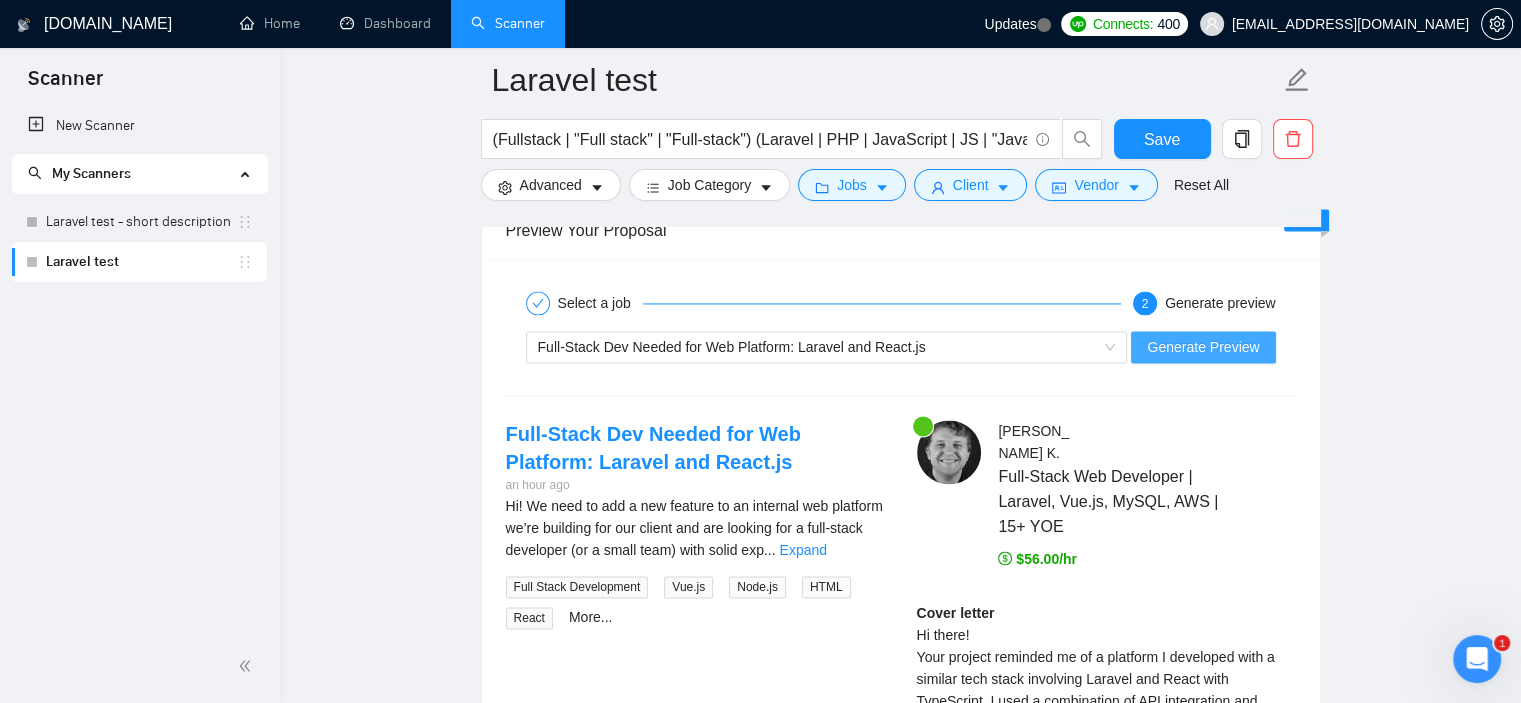 click on "Generate Preview" at bounding box center (1203, 347) 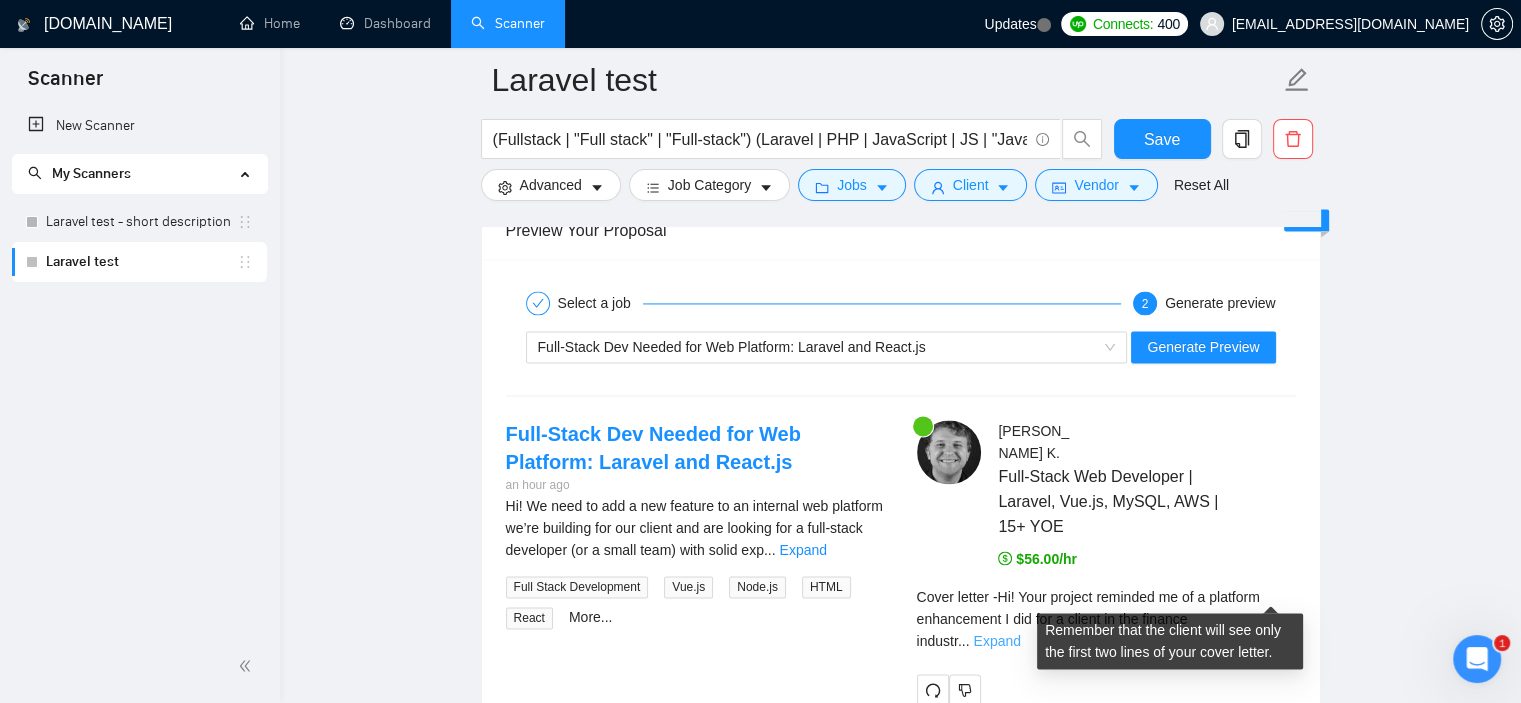 click on "Expand" at bounding box center (996, 641) 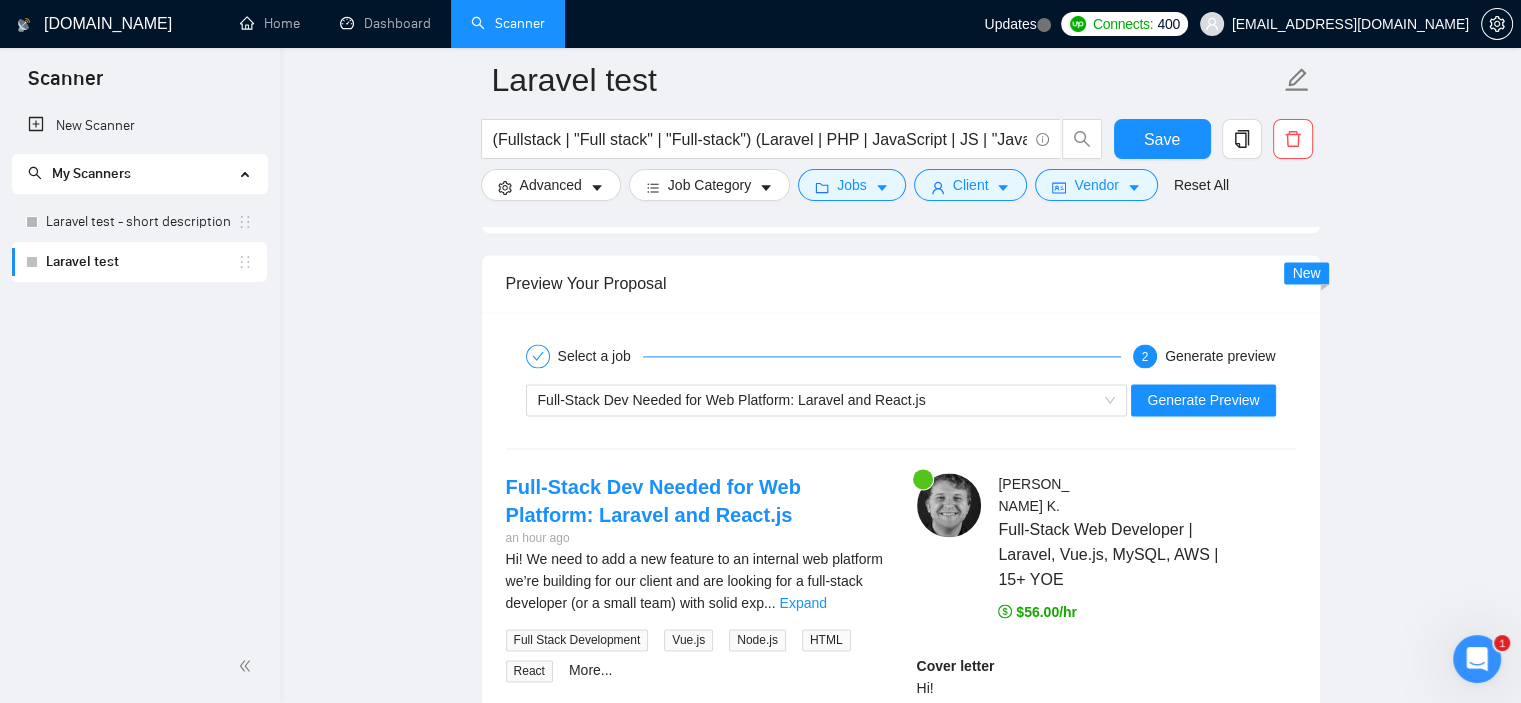 scroll, scrollTop: 2914, scrollLeft: 0, axis: vertical 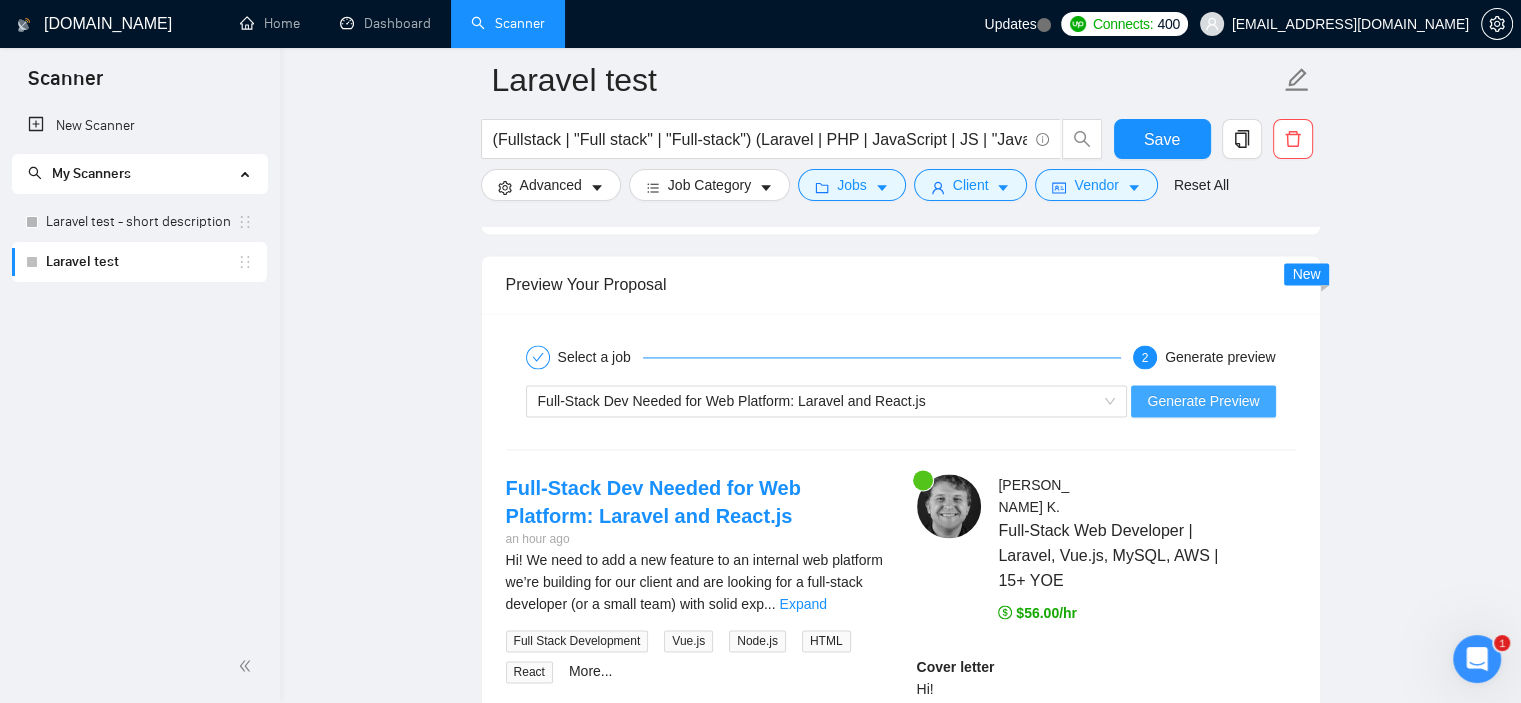 click on "Generate Preview" at bounding box center [1203, 401] 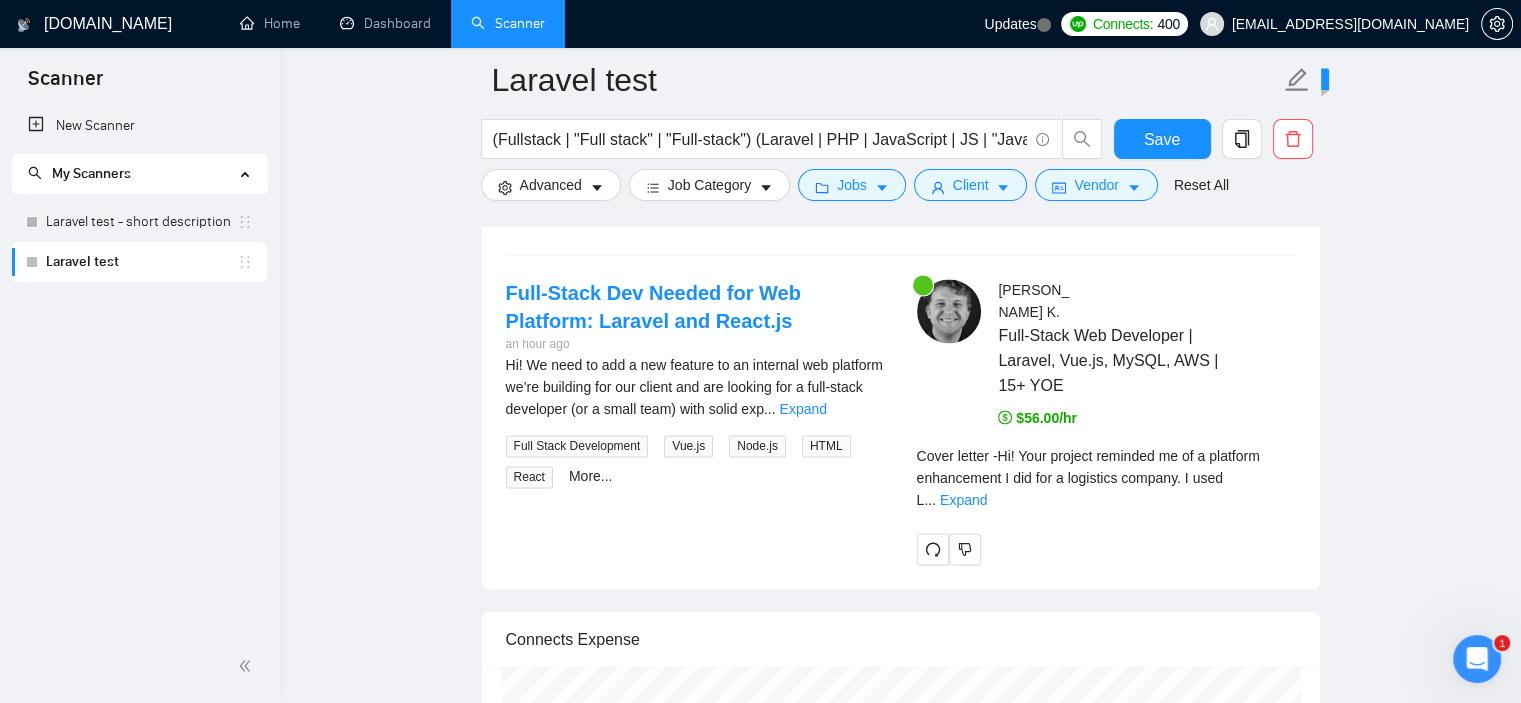 scroll, scrollTop: 3108, scrollLeft: 0, axis: vertical 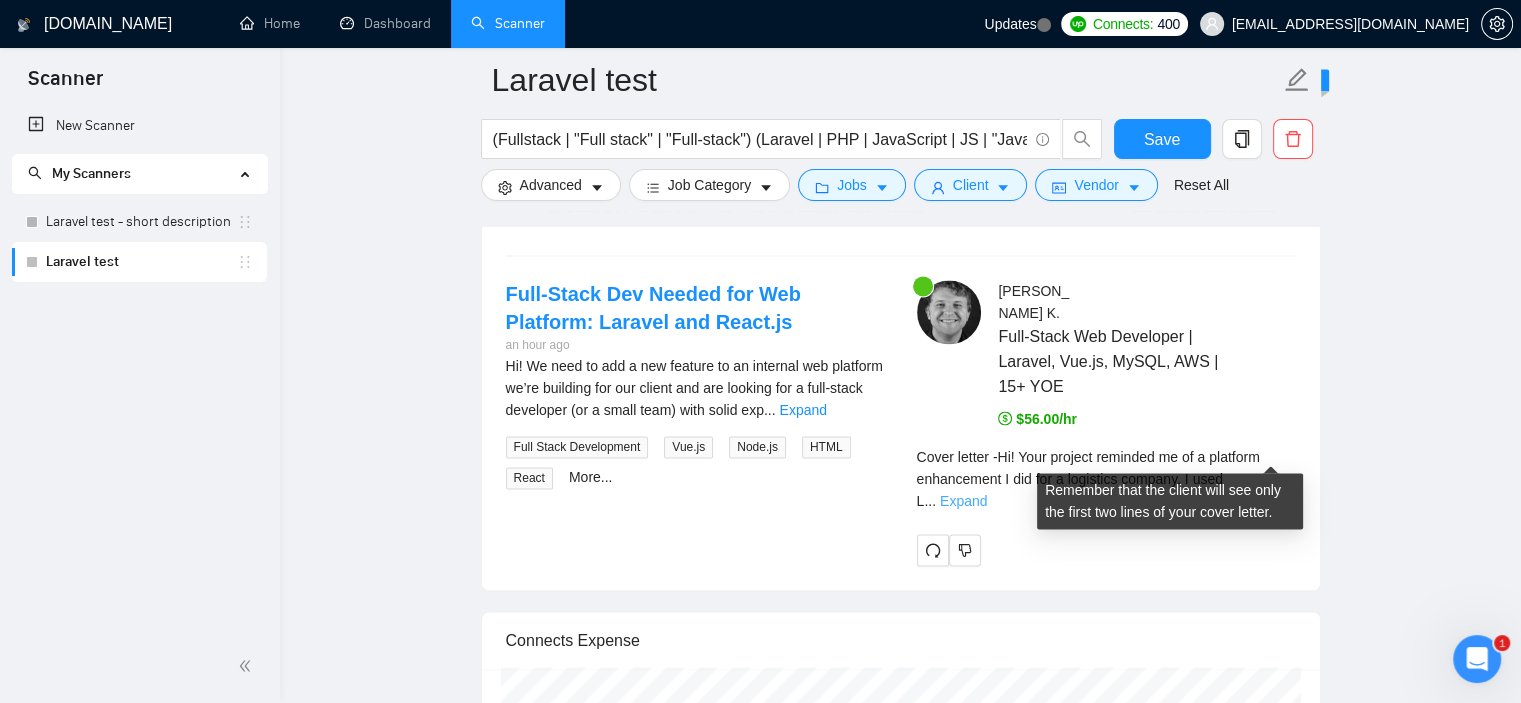 click on "Expand" at bounding box center [963, 501] 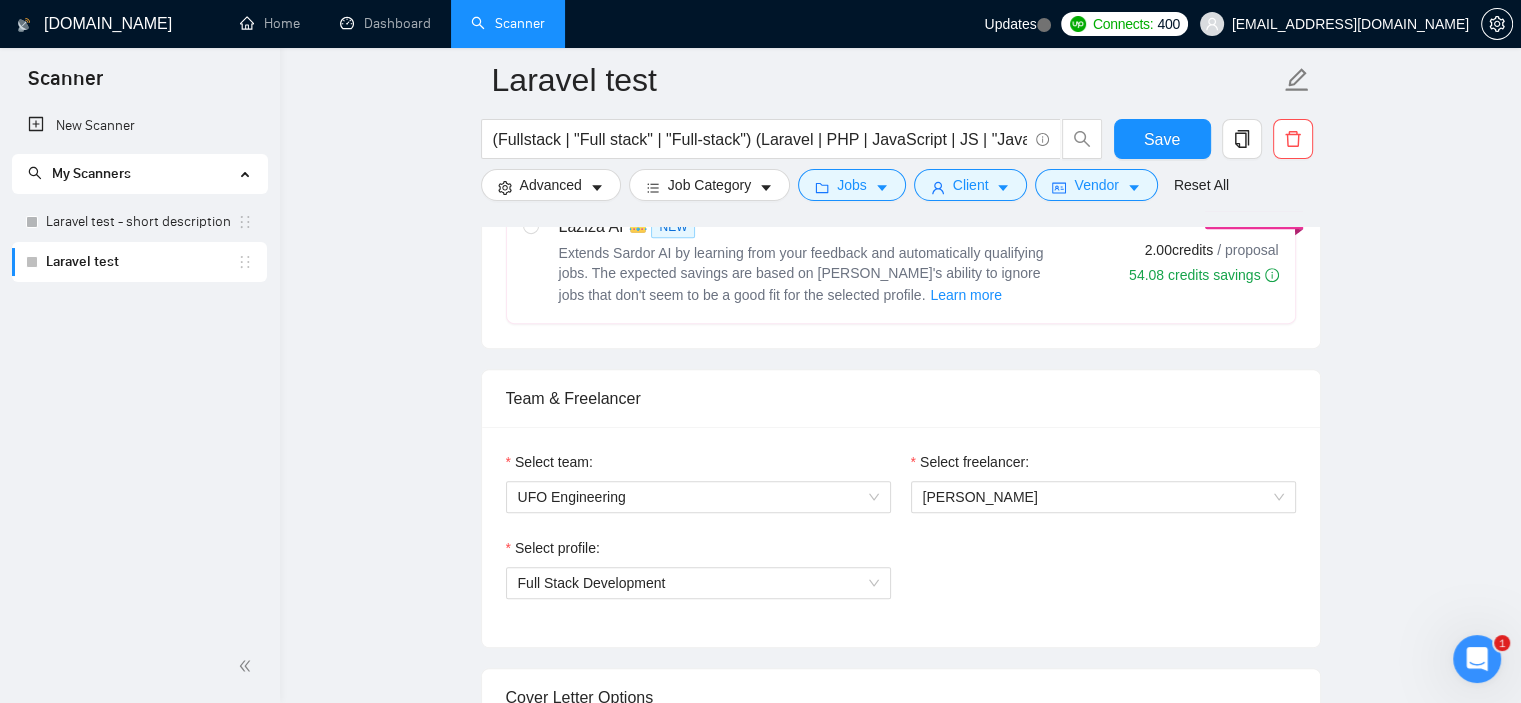 scroll, scrollTop: 858, scrollLeft: 0, axis: vertical 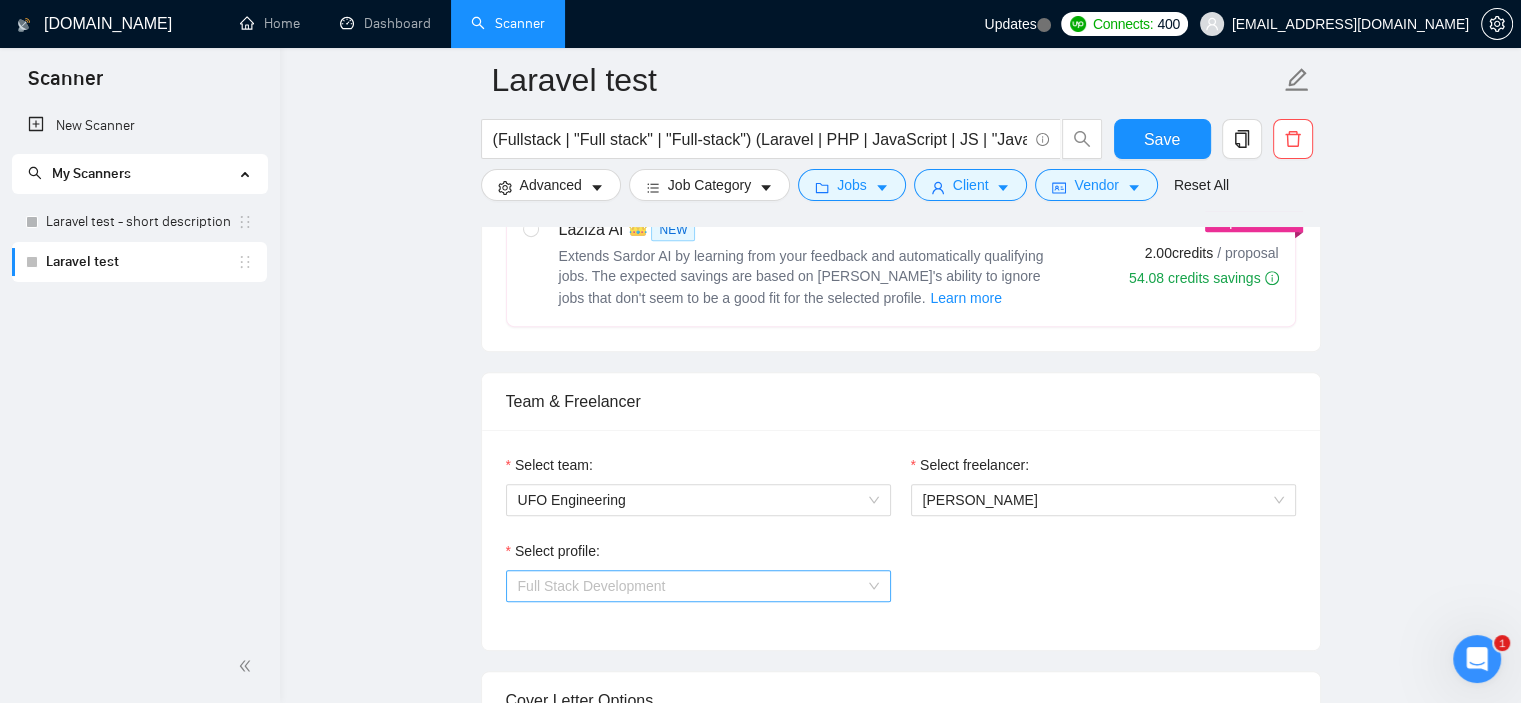 click on "Full Stack Development" at bounding box center [698, 586] 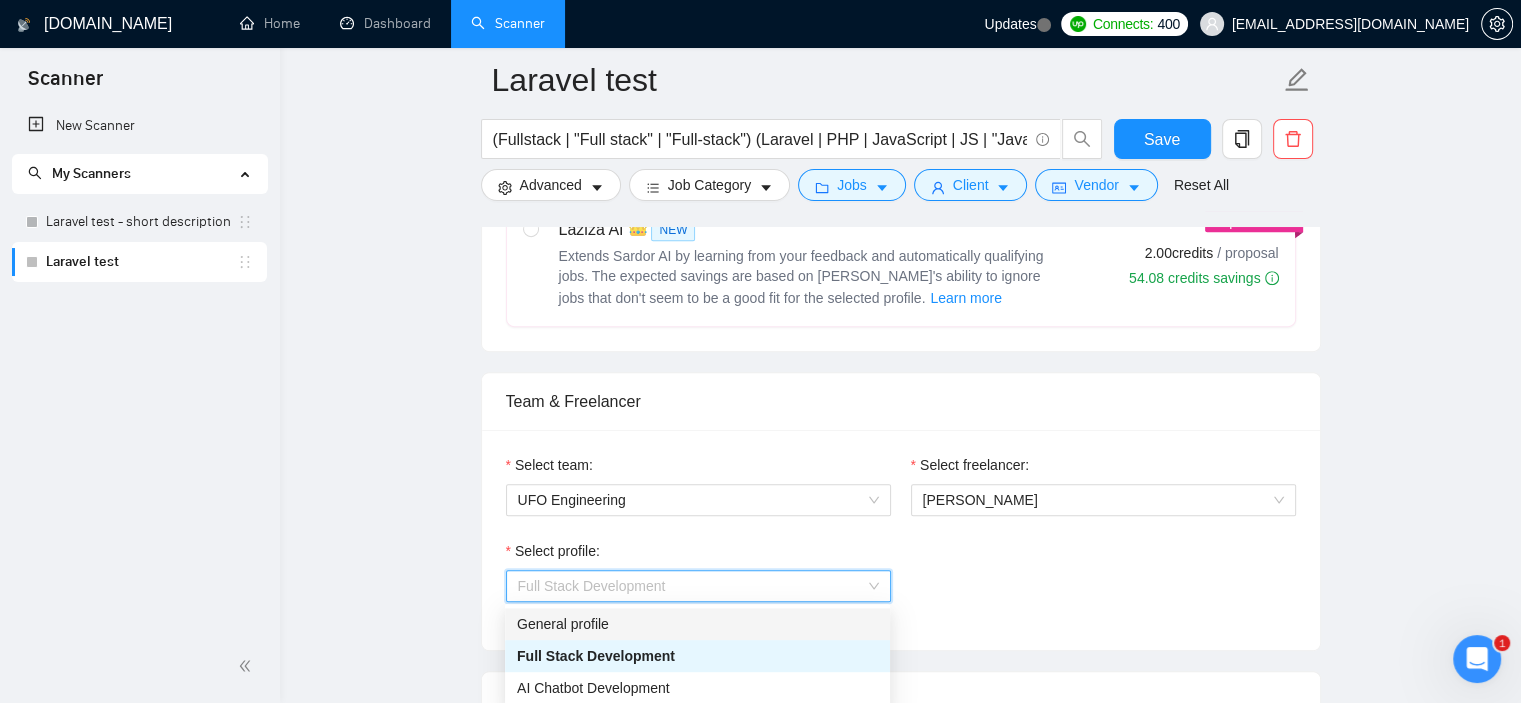 click on "General profile" at bounding box center (697, 624) 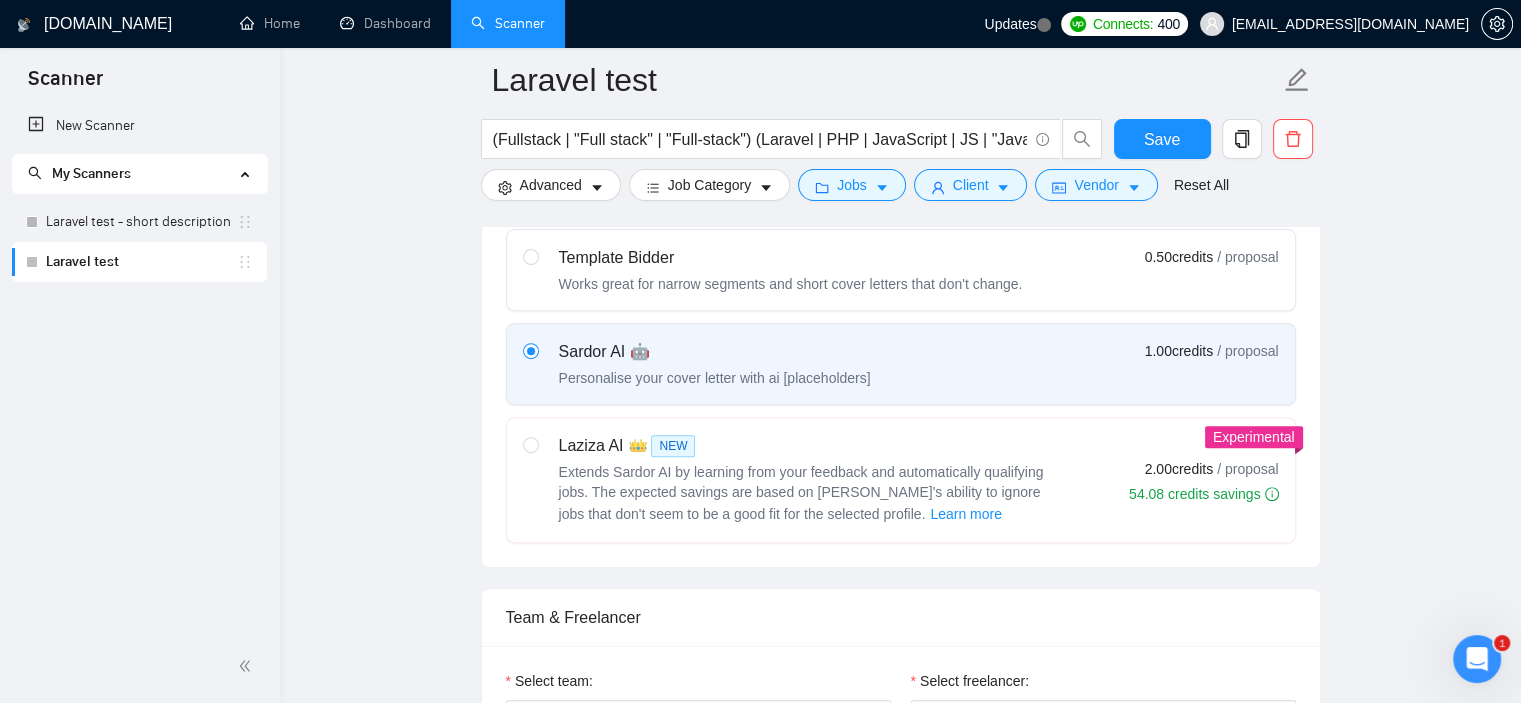 scroll, scrollTop: 586, scrollLeft: 0, axis: vertical 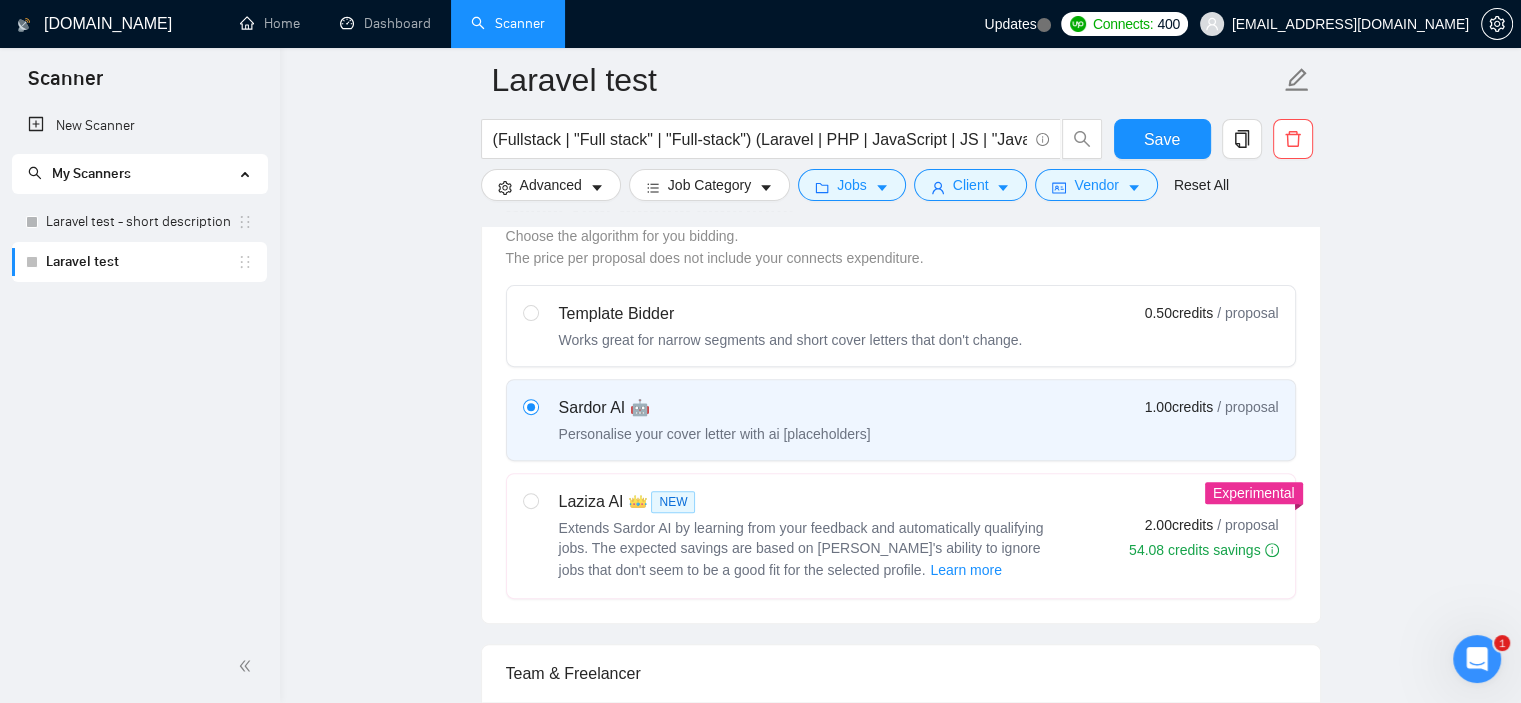 click on "Template Bidder Works great for narrow segments and short cover letters that don't change. 0.50  credits / proposal" at bounding box center [901, 326] 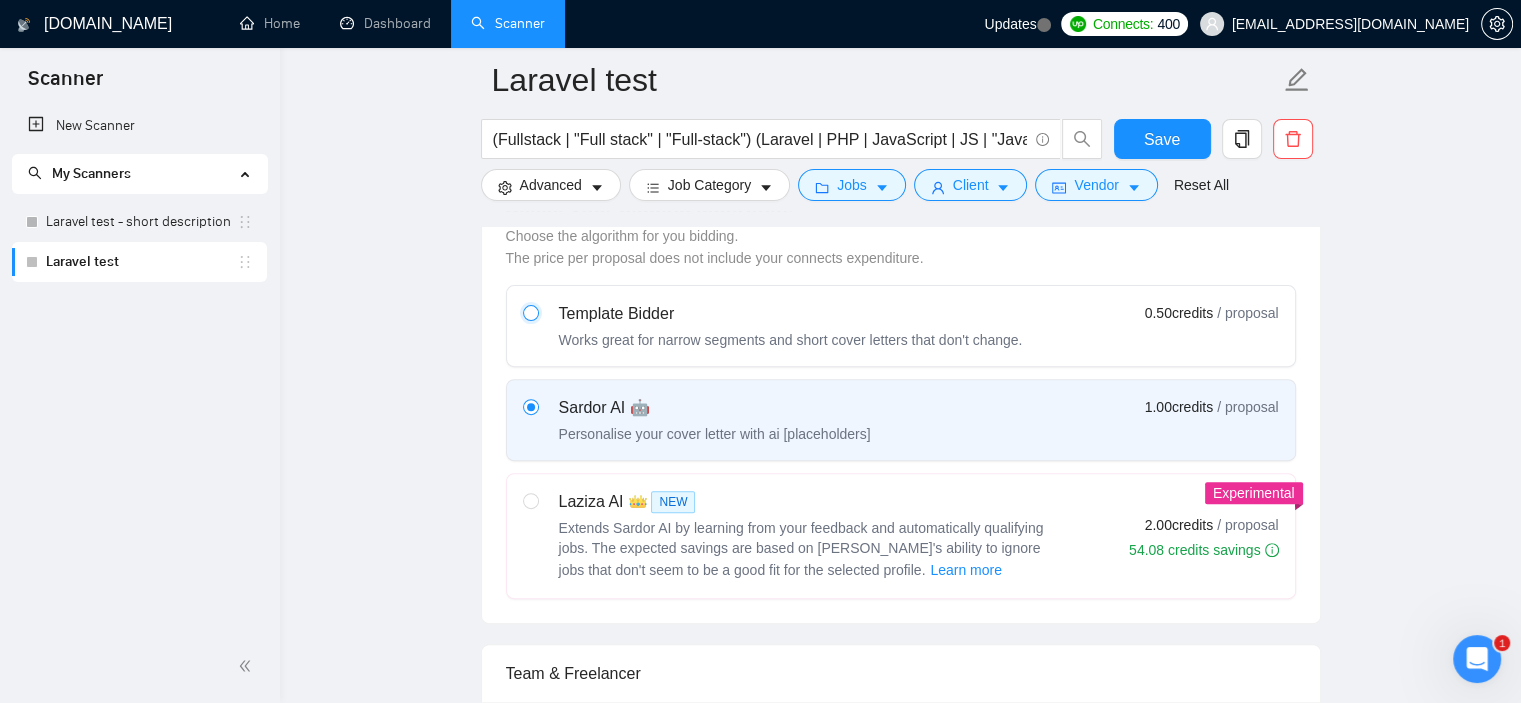 click at bounding box center (530, 312) 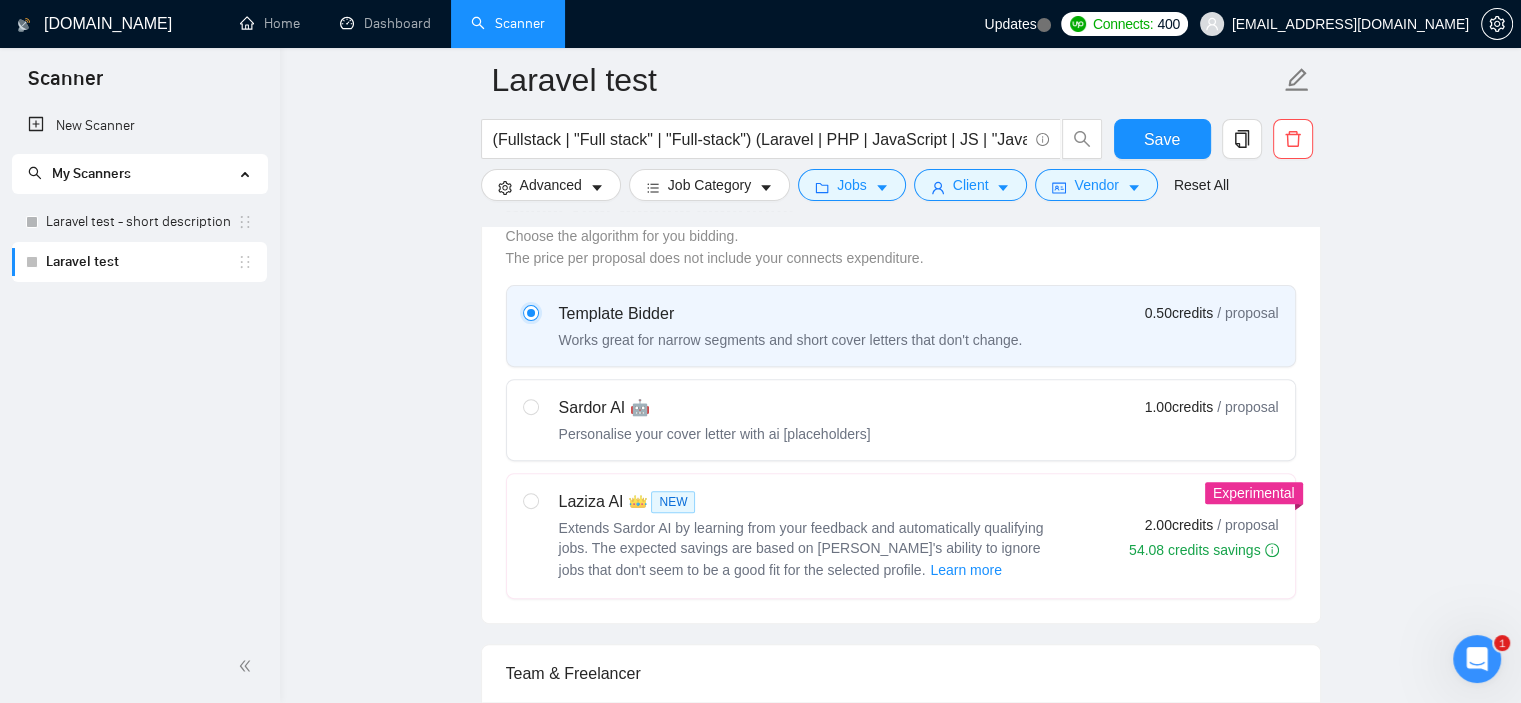 type 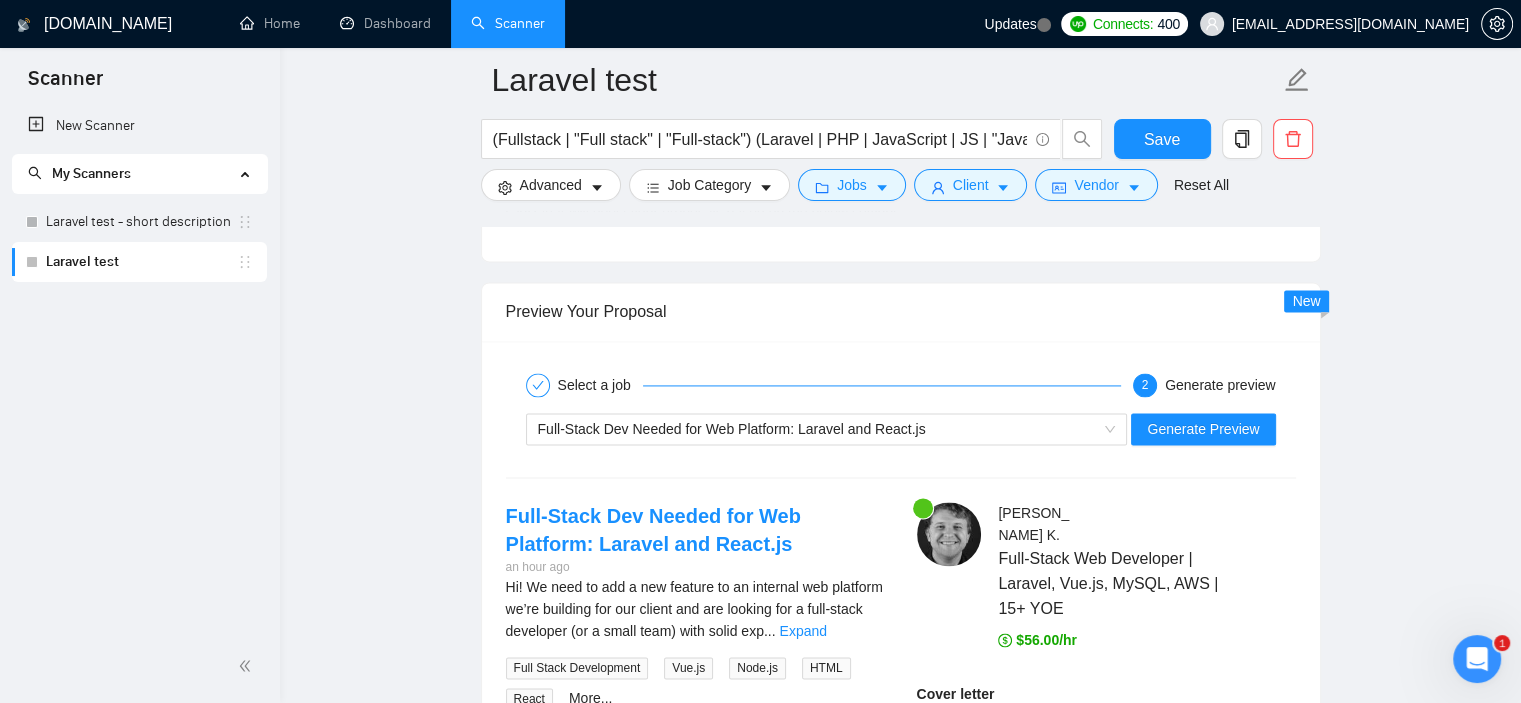 scroll, scrollTop: 2864, scrollLeft: 0, axis: vertical 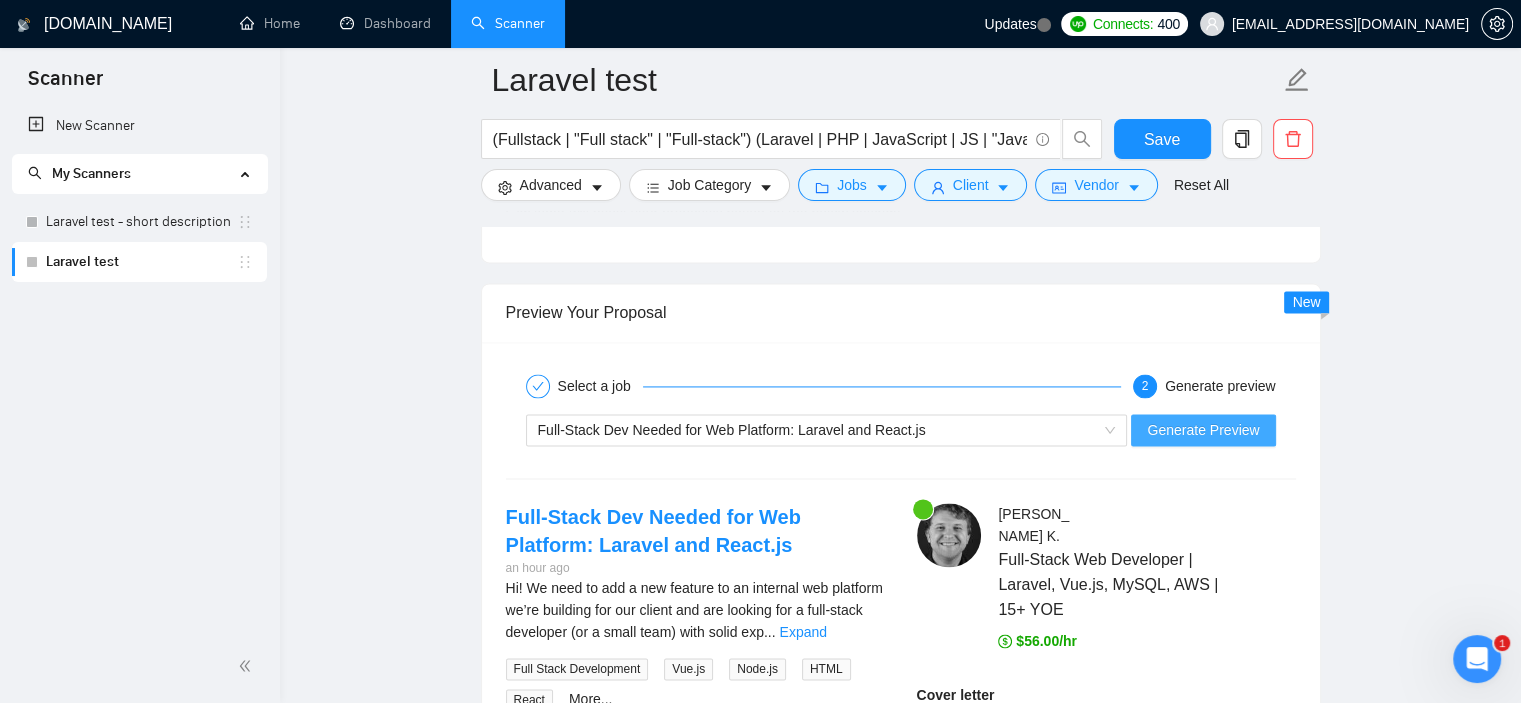 click on "Generate Preview" at bounding box center (1203, 430) 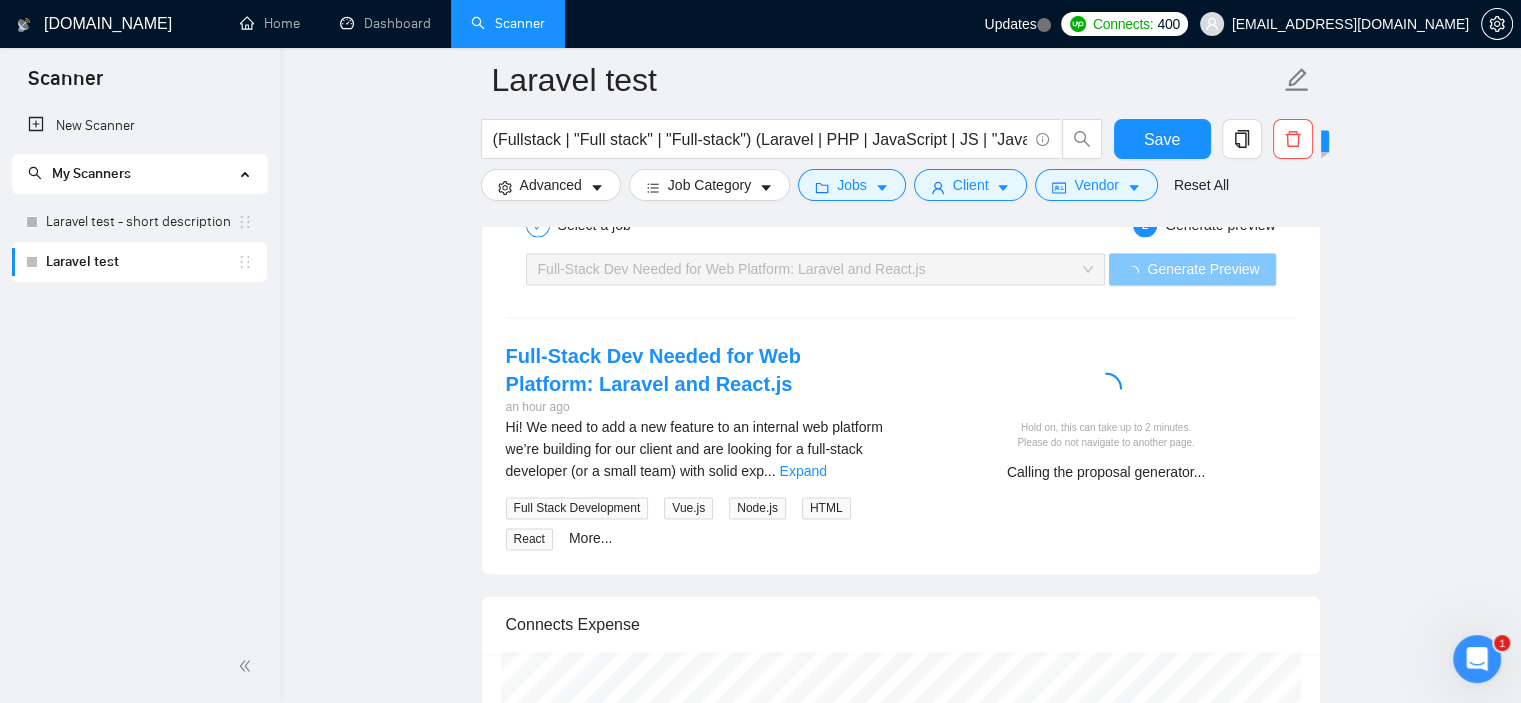 scroll, scrollTop: 3020, scrollLeft: 0, axis: vertical 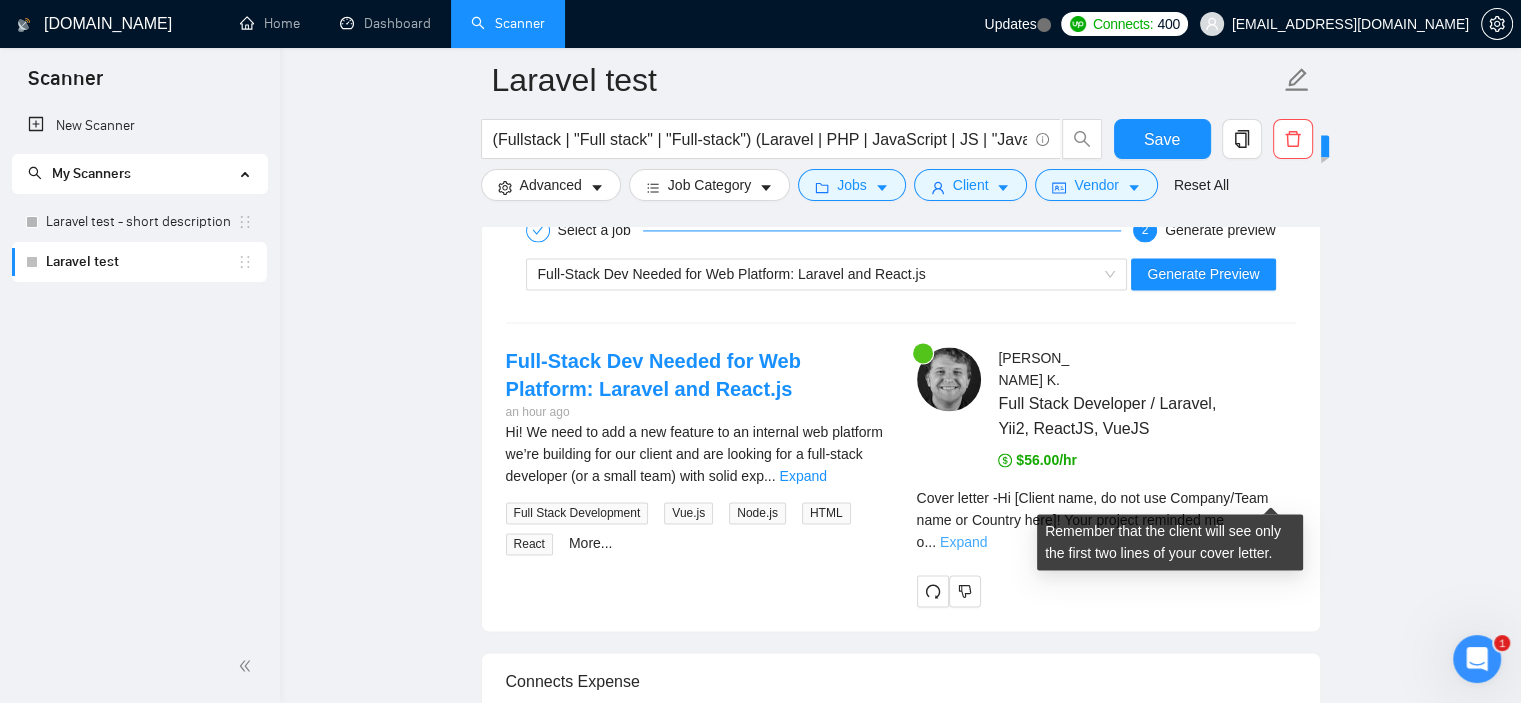 click on "Expand" at bounding box center (963, 542) 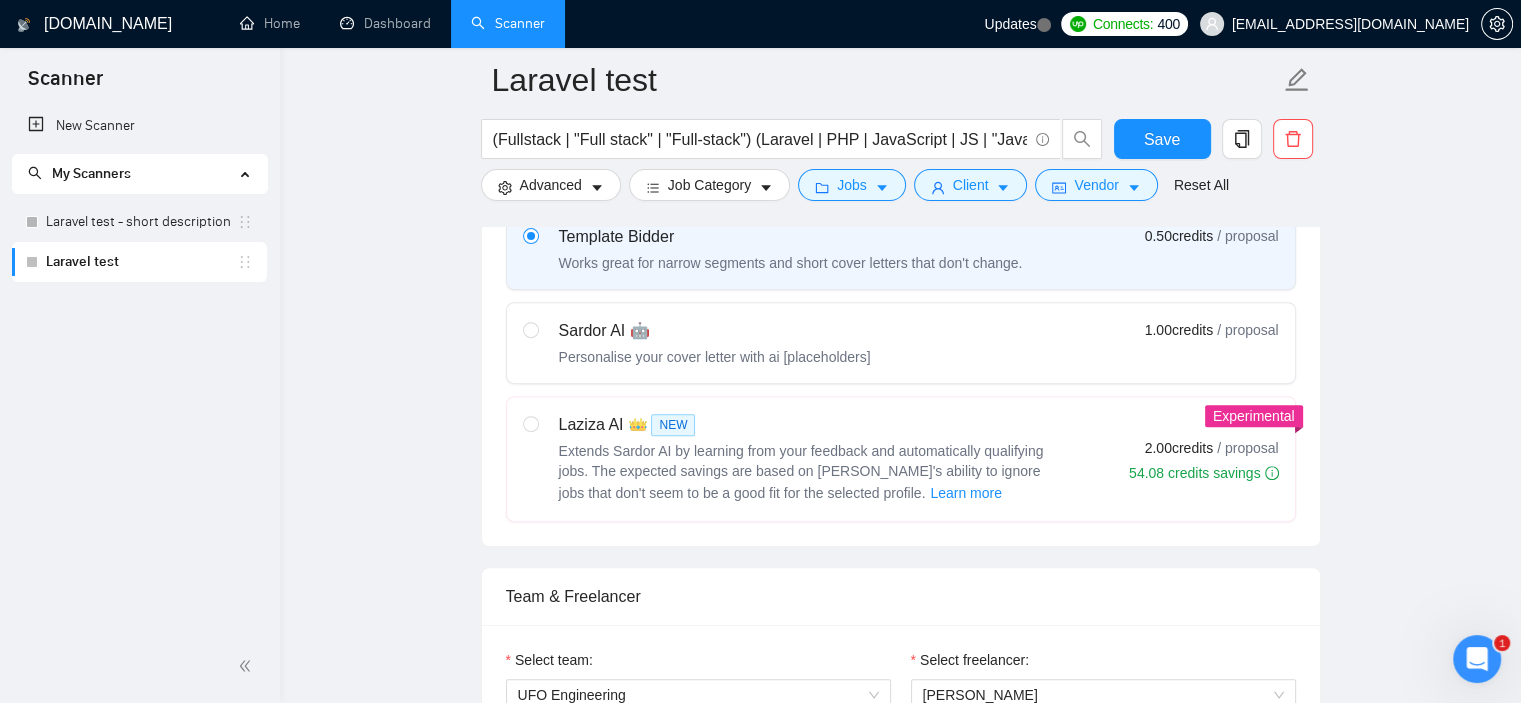 scroll, scrollTop: 660, scrollLeft: 0, axis: vertical 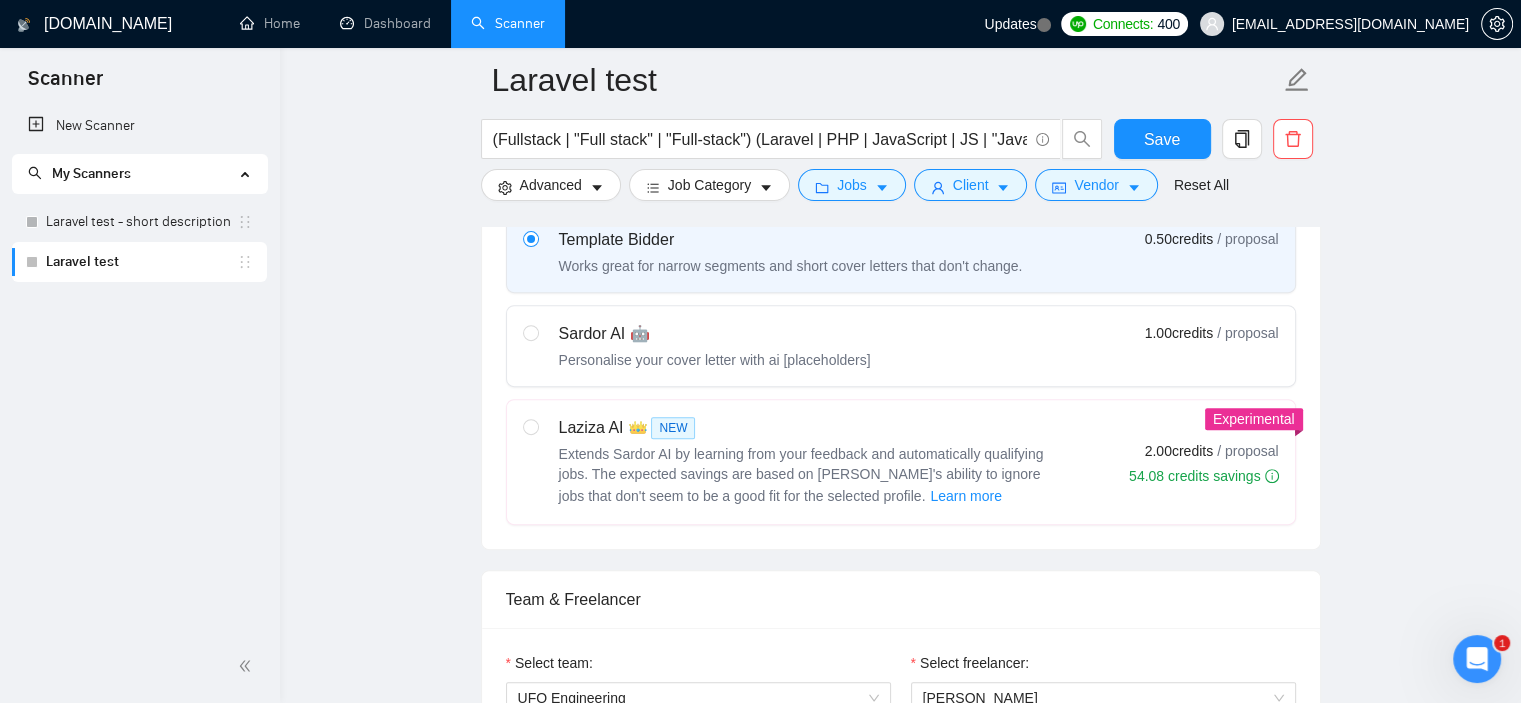 click on "Sardor AI 🤖 Personalise your cover letter with ai [placeholders] 1.00  credits / proposal" at bounding box center (901, 346) 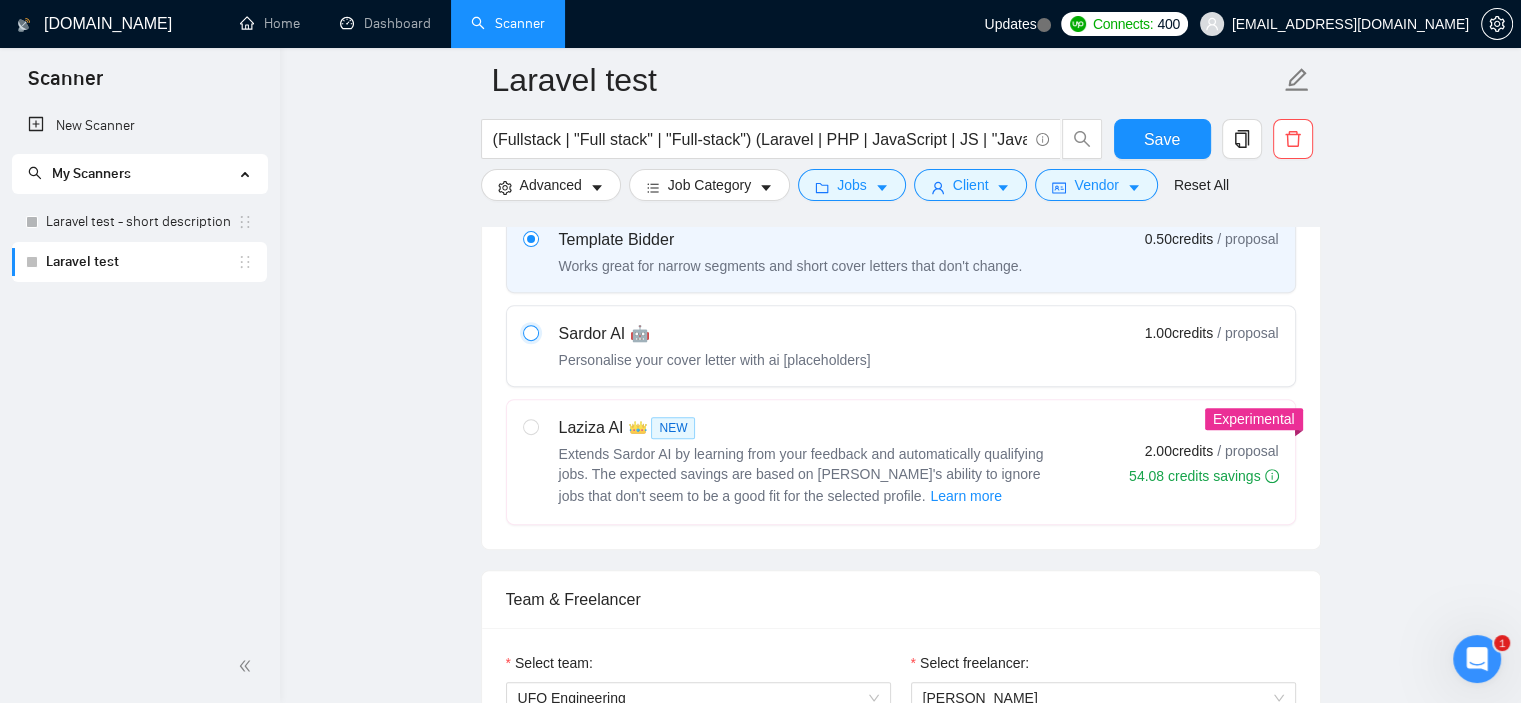 click at bounding box center (530, 332) 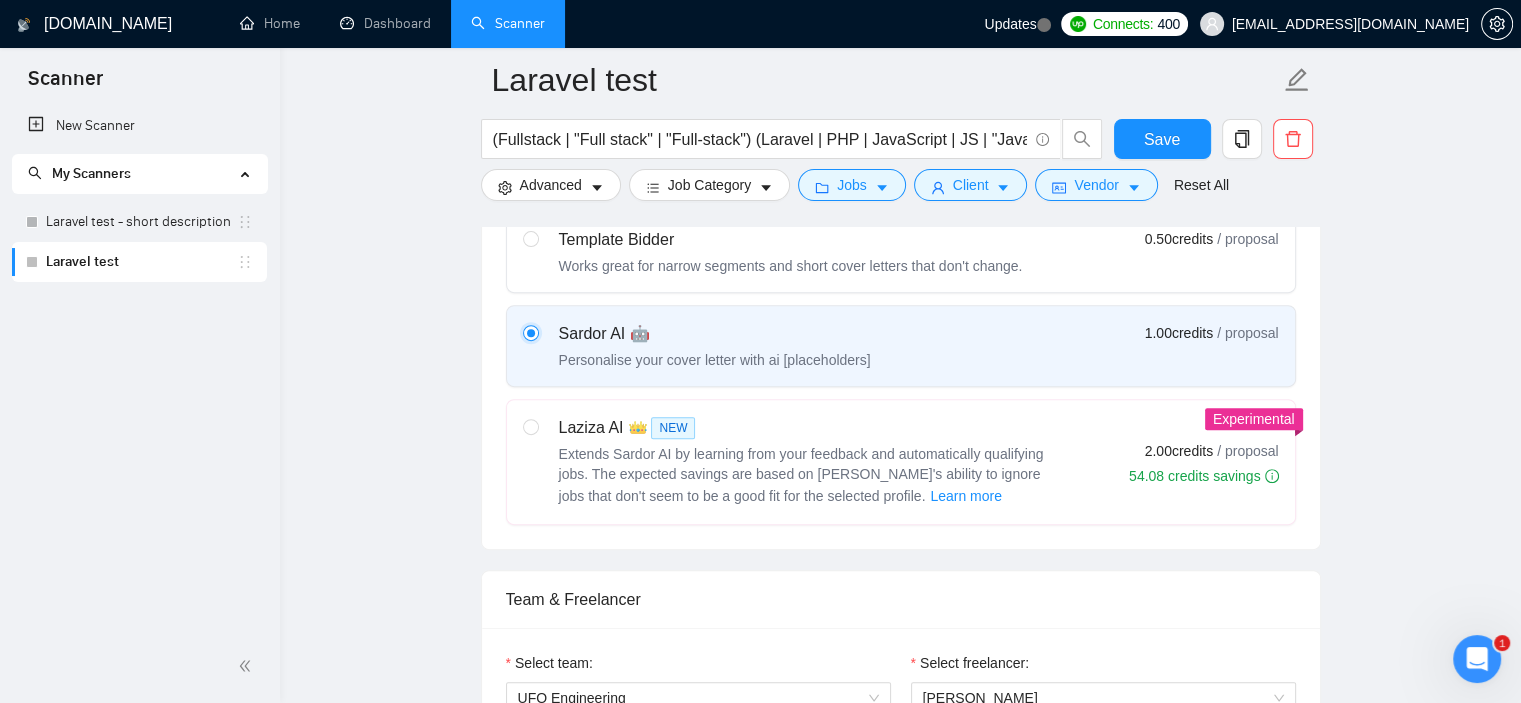 type 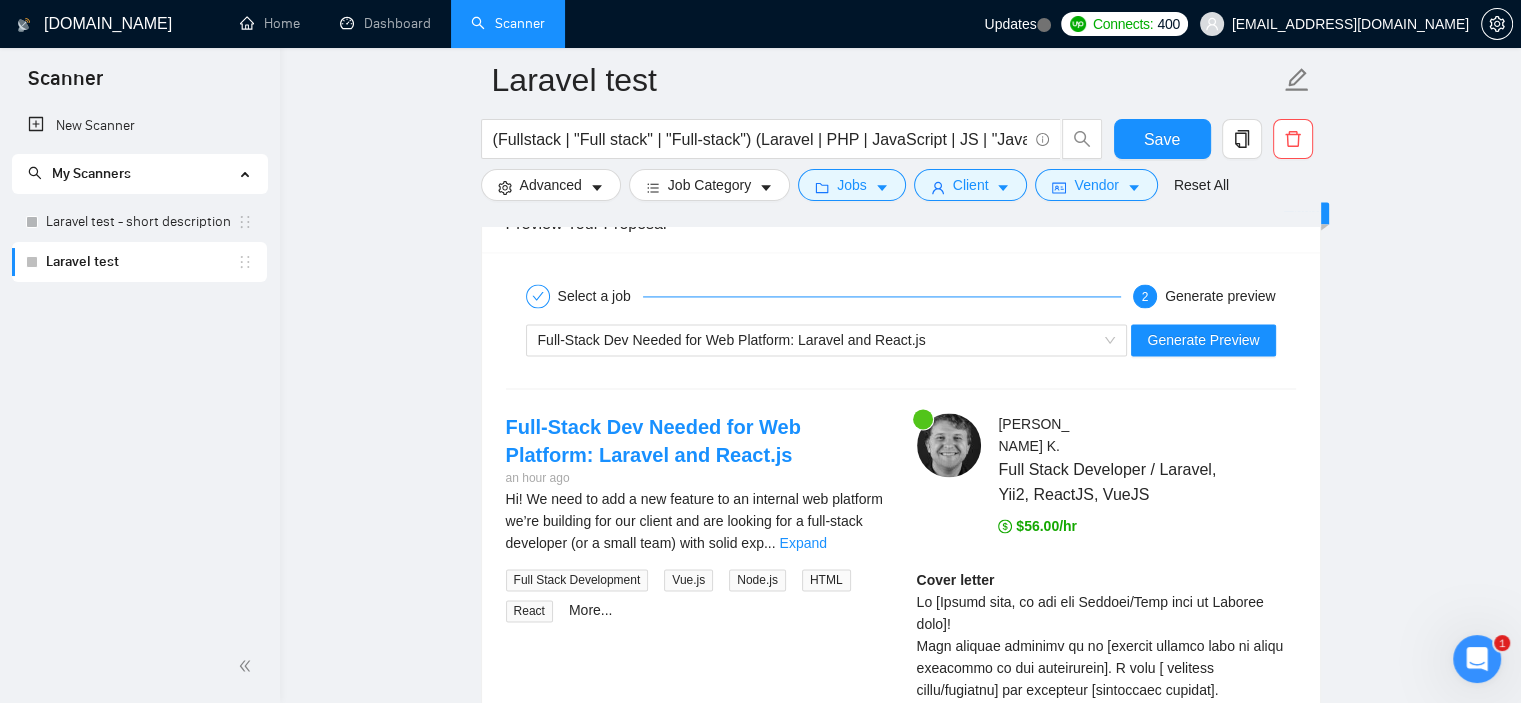 scroll, scrollTop: 2976, scrollLeft: 0, axis: vertical 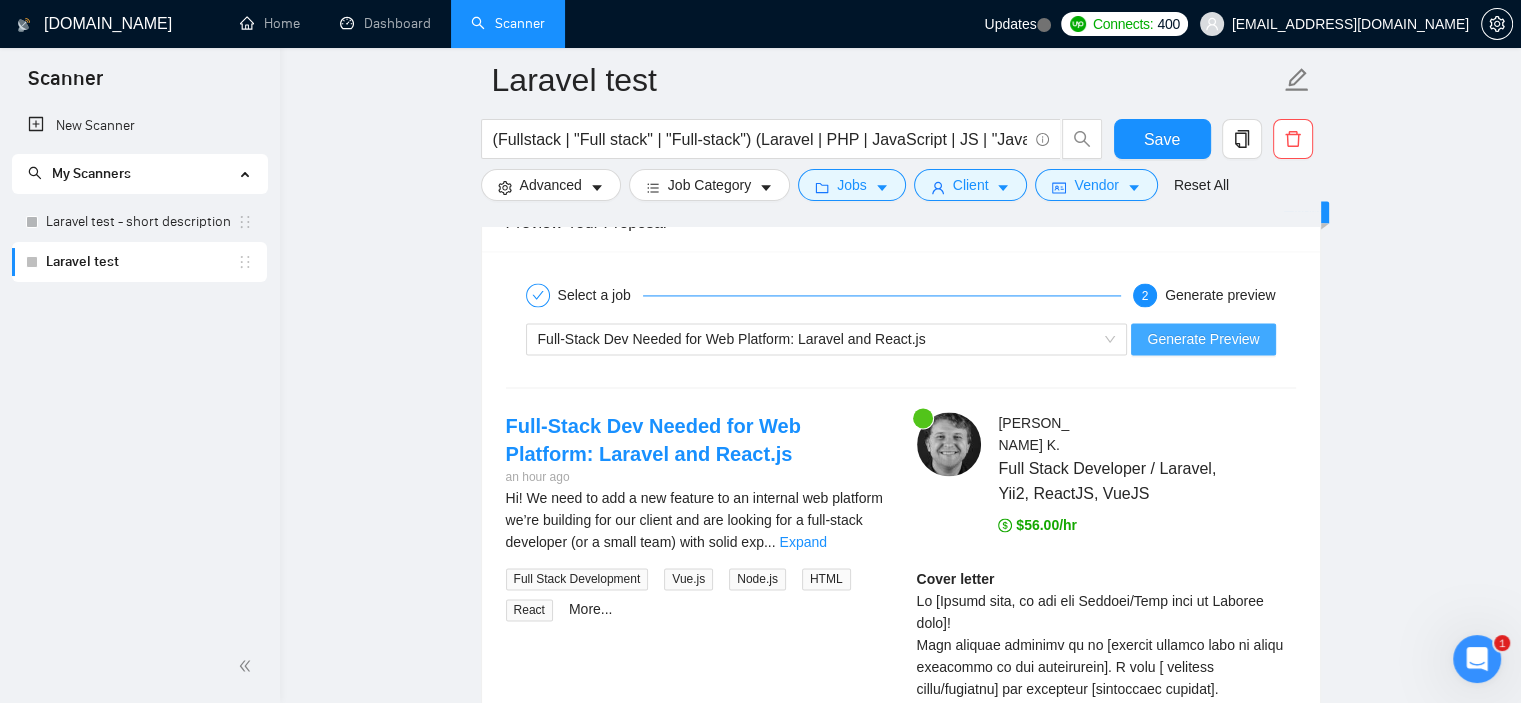 click on "Generate Preview" at bounding box center (1203, 339) 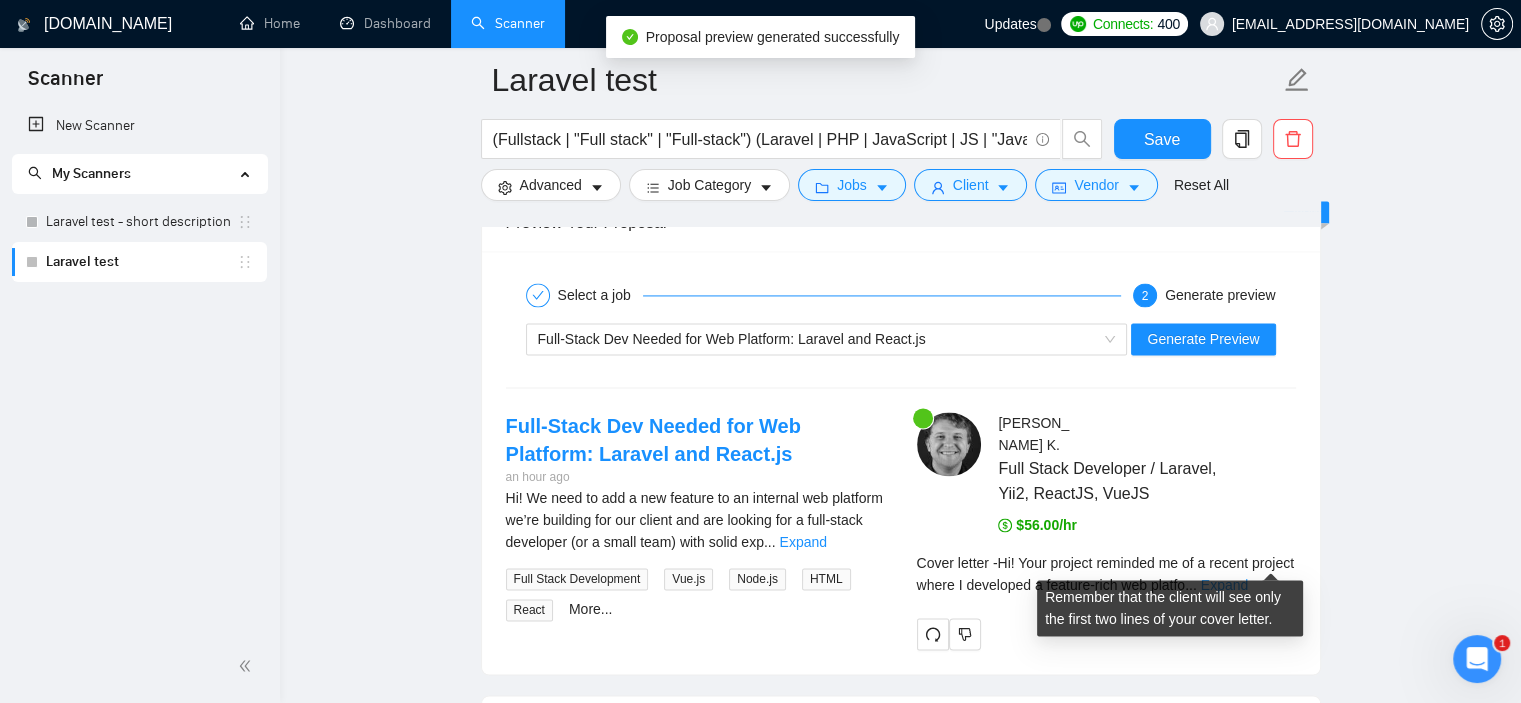 click on "Expand" at bounding box center (1224, 585) 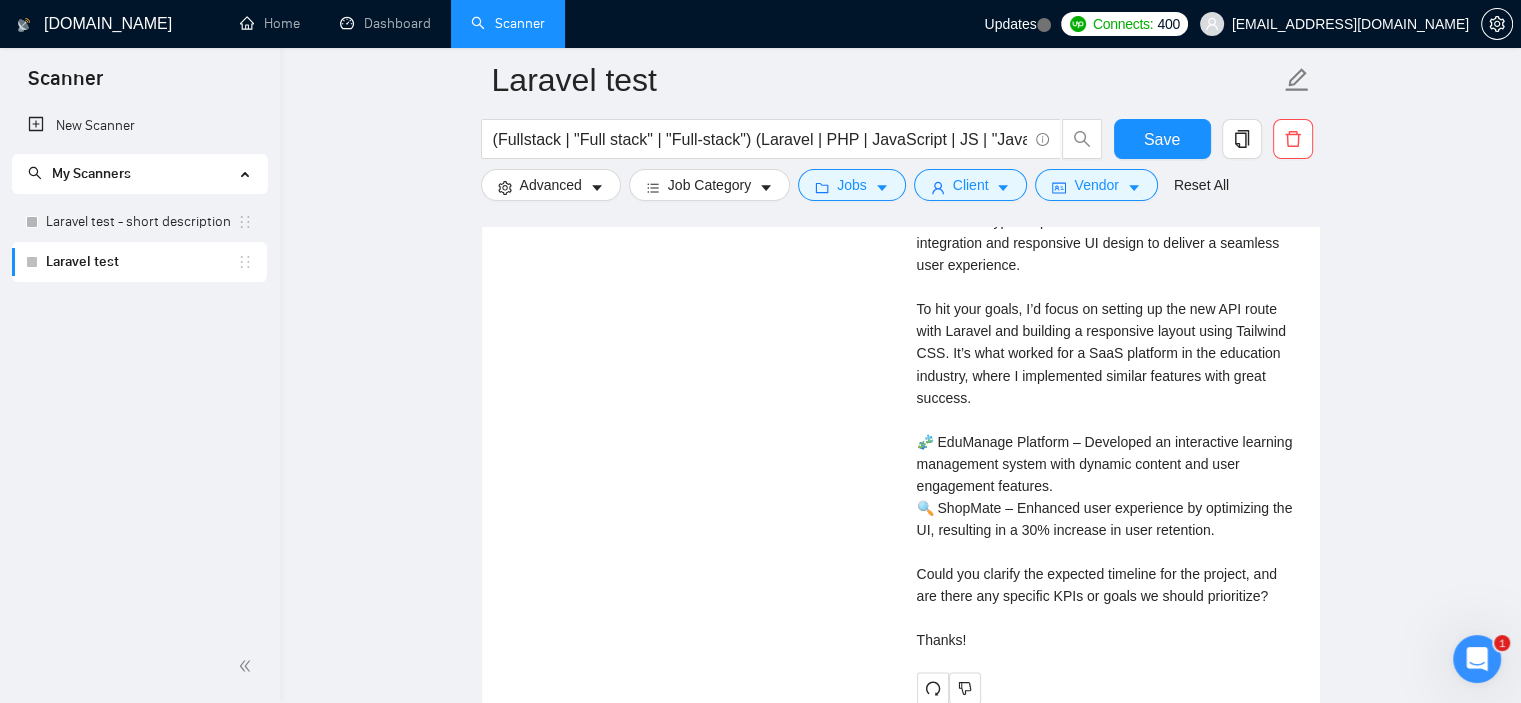 scroll, scrollTop: 3424, scrollLeft: 0, axis: vertical 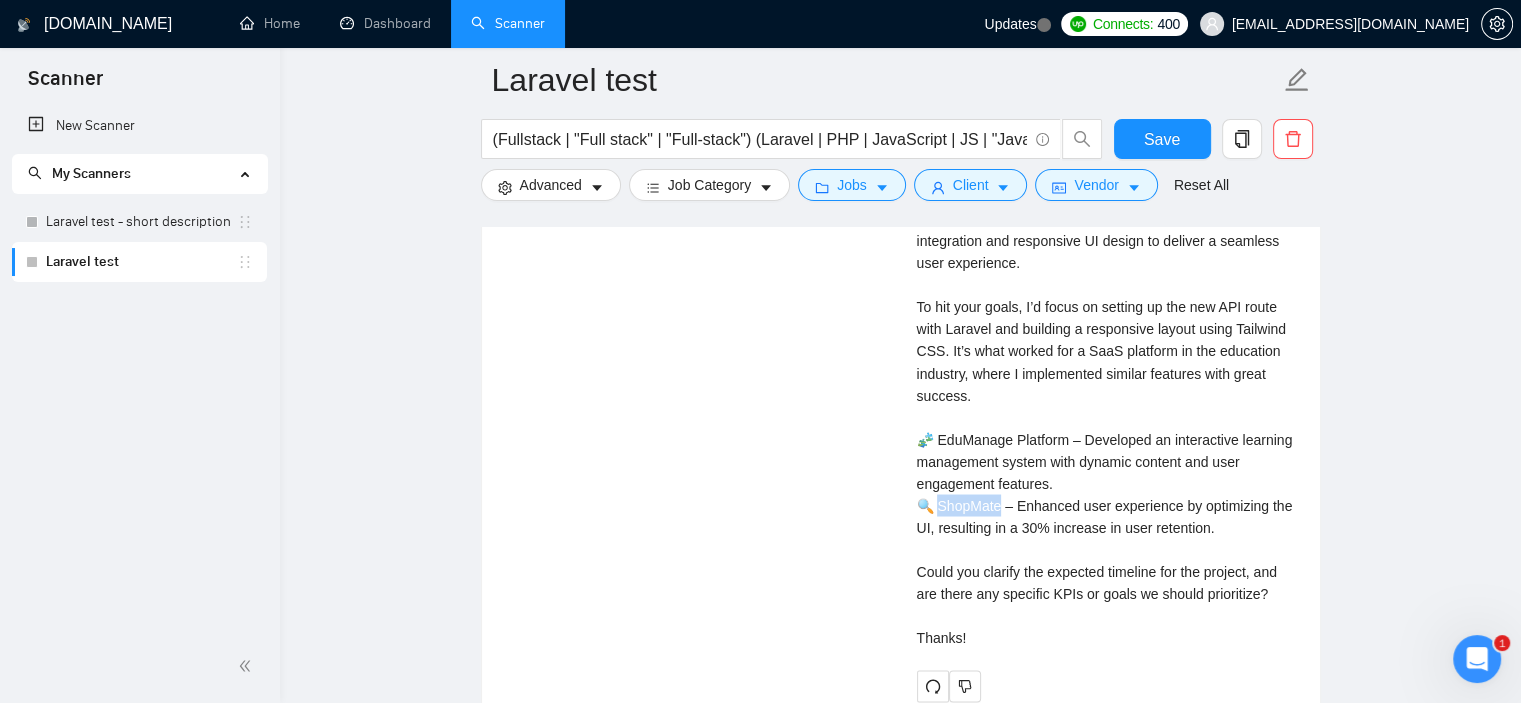 drag, startPoint x: 1003, startPoint y: 482, endPoint x: 940, endPoint y: 475, distance: 63.387695 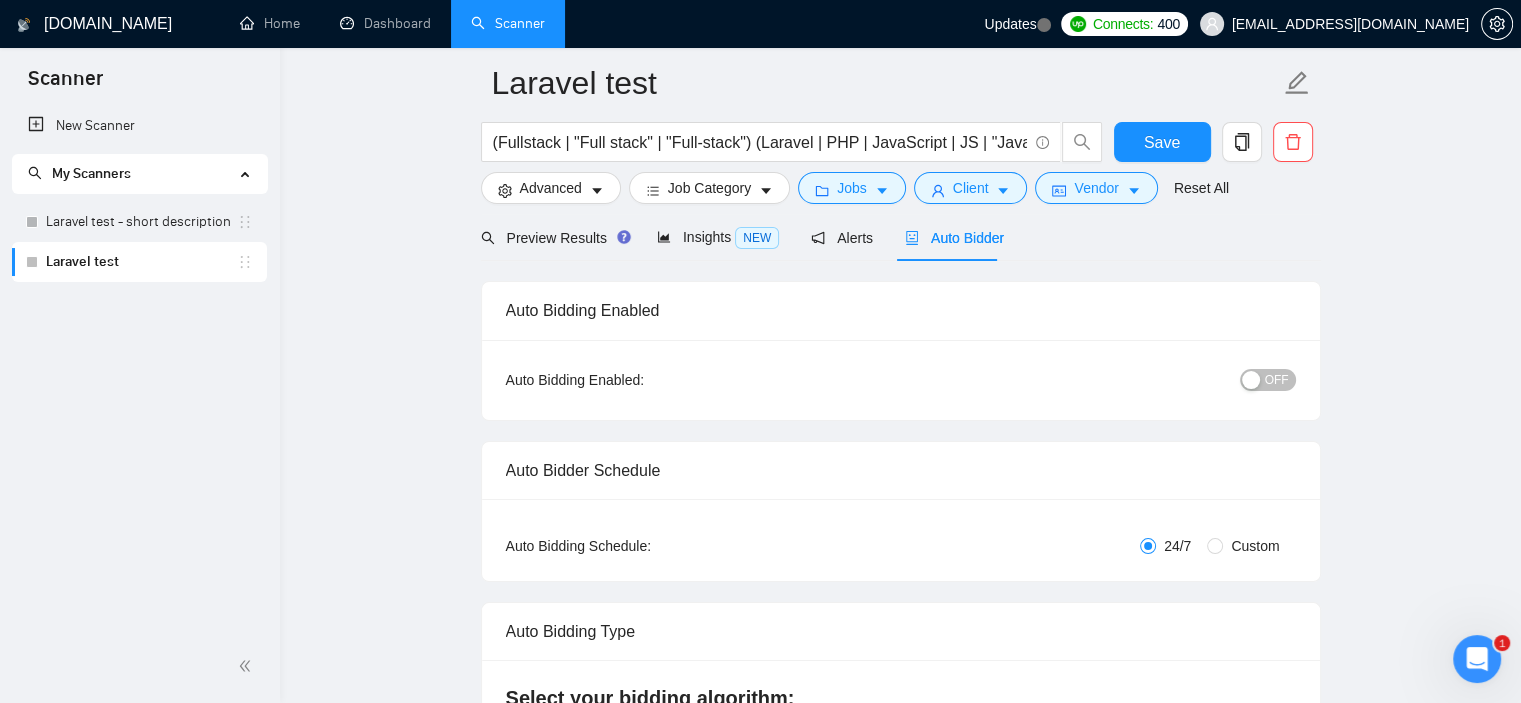 scroll, scrollTop: 0, scrollLeft: 0, axis: both 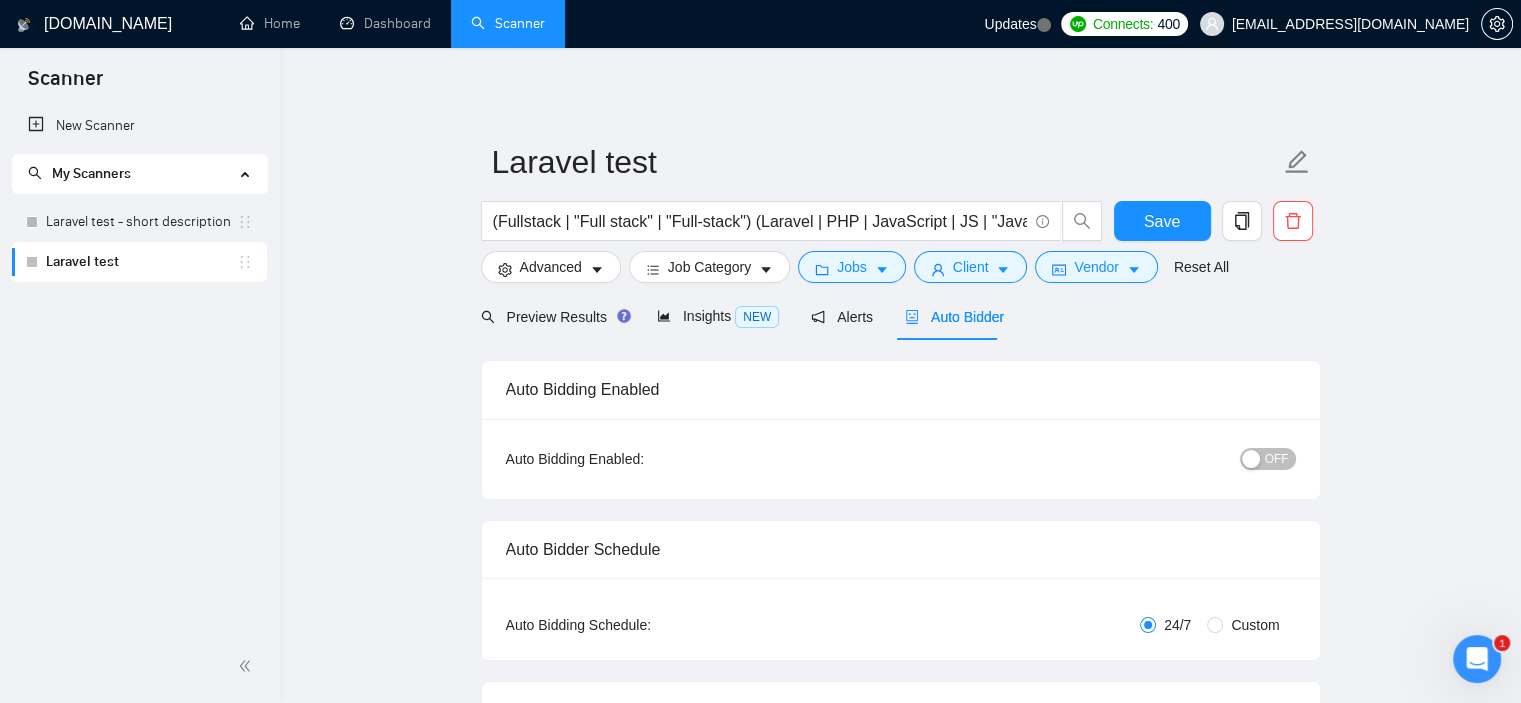 click on "Auto Bidder" at bounding box center (954, 316) 